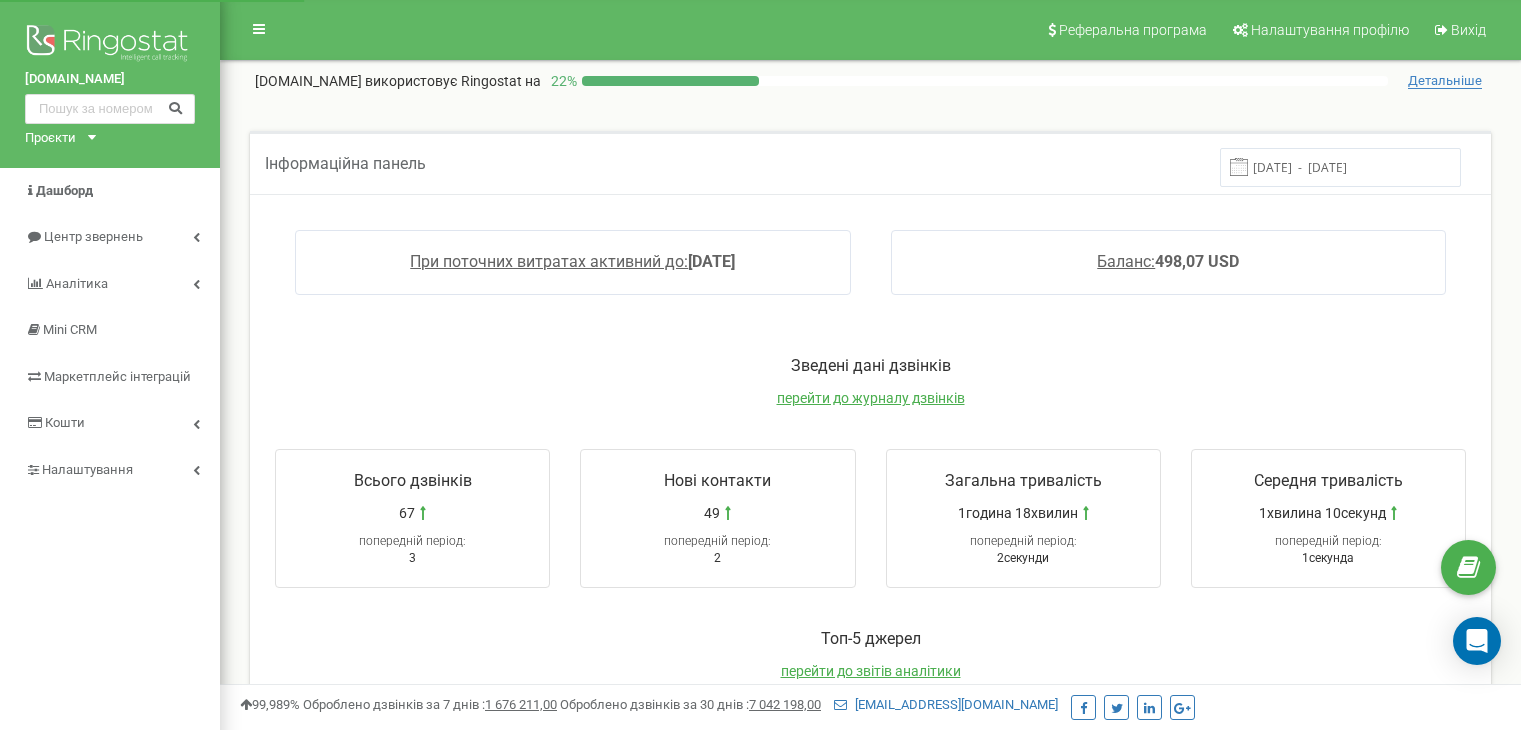 scroll, scrollTop: 0, scrollLeft: 0, axis: both 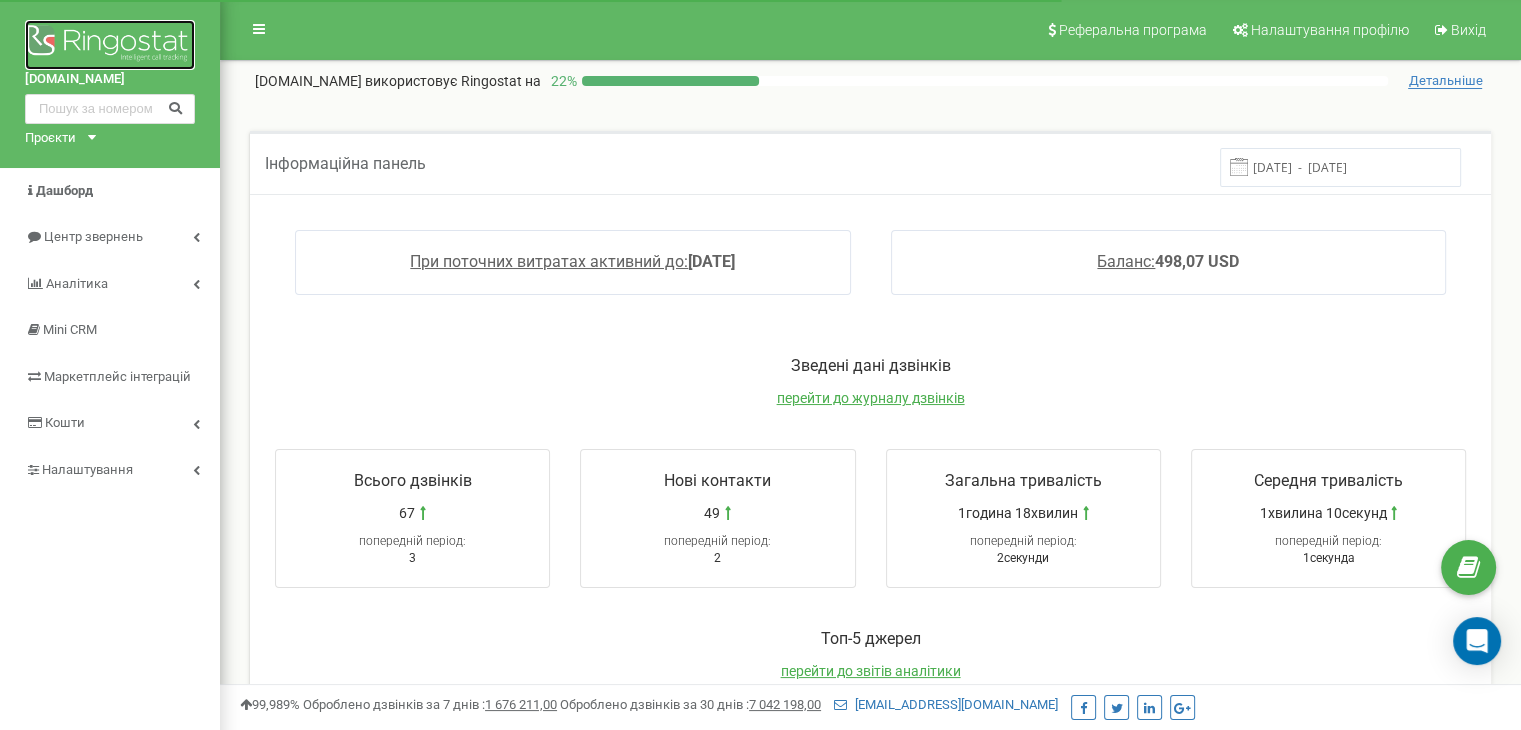 click at bounding box center [110, 45] 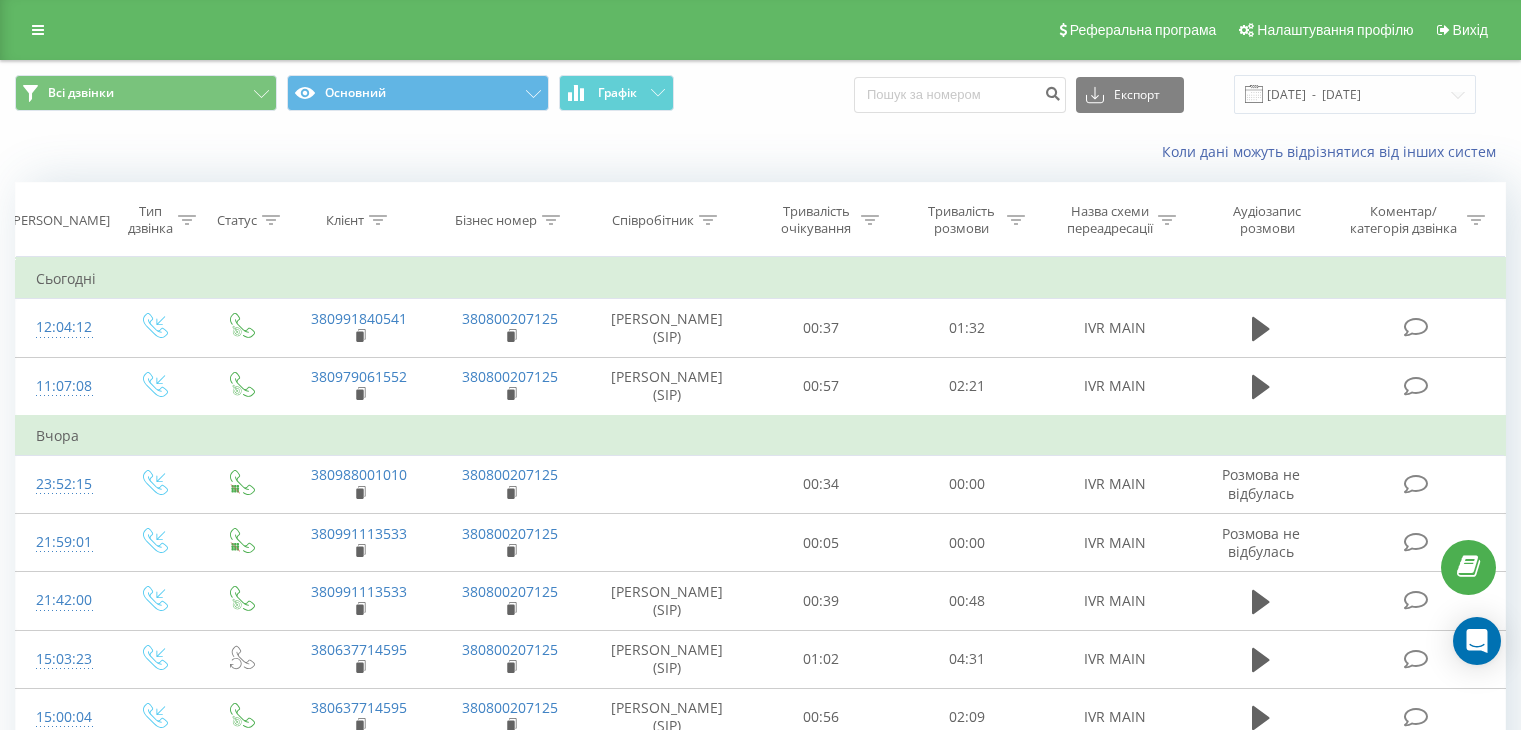 scroll, scrollTop: 0, scrollLeft: 0, axis: both 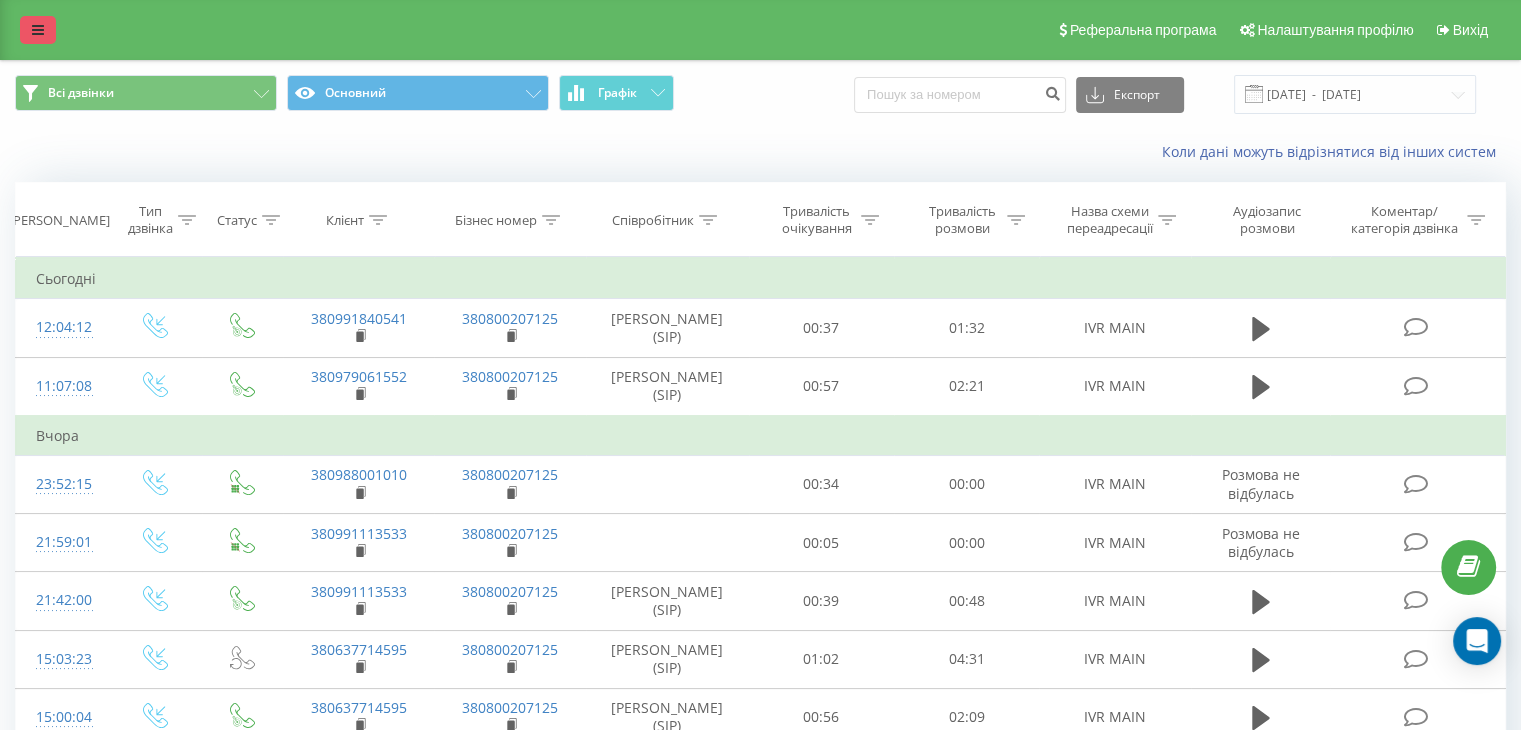 click at bounding box center (38, 30) 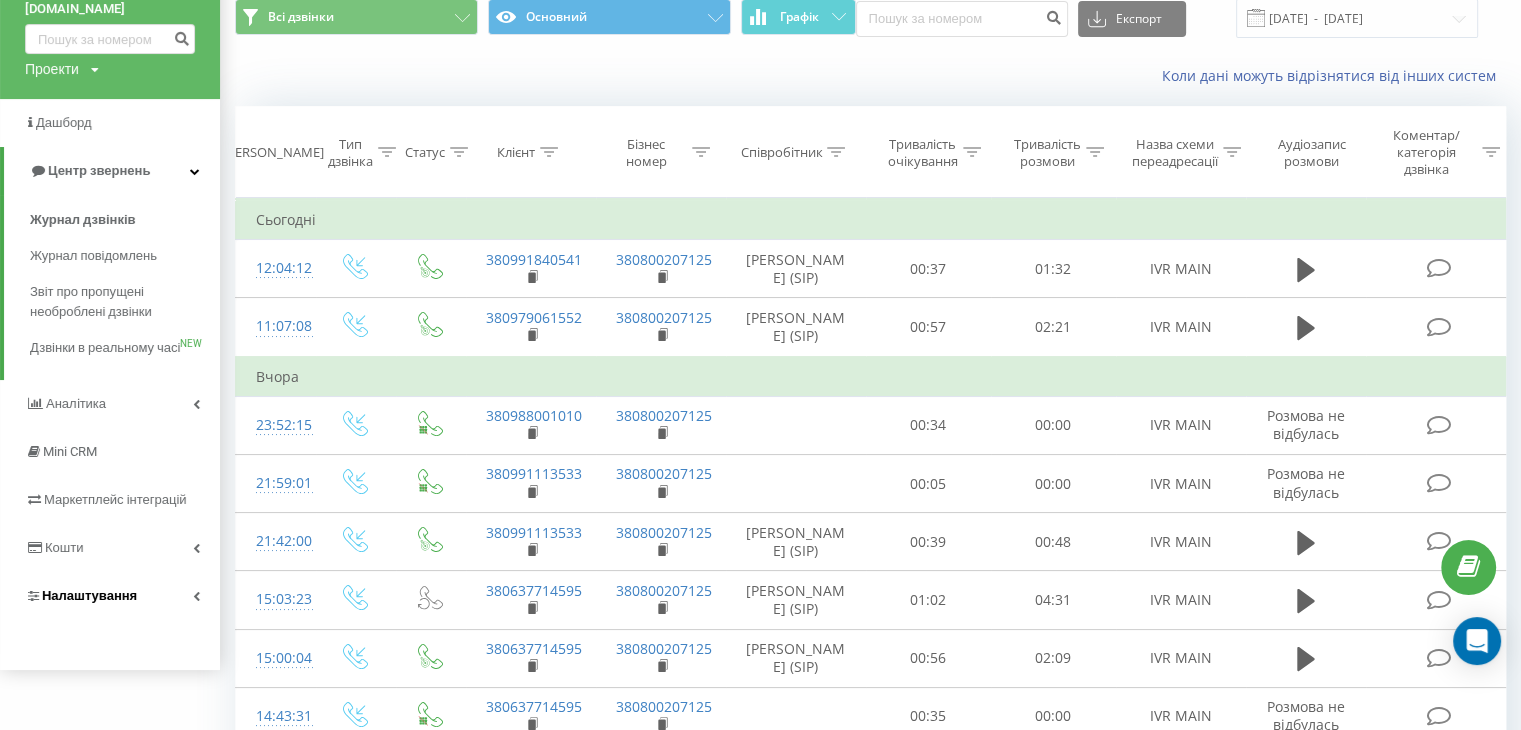 scroll, scrollTop: 200, scrollLeft: 0, axis: vertical 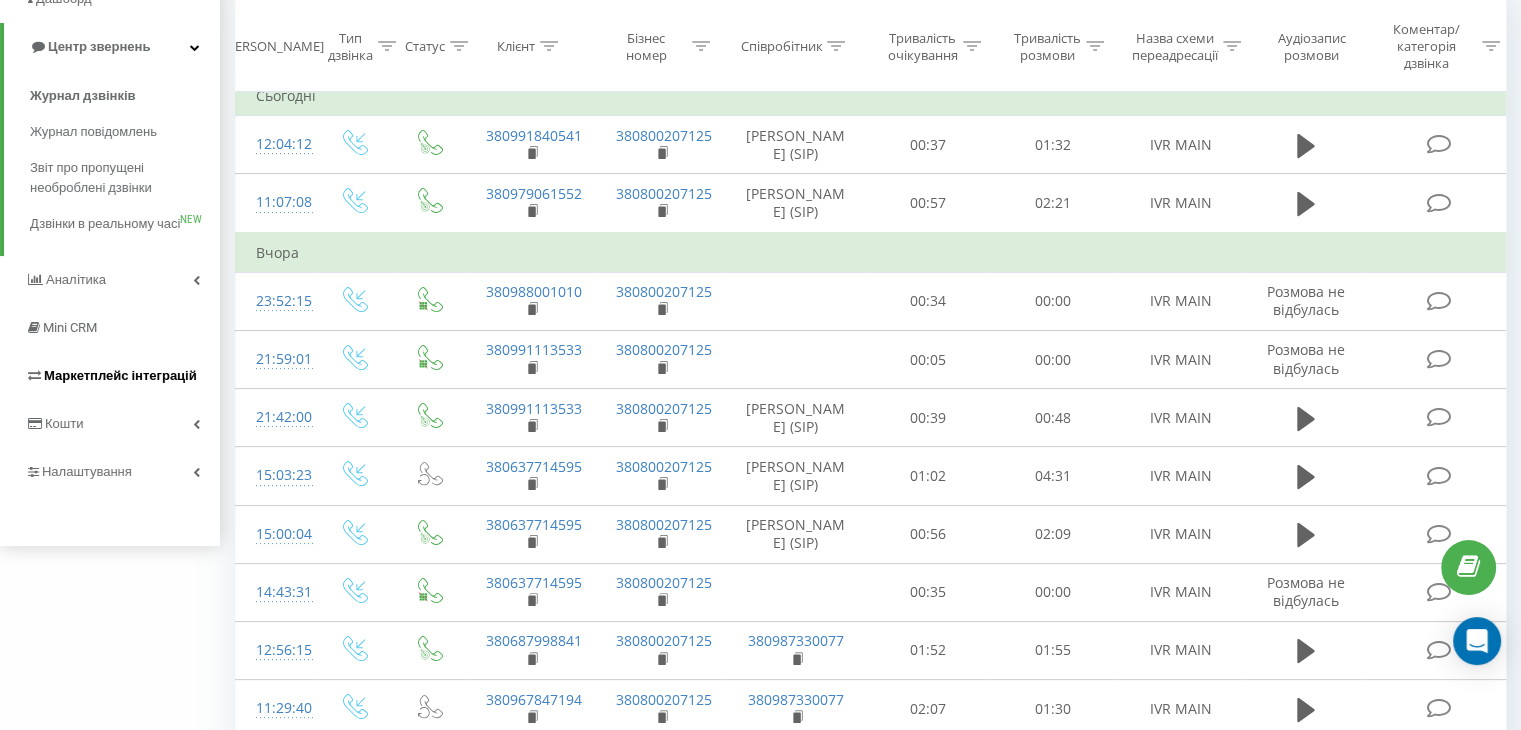 click on "Маркетплейс інтеграцій" at bounding box center (120, 375) 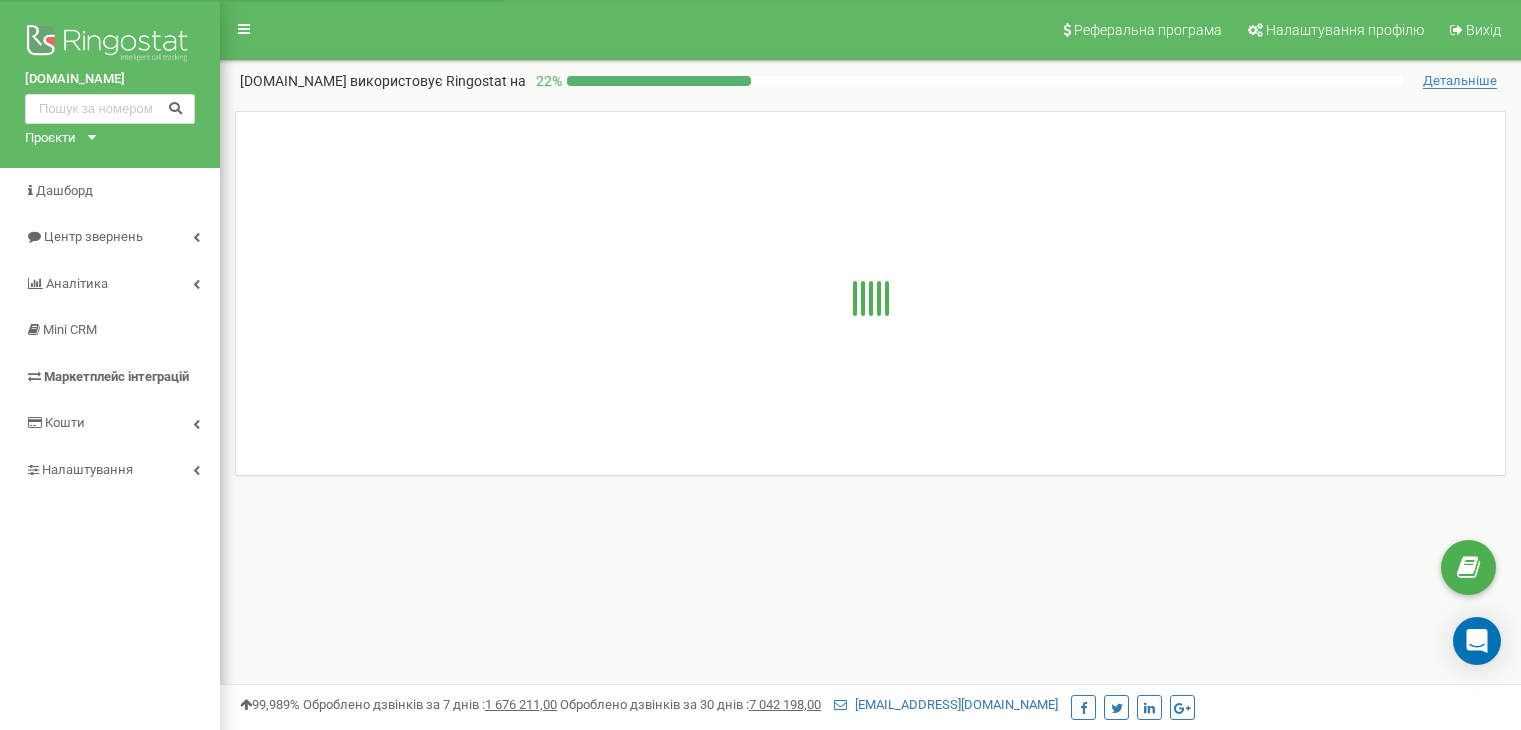 scroll, scrollTop: 0, scrollLeft: 0, axis: both 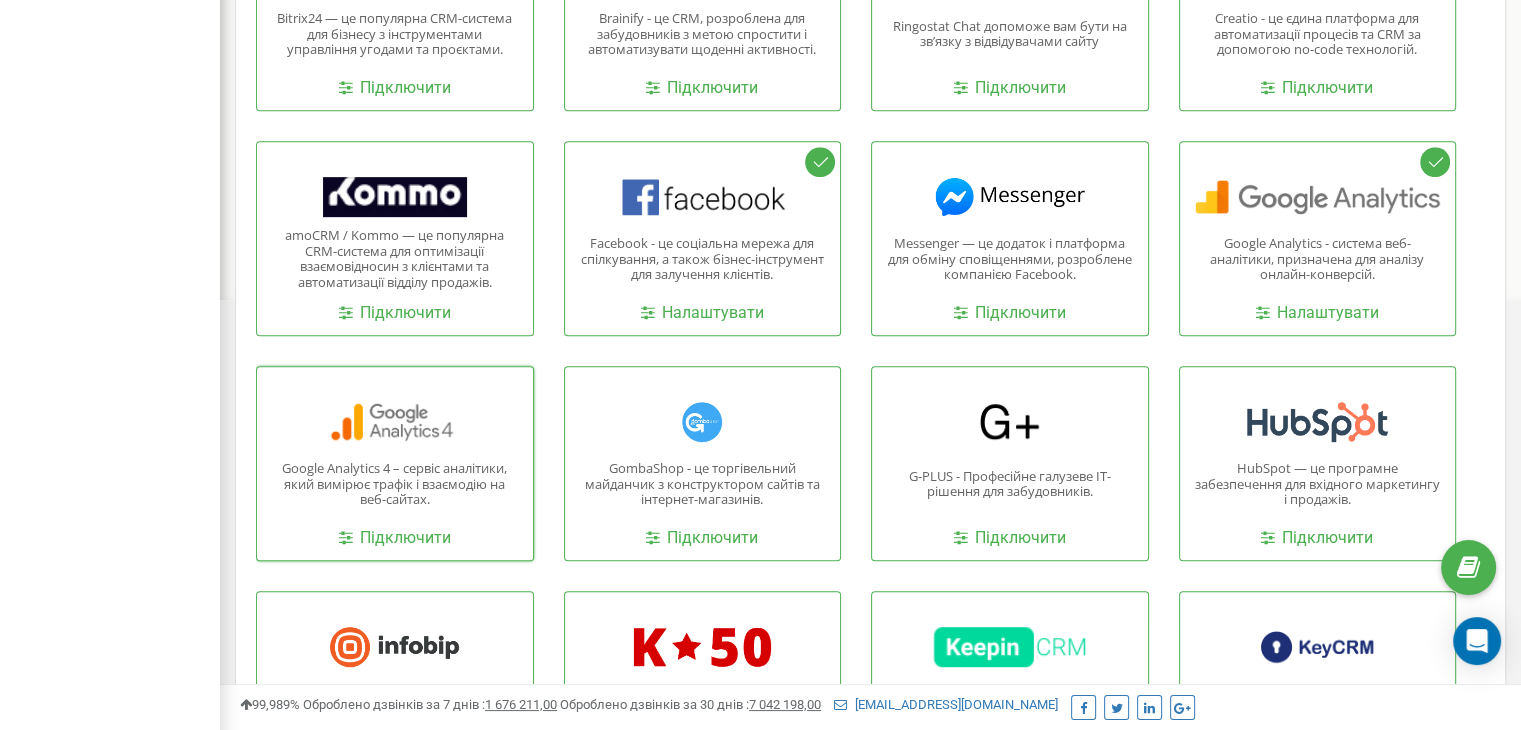 click at bounding box center (395, 422) 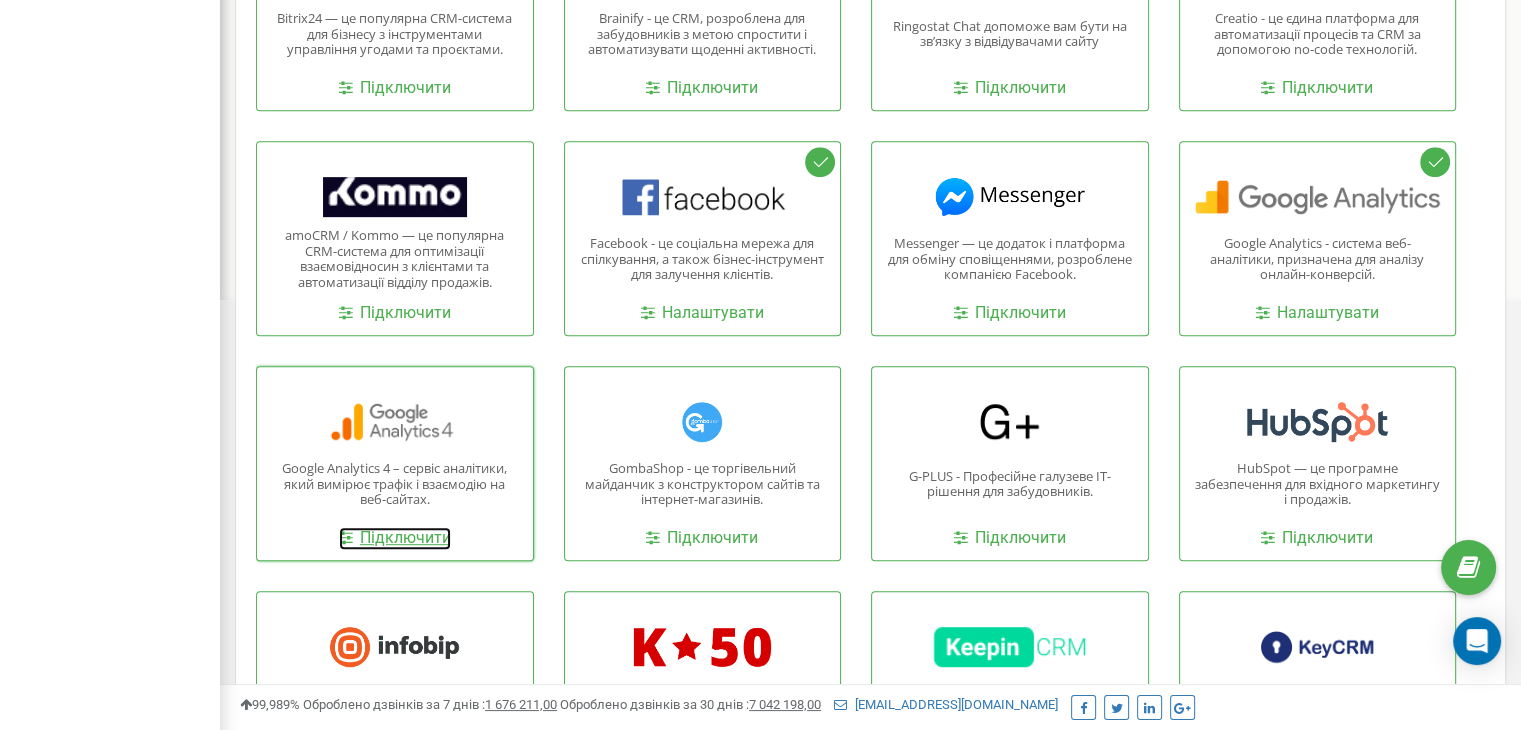 click on "Підключити" at bounding box center [395, 538] 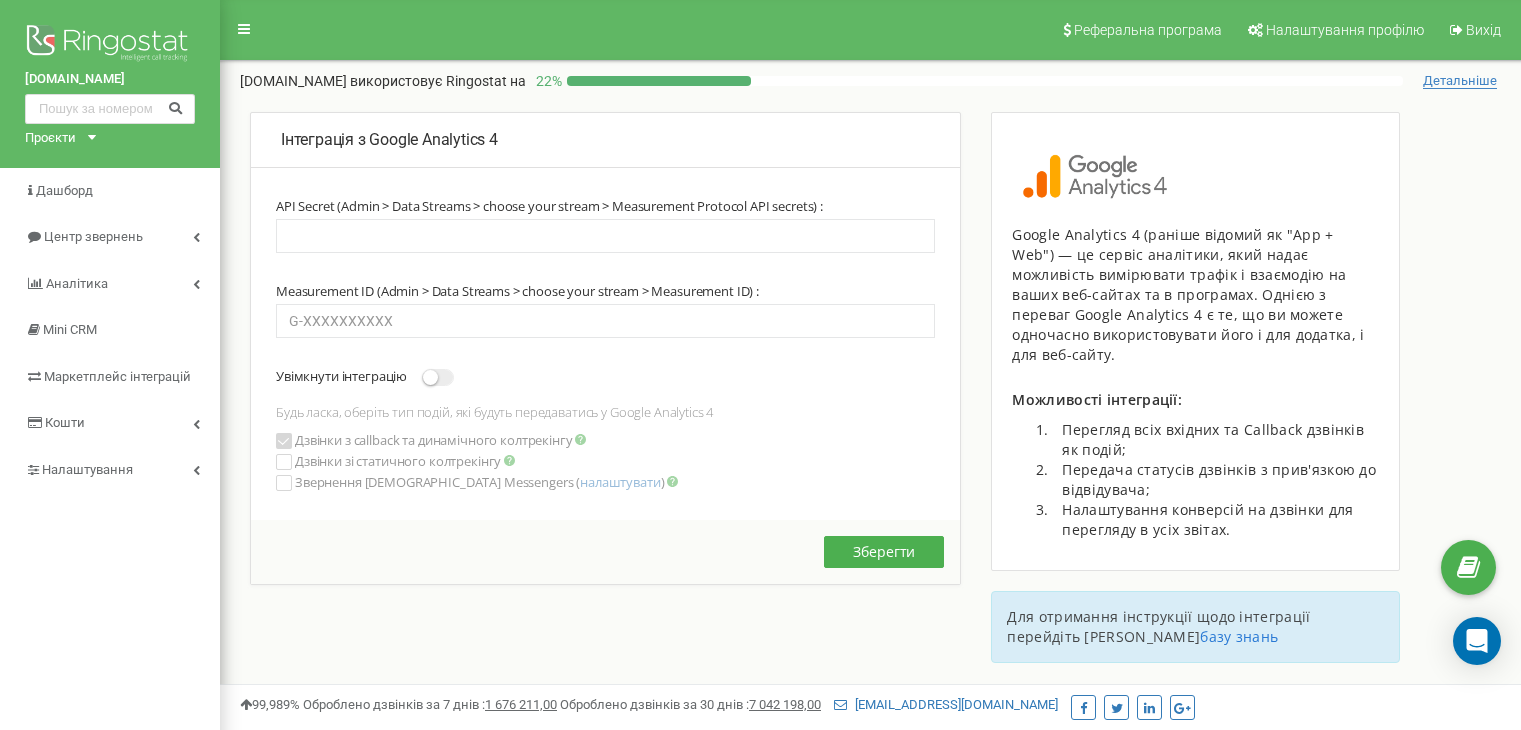 scroll, scrollTop: 0, scrollLeft: 0, axis: both 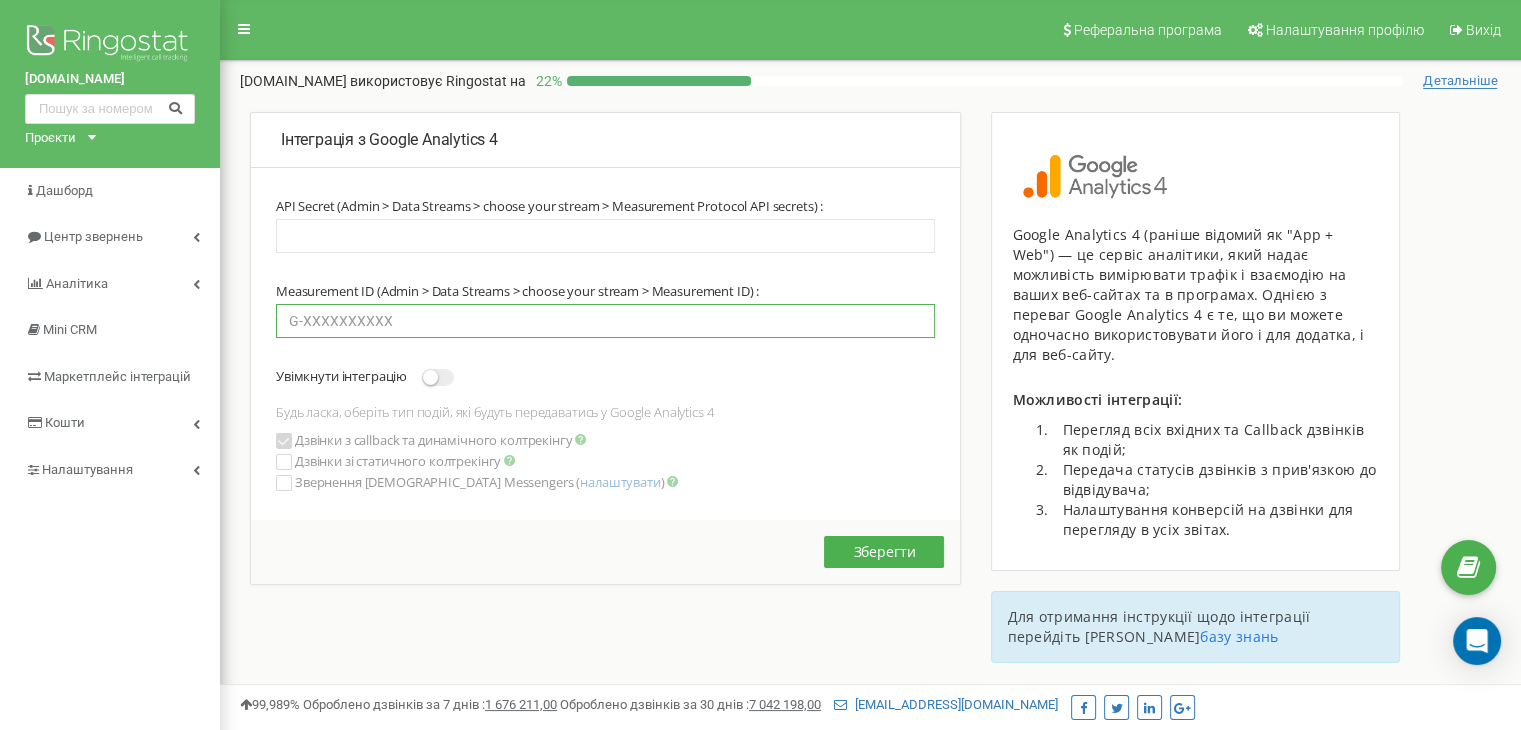 click at bounding box center [605, 321] 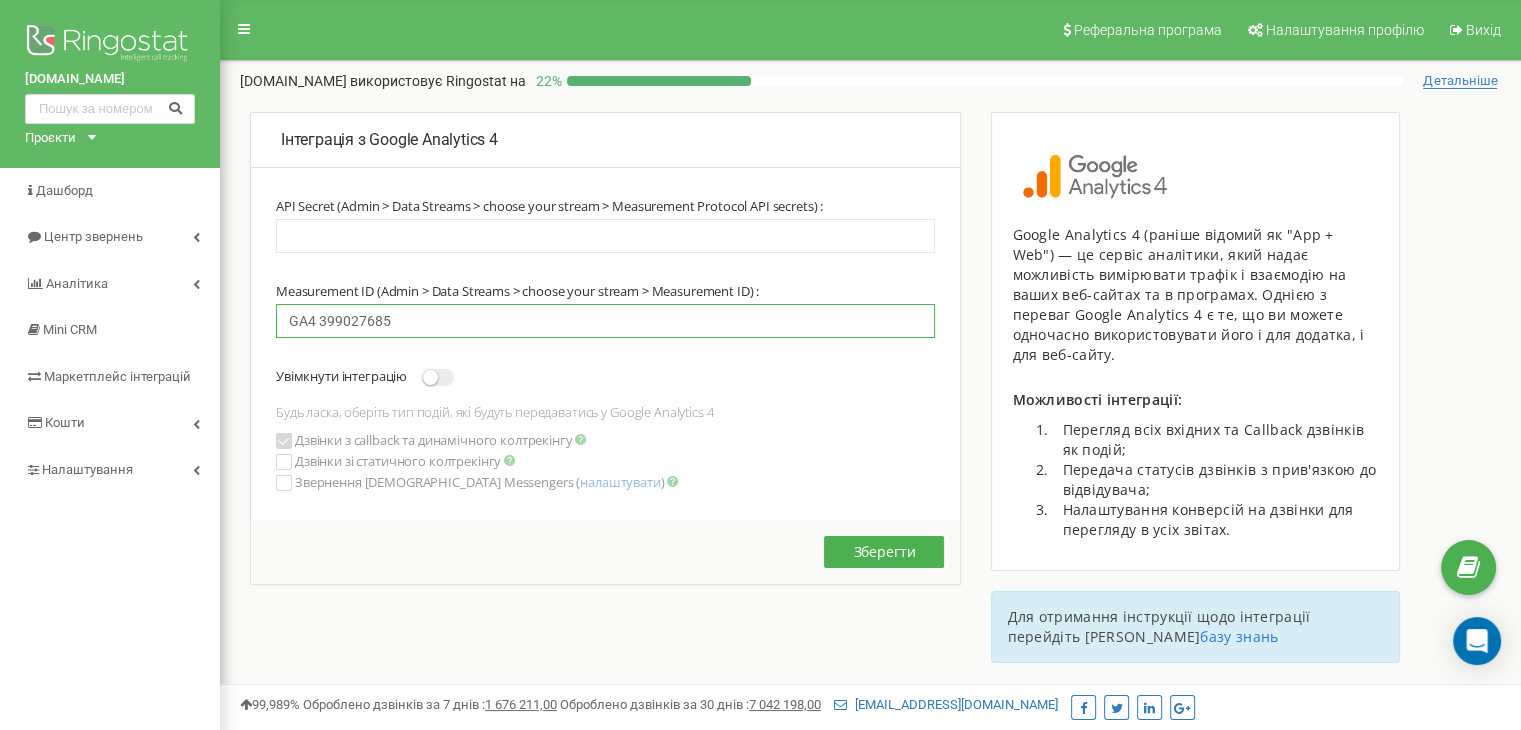 type on "GA4 399027685" 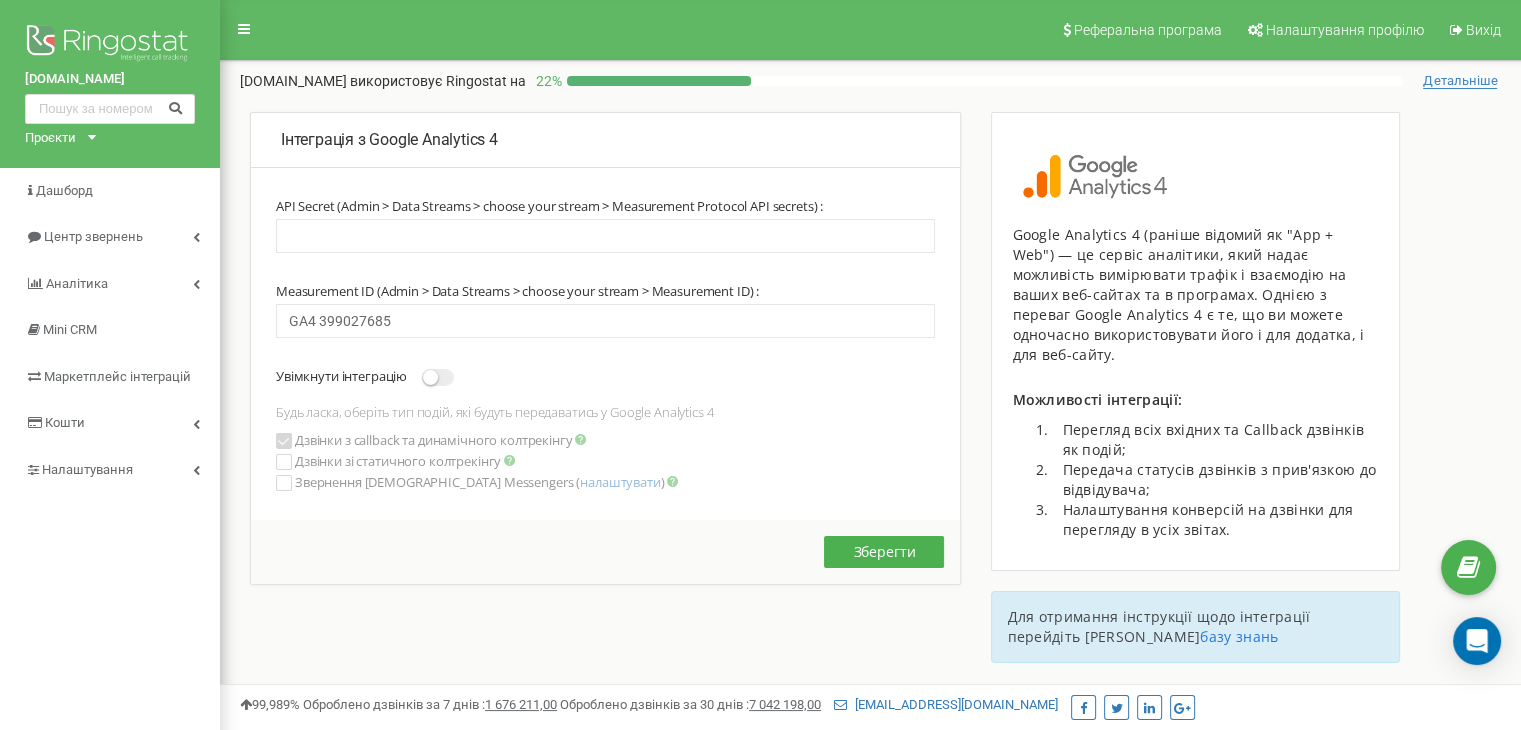click at bounding box center [438, 377] 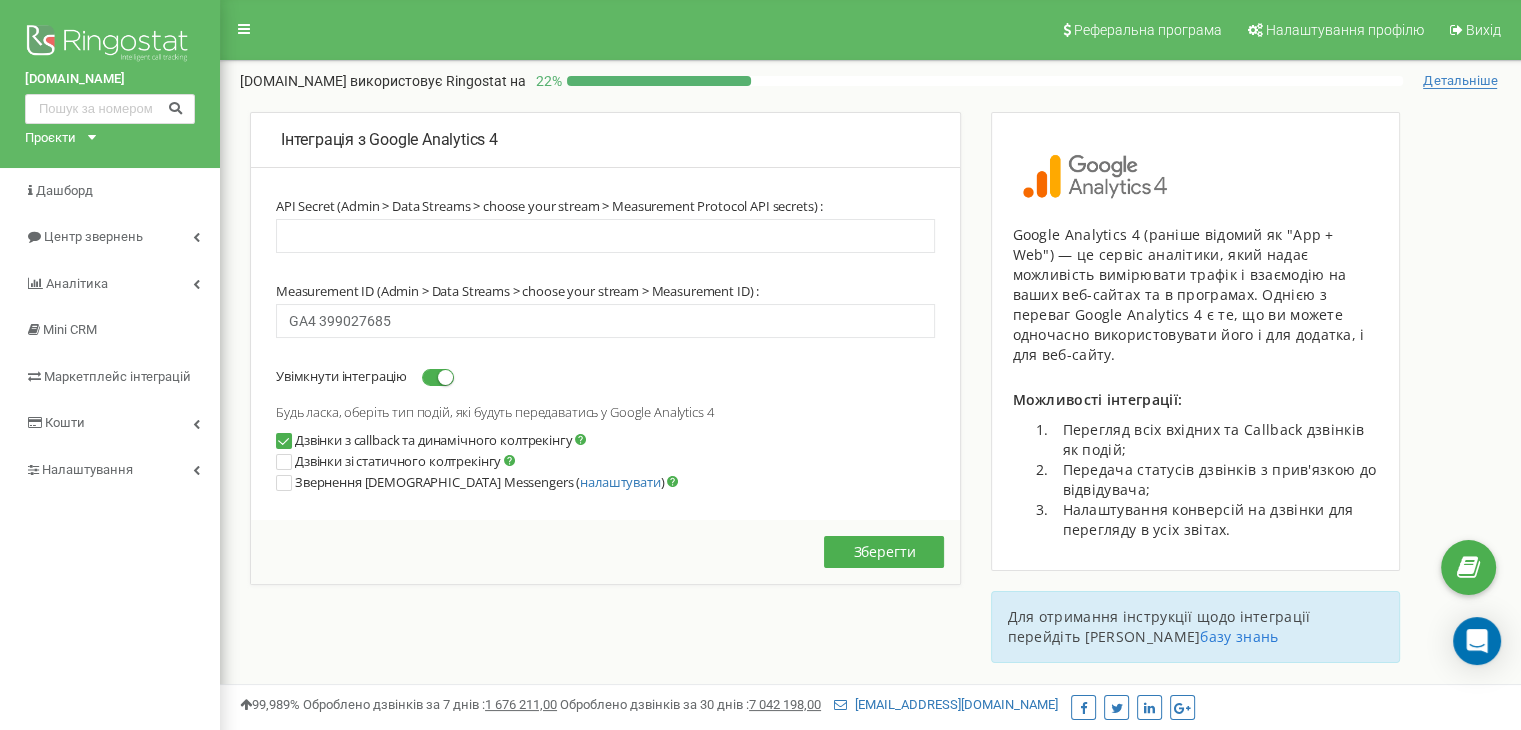 click at bounding box center (284, 462) 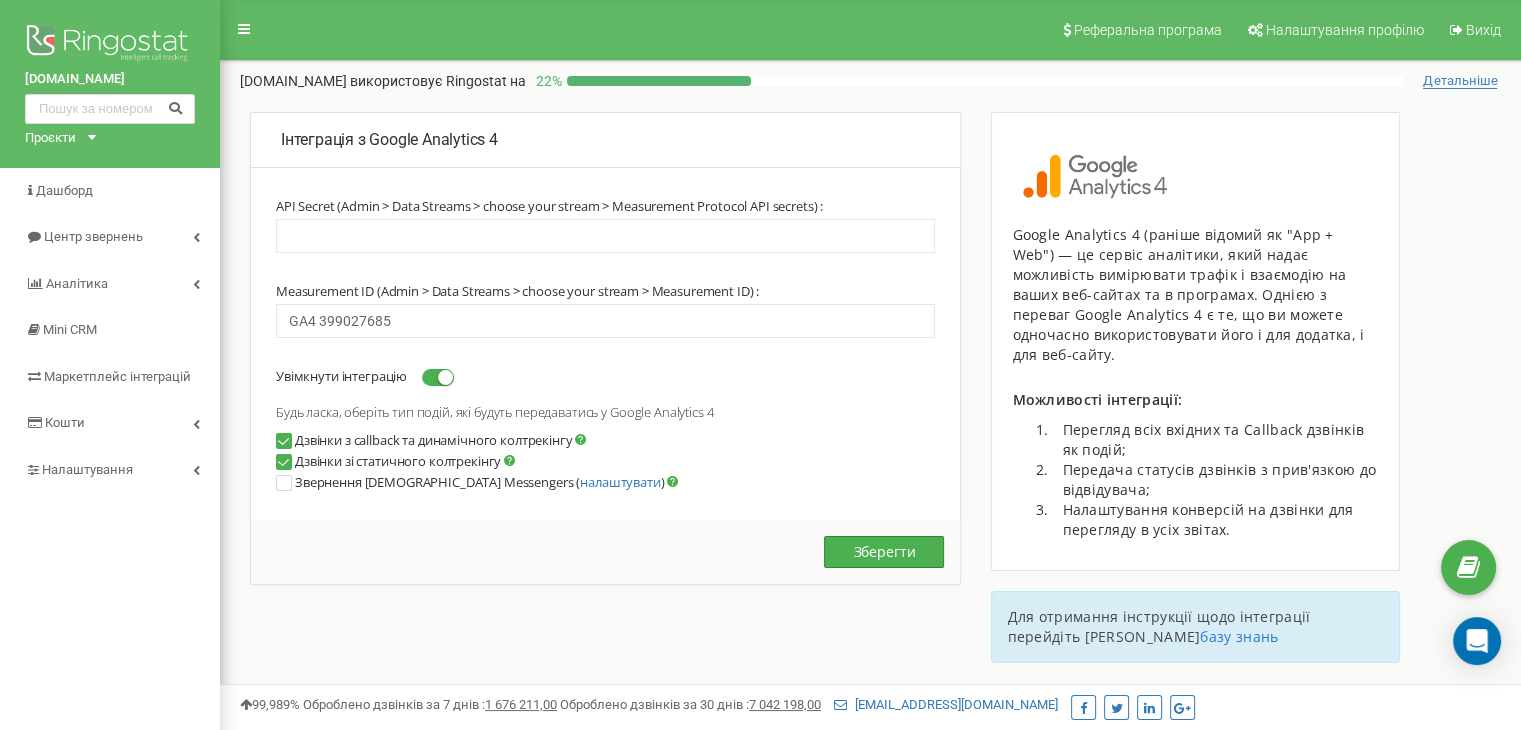 click on "Зберегти" at bounding box center [884, 552] 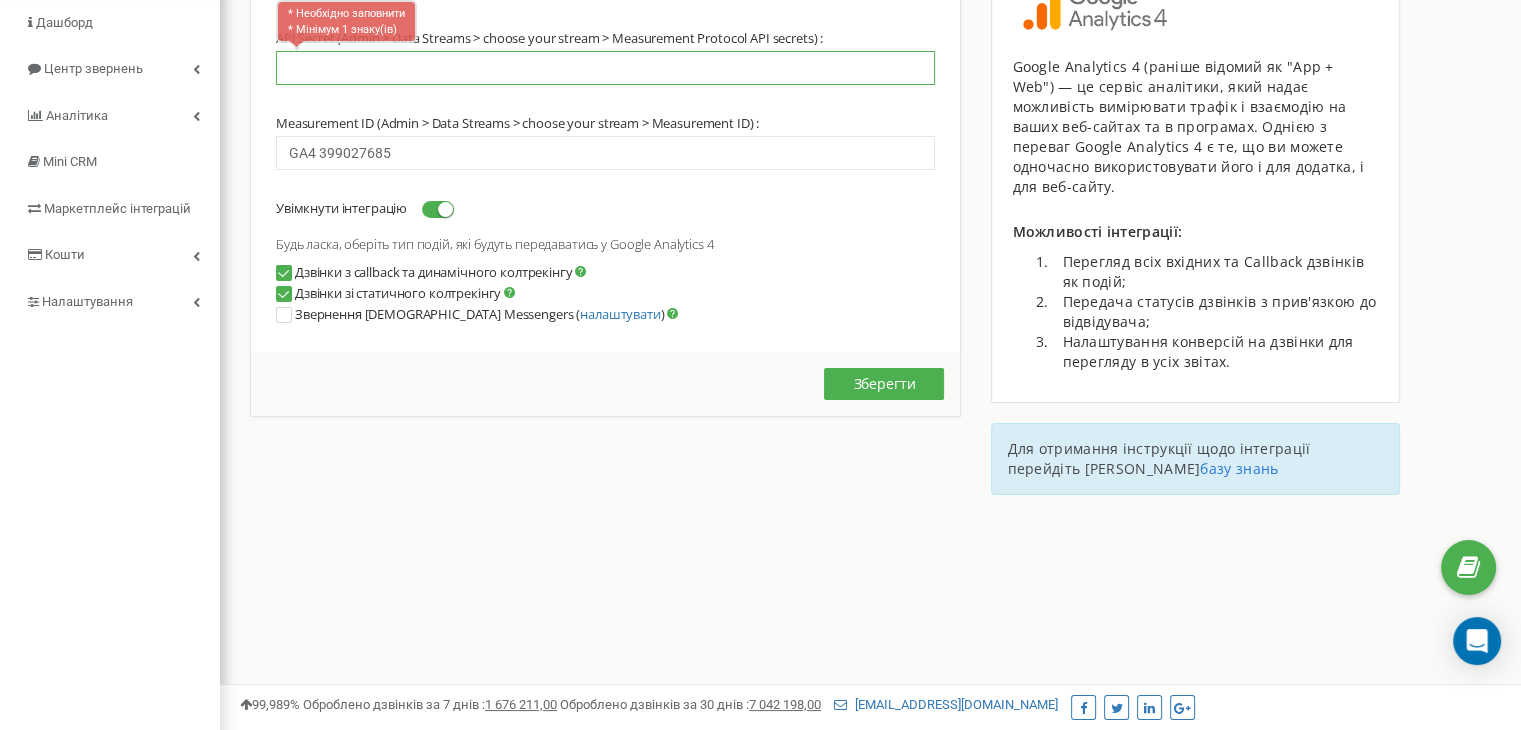 scroll, scrollTop: 68, scrollLeft: 0, axis: vertical 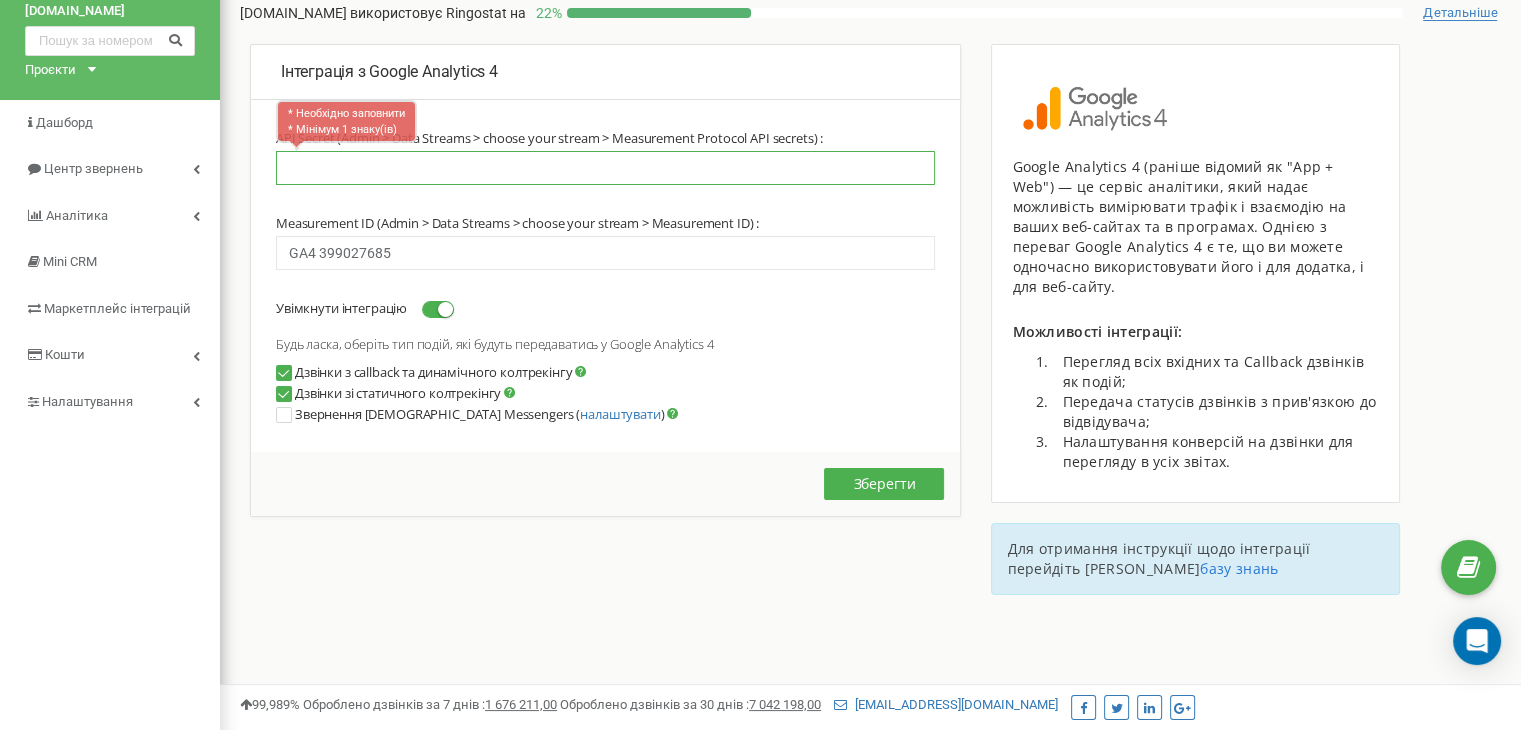 click at bounding box center (605, 168) 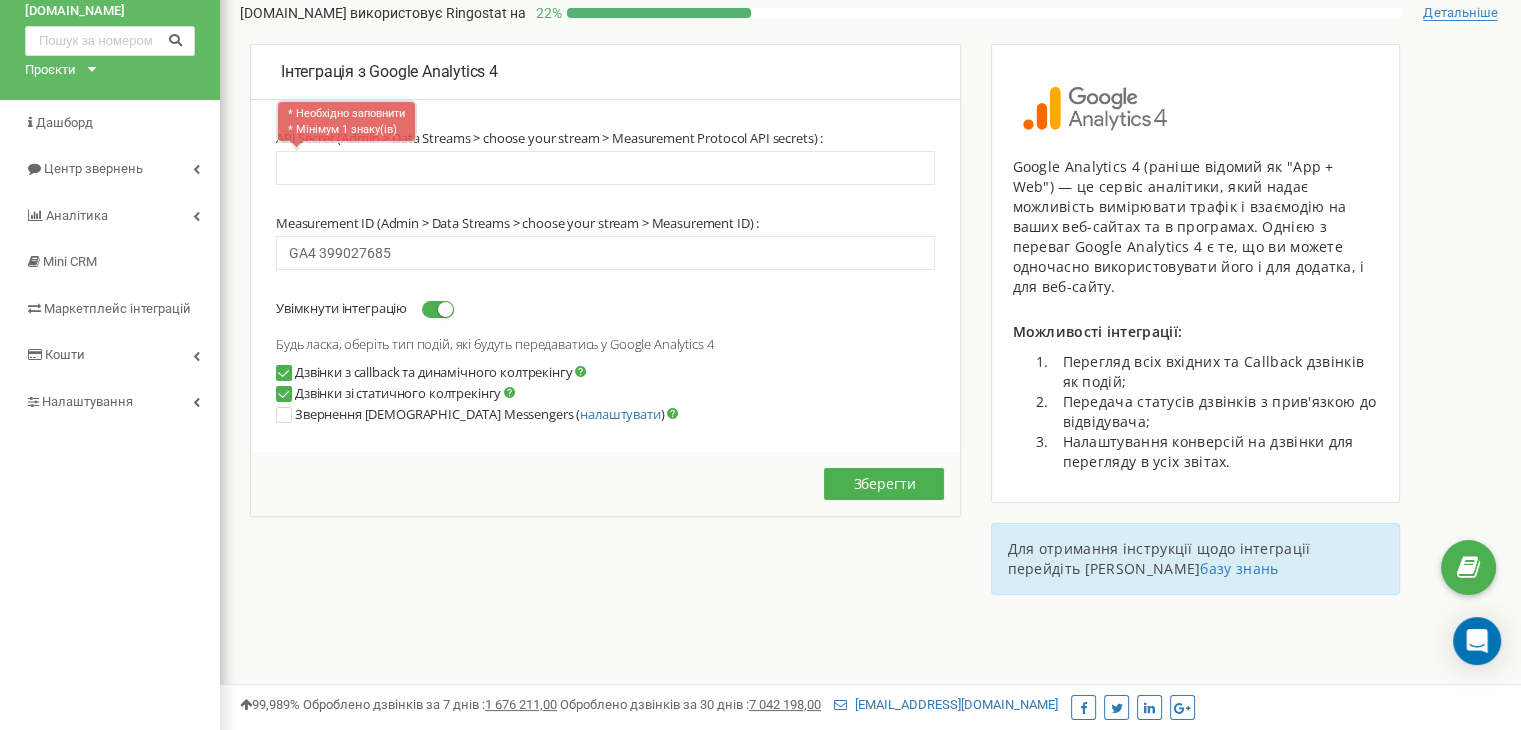 click on "API Secret (Admin > Data Streams > choose your stream > Measurement Protocol API secrets) :
* Необхідно заповнити * Мінімум 1 знаку(ів)
Measurement ID (Admin > Data Streams > choose your stream > Measurement ID) :
GA4 399027685
Увімкнути інтеграцію
Будь ласка, оберіть тип подій, які будуть передаватись у Google Analytics 4
Дзвінки з callback та динамічного колтрекінгу" at bounding box center (605, 291) 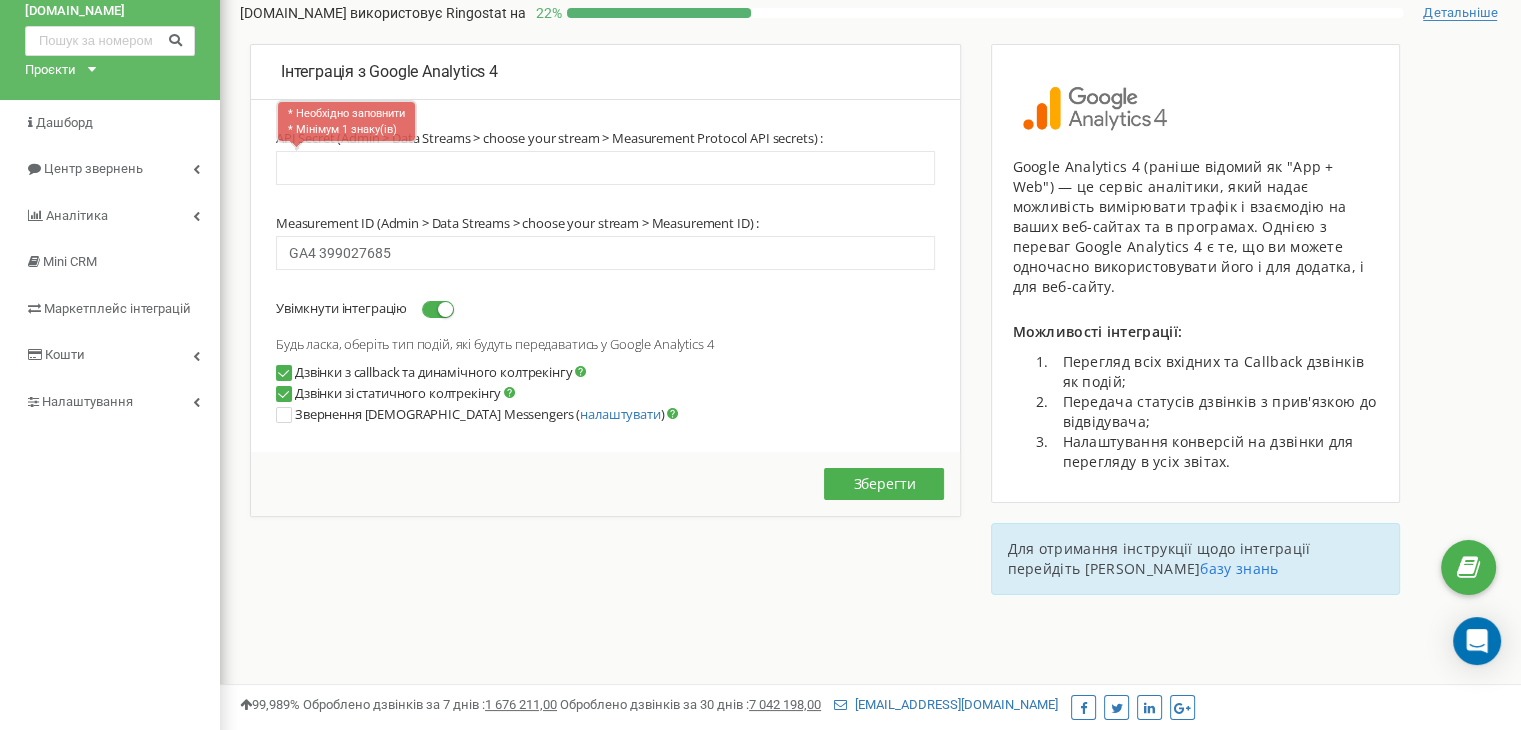 click on "Інтеграція з Google Analytics 4
API Secret (Admin > Data Streams > choose your stream > Measurement Protocol API secrets) :
* Необхідно заповнити * Мінімум 1 знаку(ів)
Measurement ID (Admin > Data Streams > choose your stream > Measurement ID) :
GA4 399027685
Увімкнути інтеграцію
Будь ласка, оберіть тип подій, які будуть передаватись у Google Analytics 4" at bounding box center (605, 280) 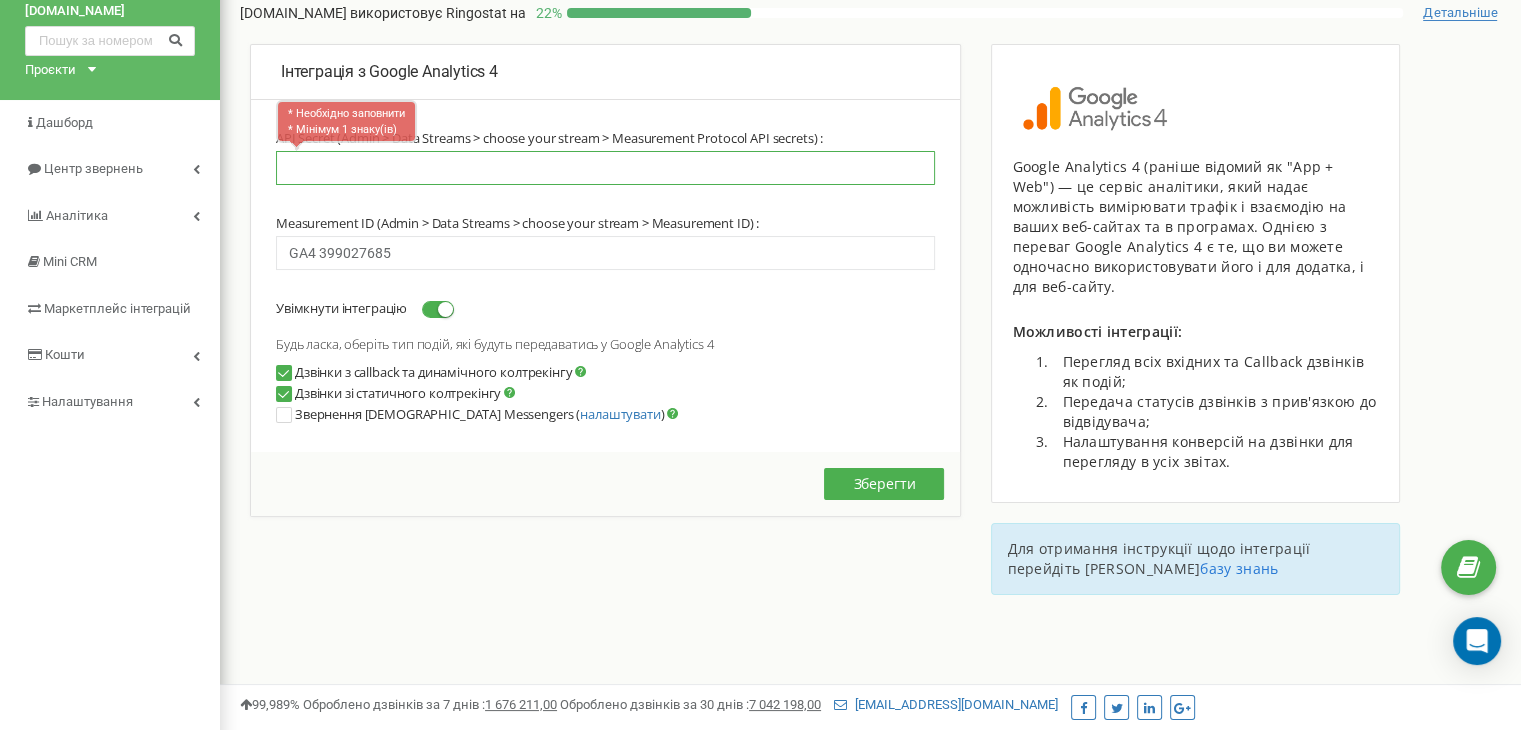 click at bounding box center [605, 168] 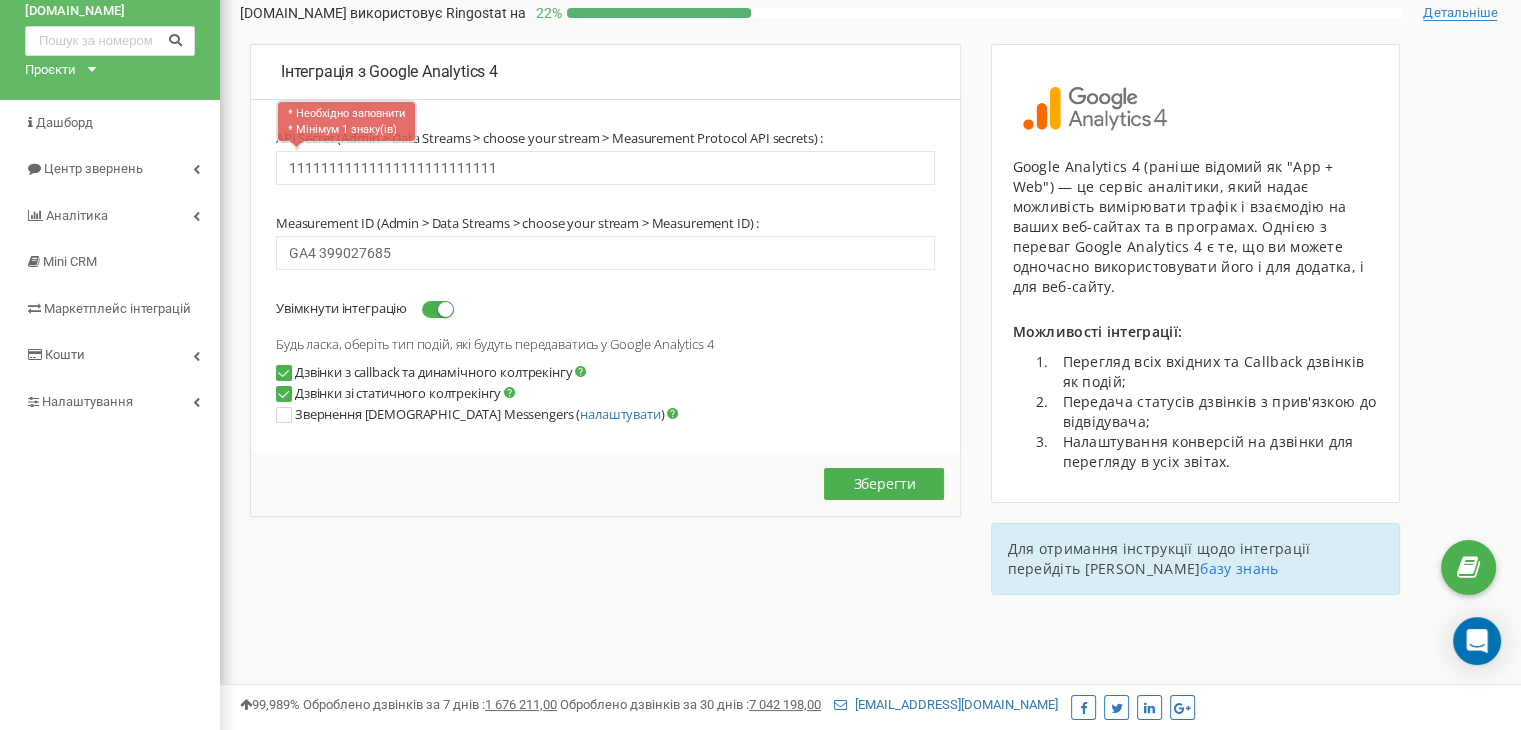 click on "Будь ласка, оберіть тип подій, які будуть передаватись у Google Analytics 4" at bounding box center [605, 344] 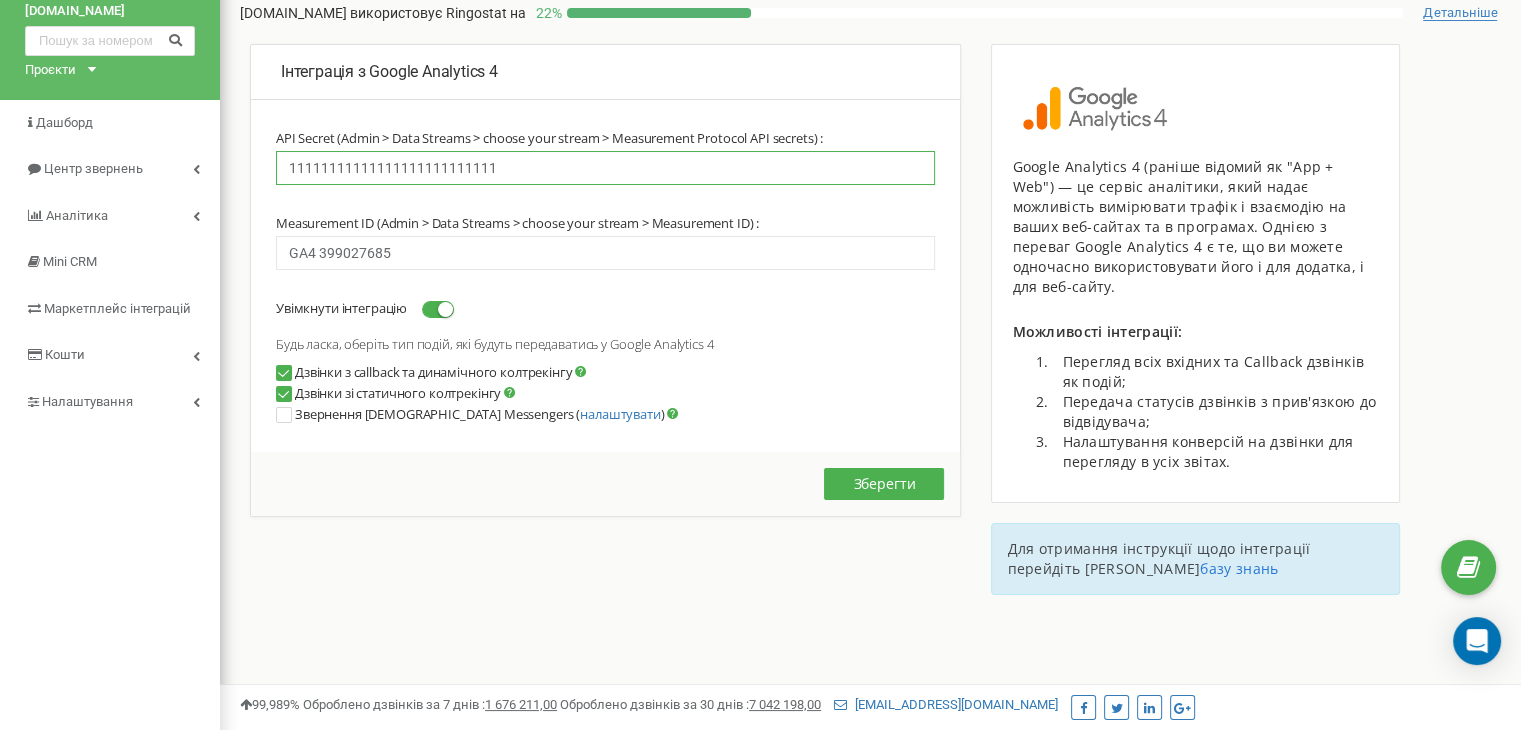 click on "11111111111111111111111111" at bounding box center [605, 168] 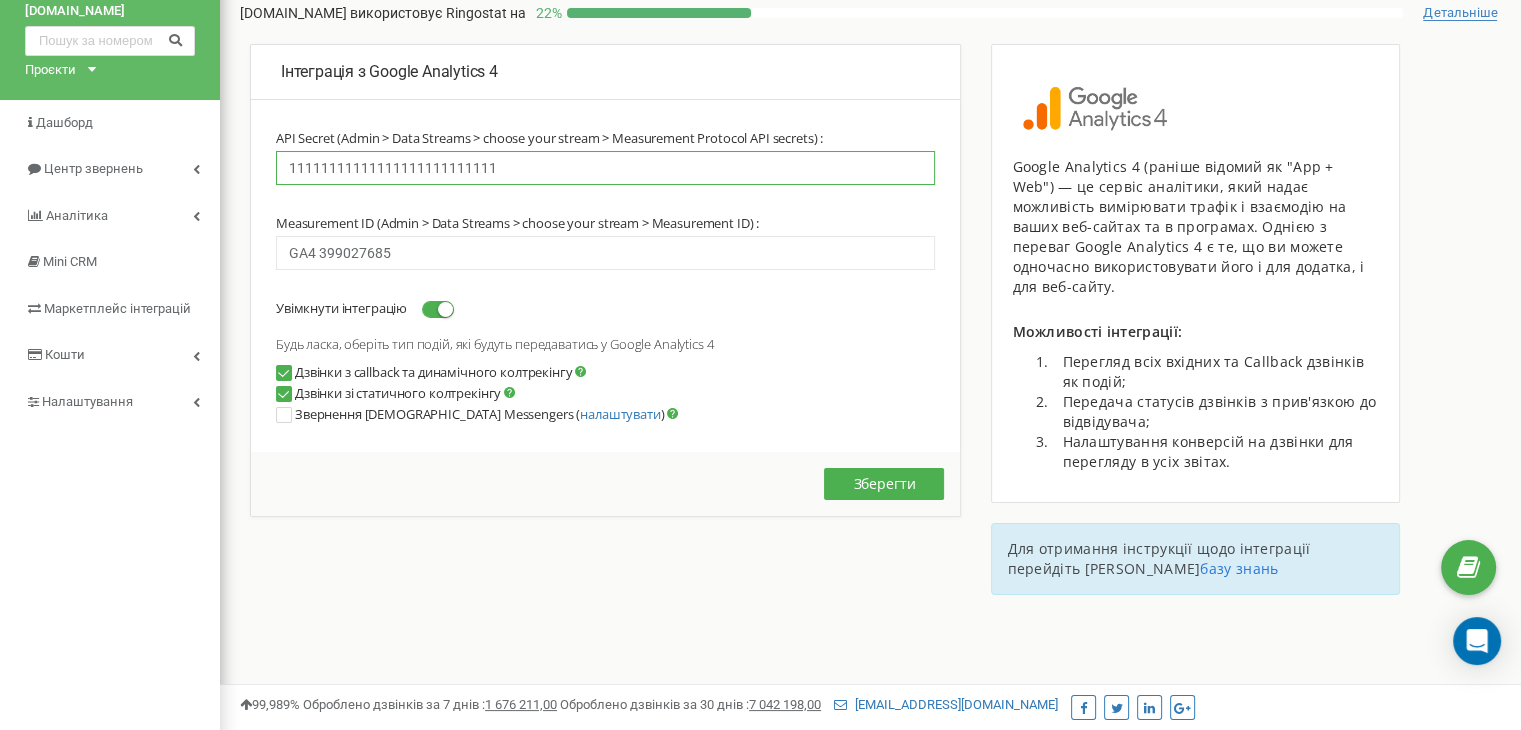 paste on "498648733" 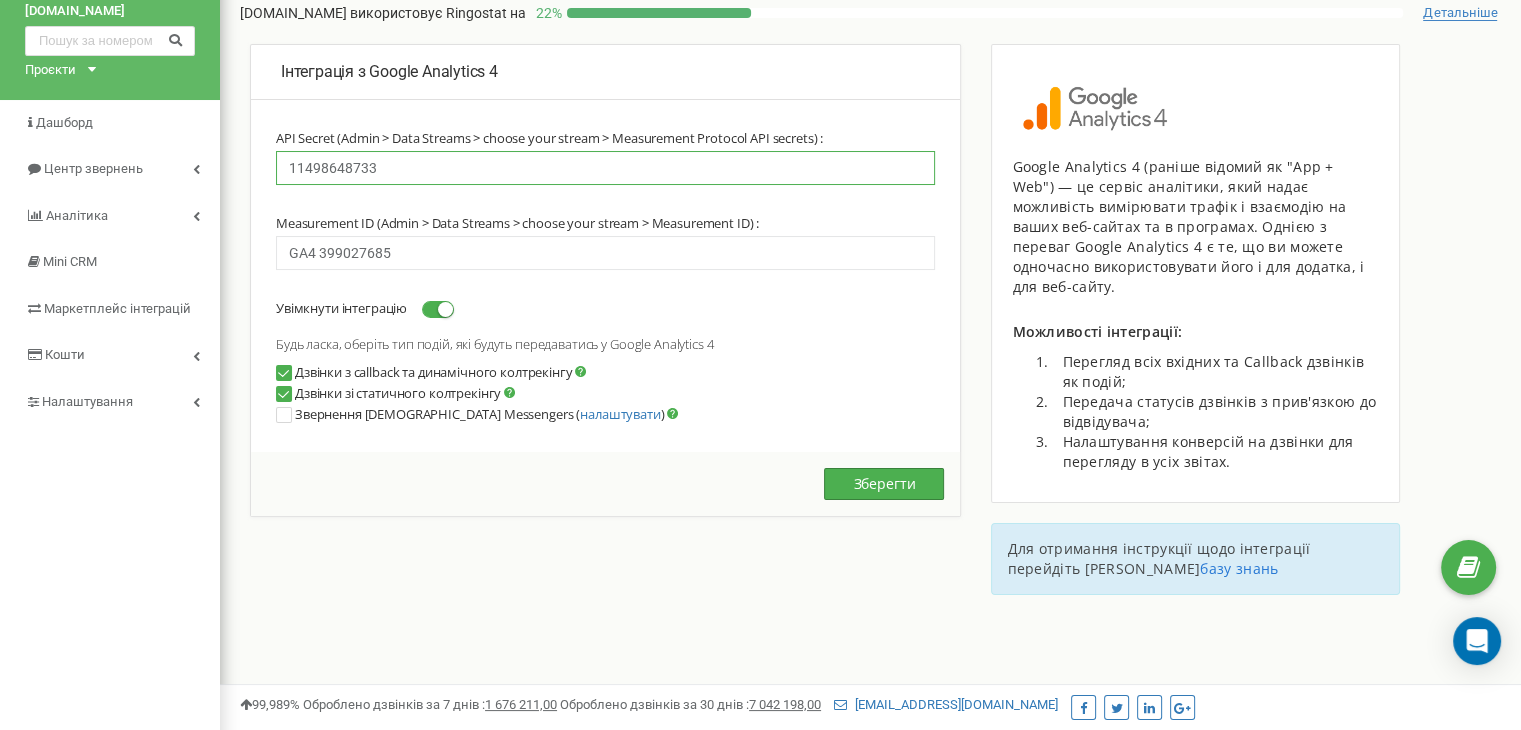 type on "11498648733" 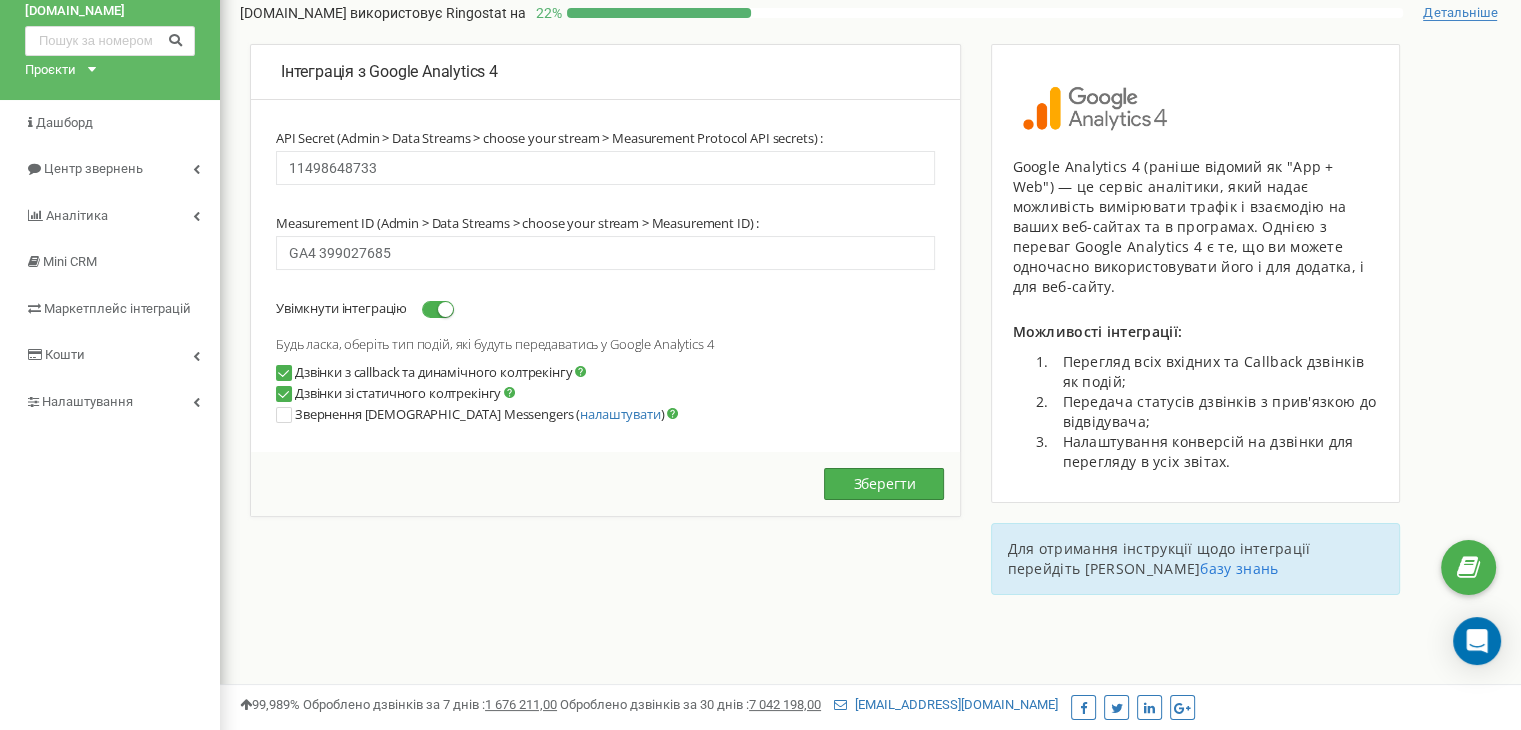click on "Зберегти" at bounding box center [884, 484] 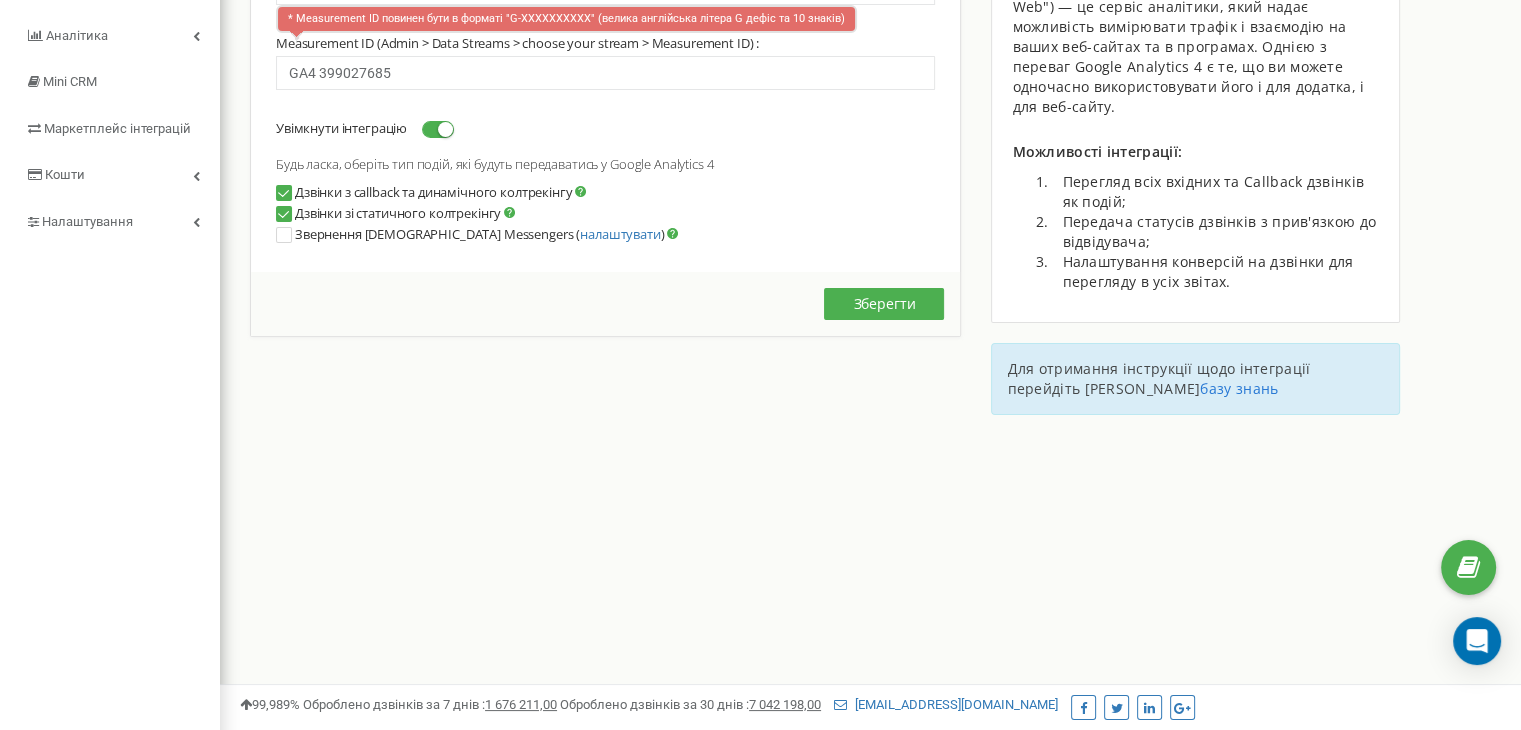 scroll, scrollTop: 253, scrollLeft: 0, axis: vertical 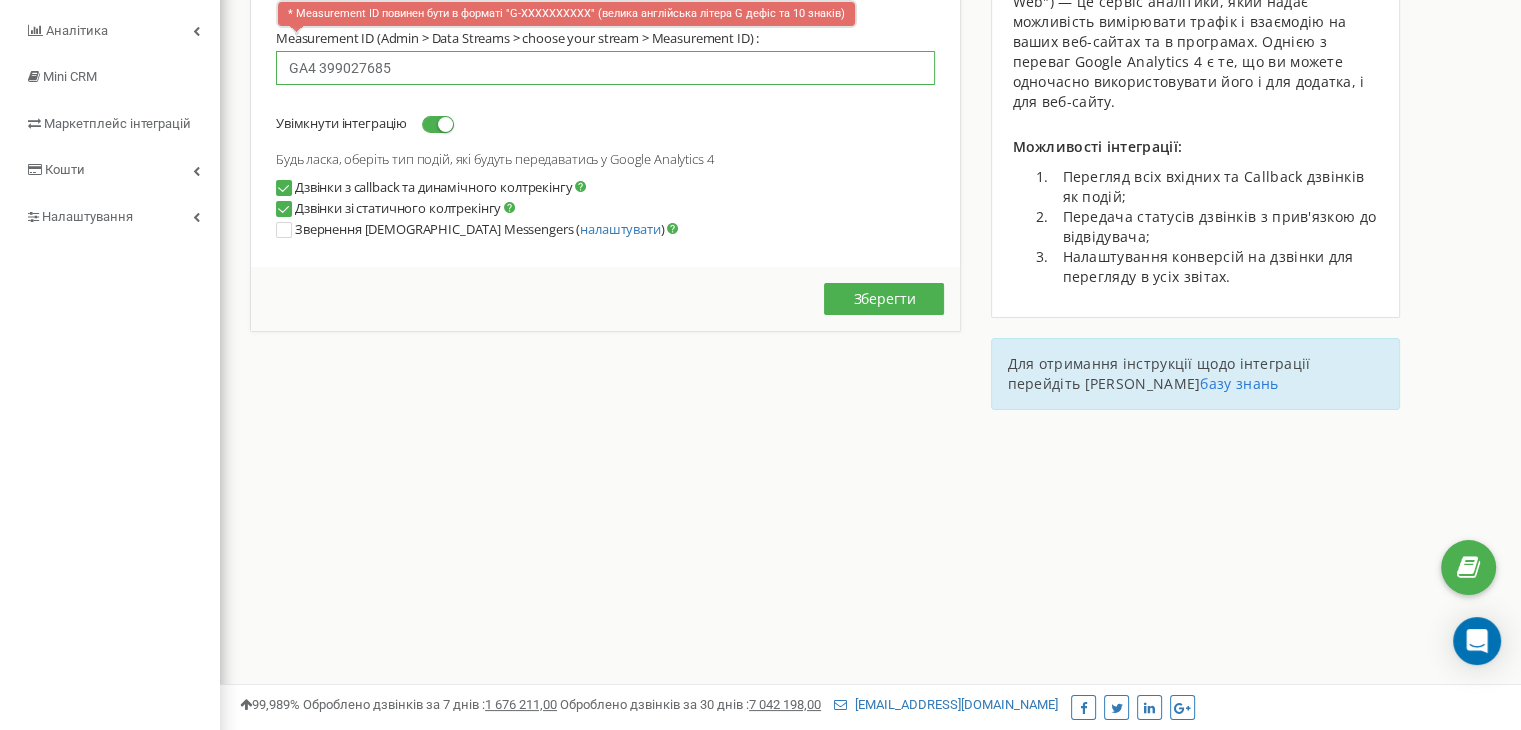 click on "GA4 399027685" at bounding box center [605, 68] 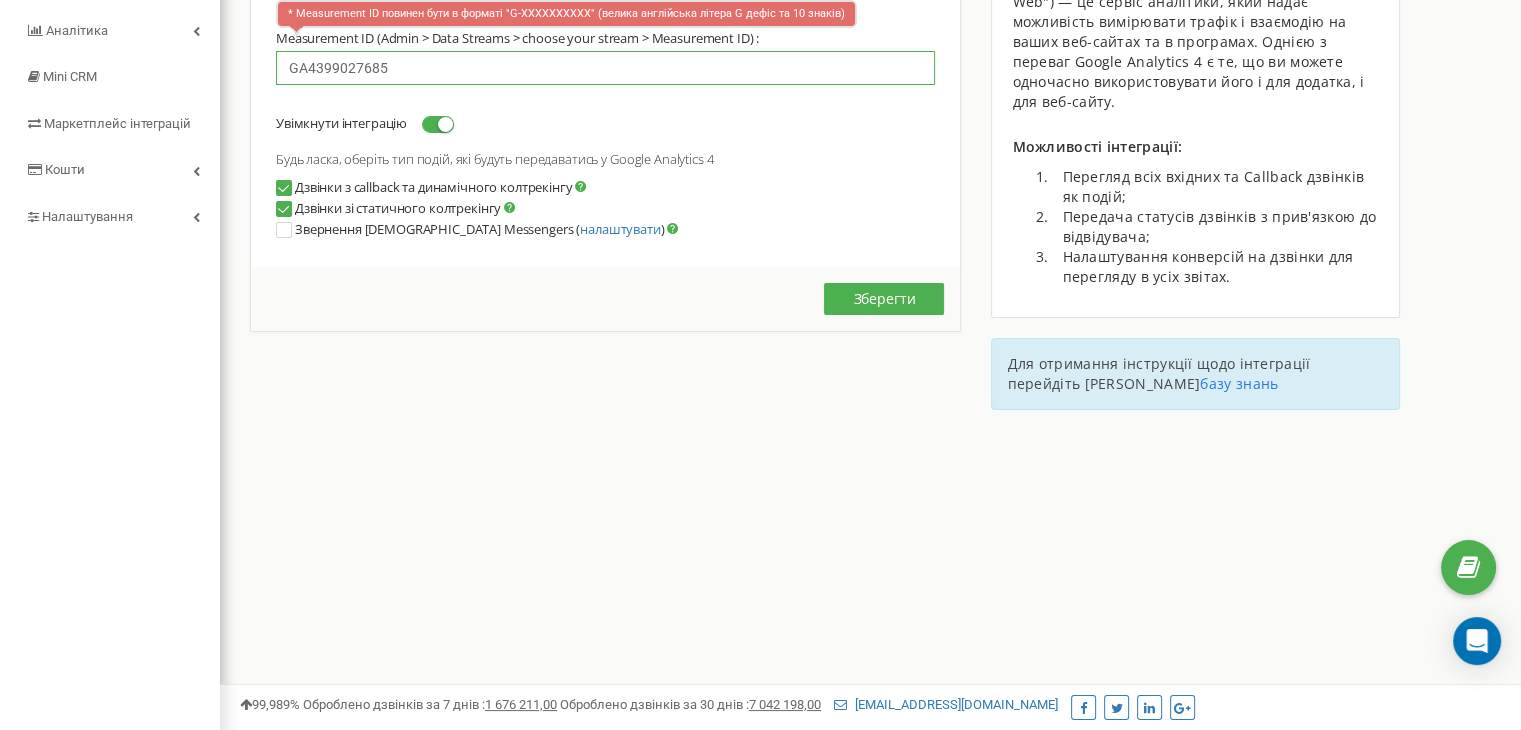 click on "GA4399027685" at bounding box center [605, 68] 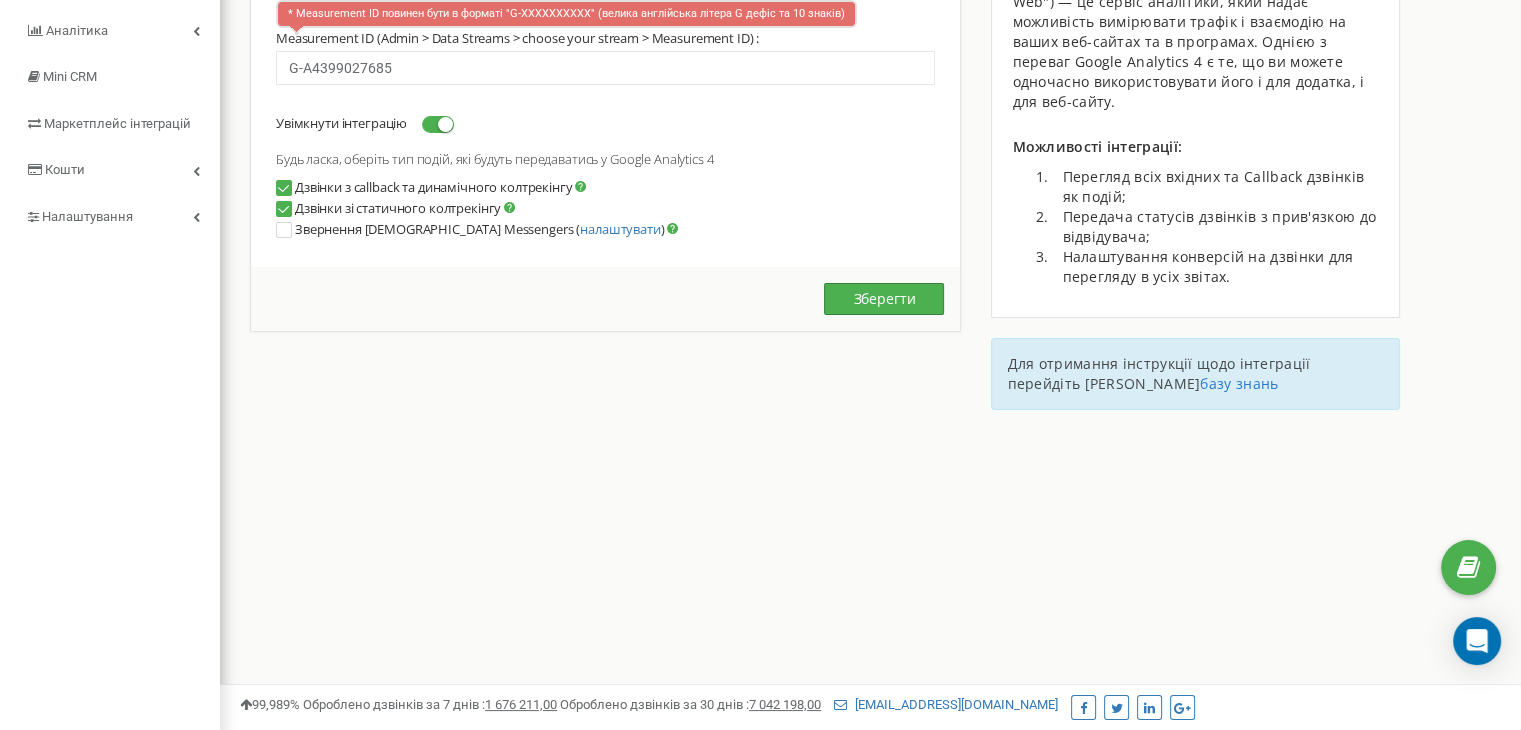 click on "Зберегти" at bounding box center [884, 299] 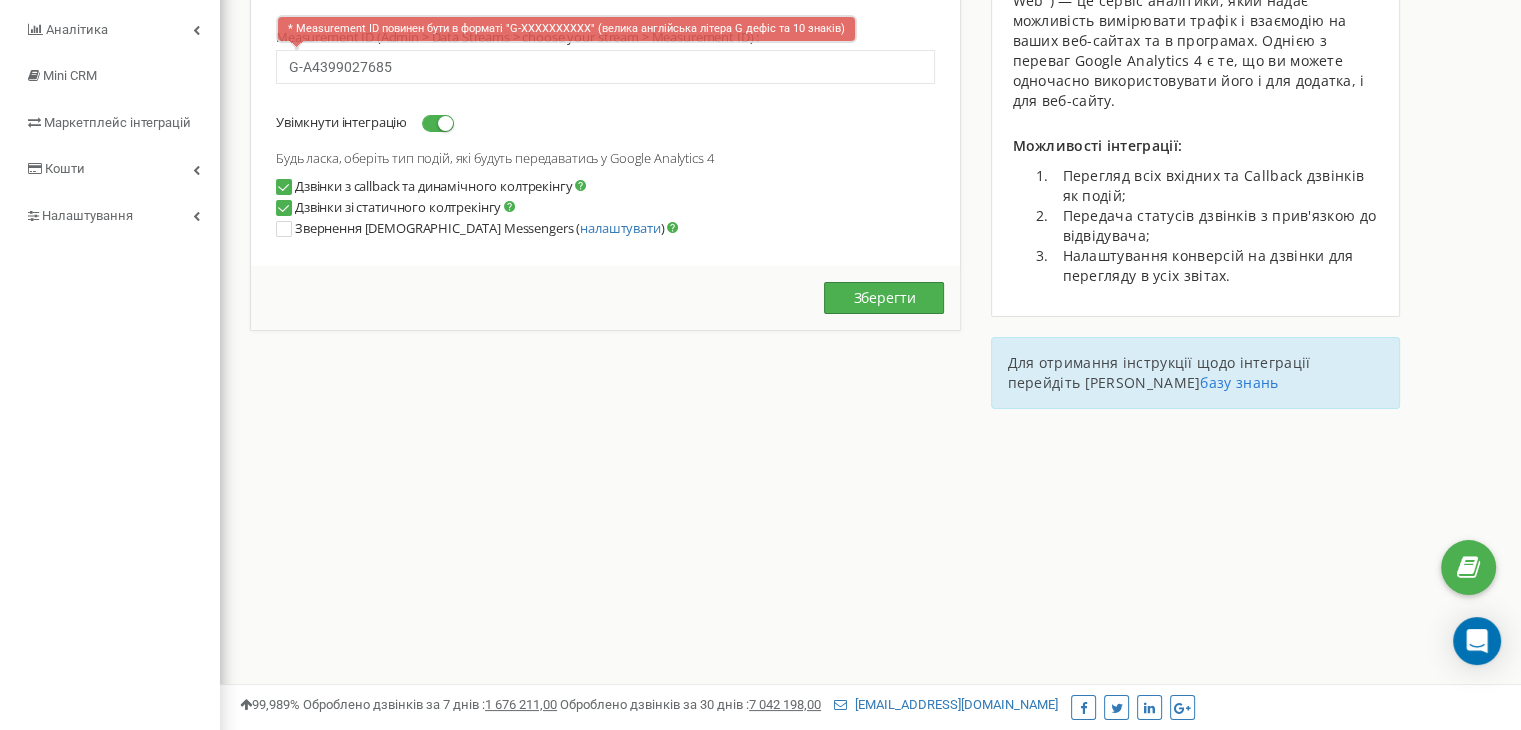 scroll, scrollTop: 255, scrollLeft: 0, axis: vertical 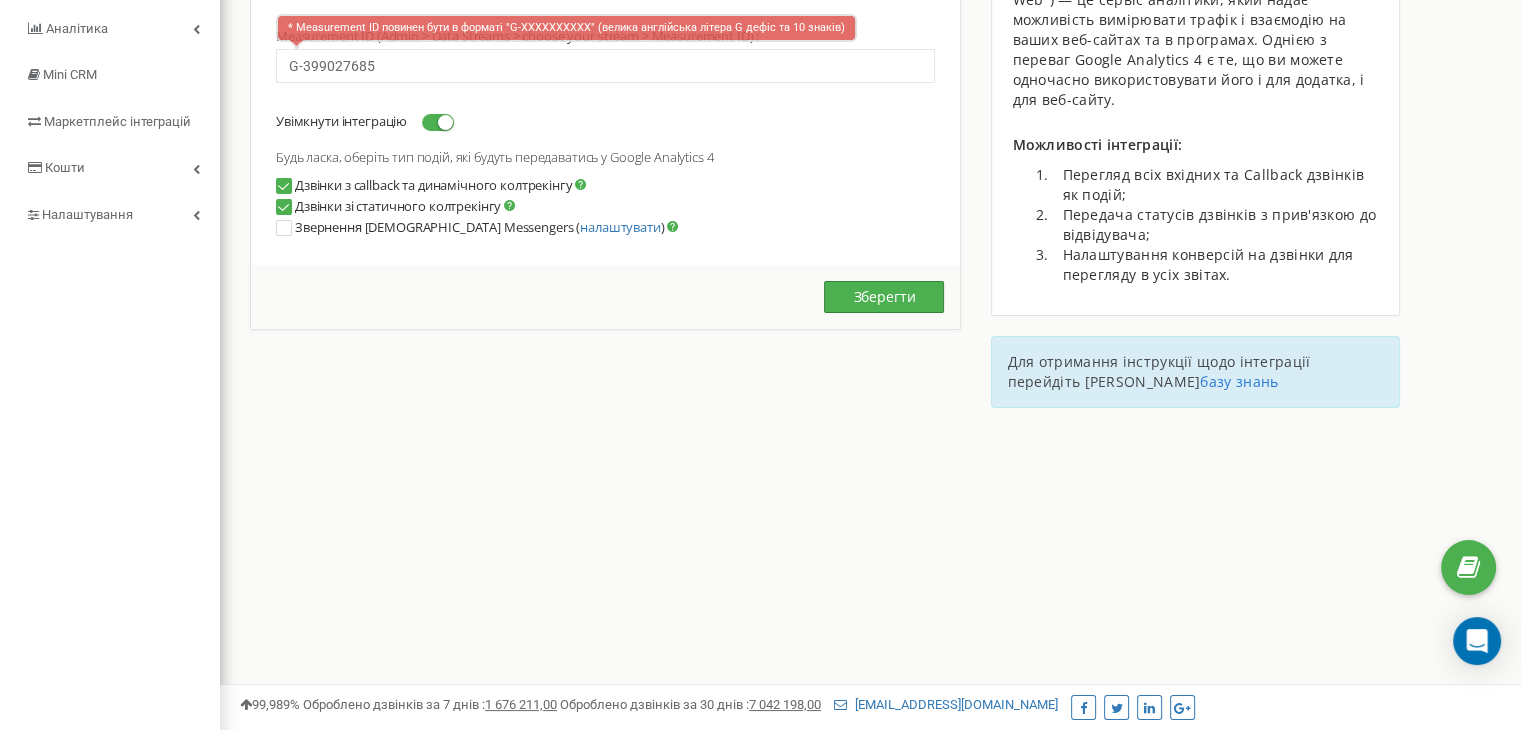 click on "Зберегти" at bounding box center (884, 297) 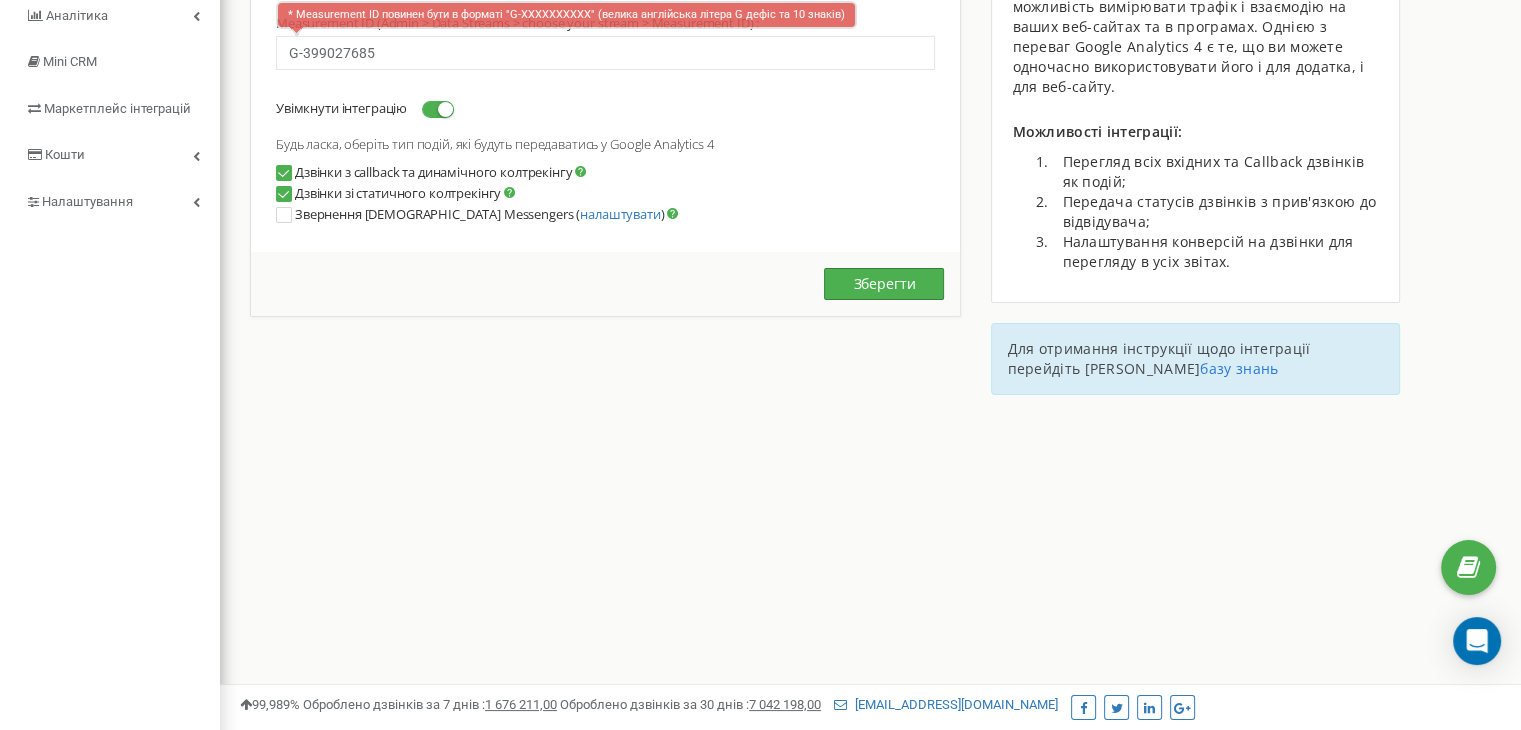 scroll, scrollTop: 269, scrollLeft: 0, axis: vertical 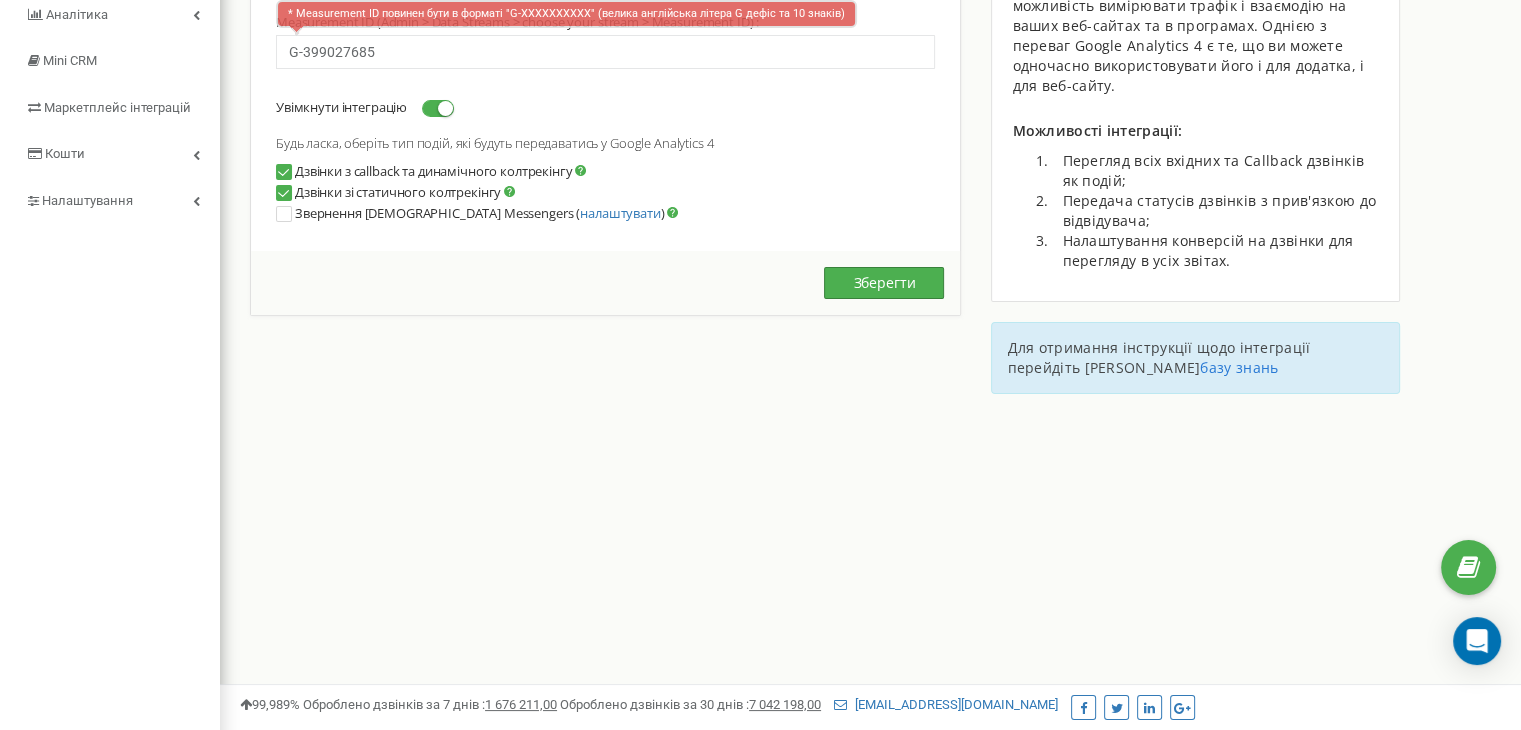 click on "Зберегти" at bounding box center [884, 283] 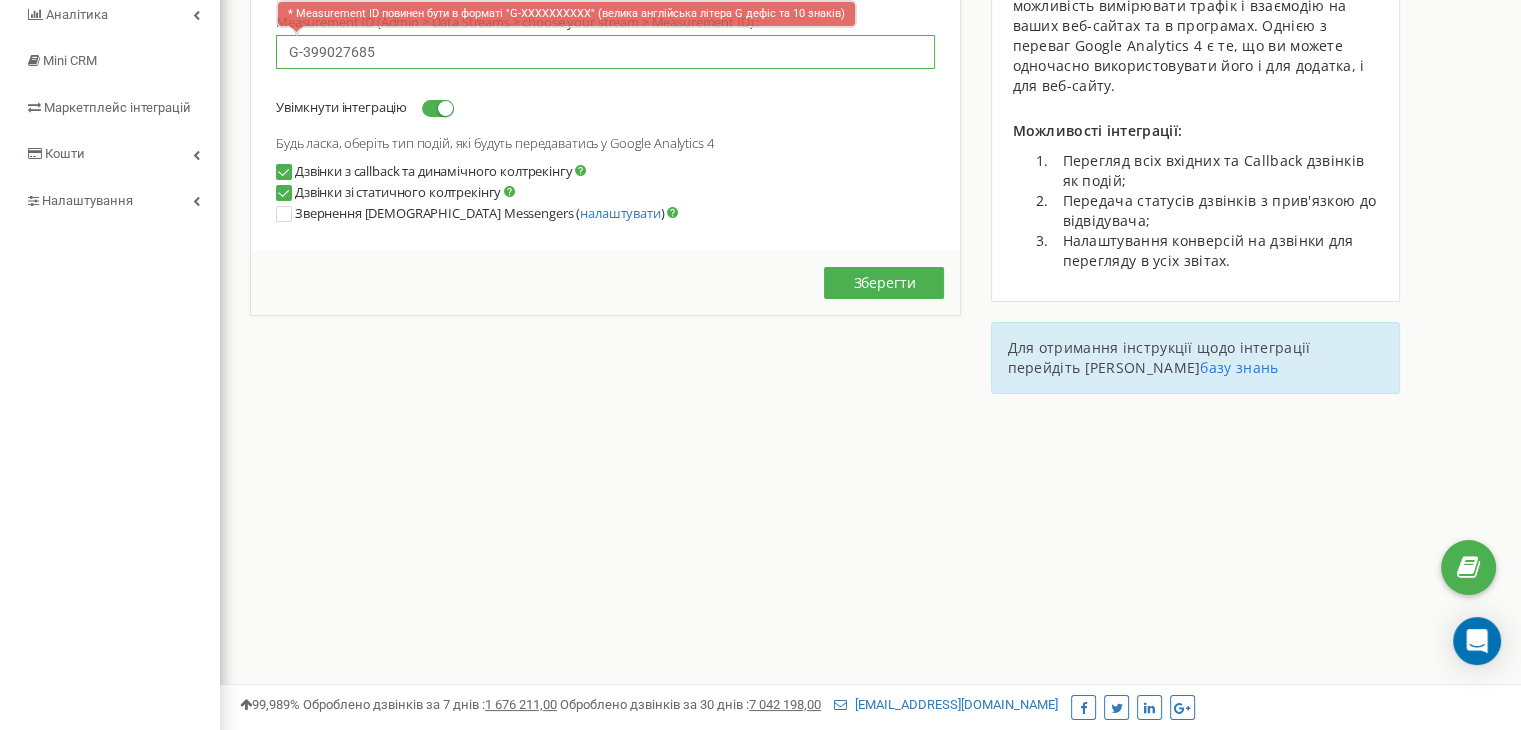 click on "G-399027685" at bounding box center [605, 52] 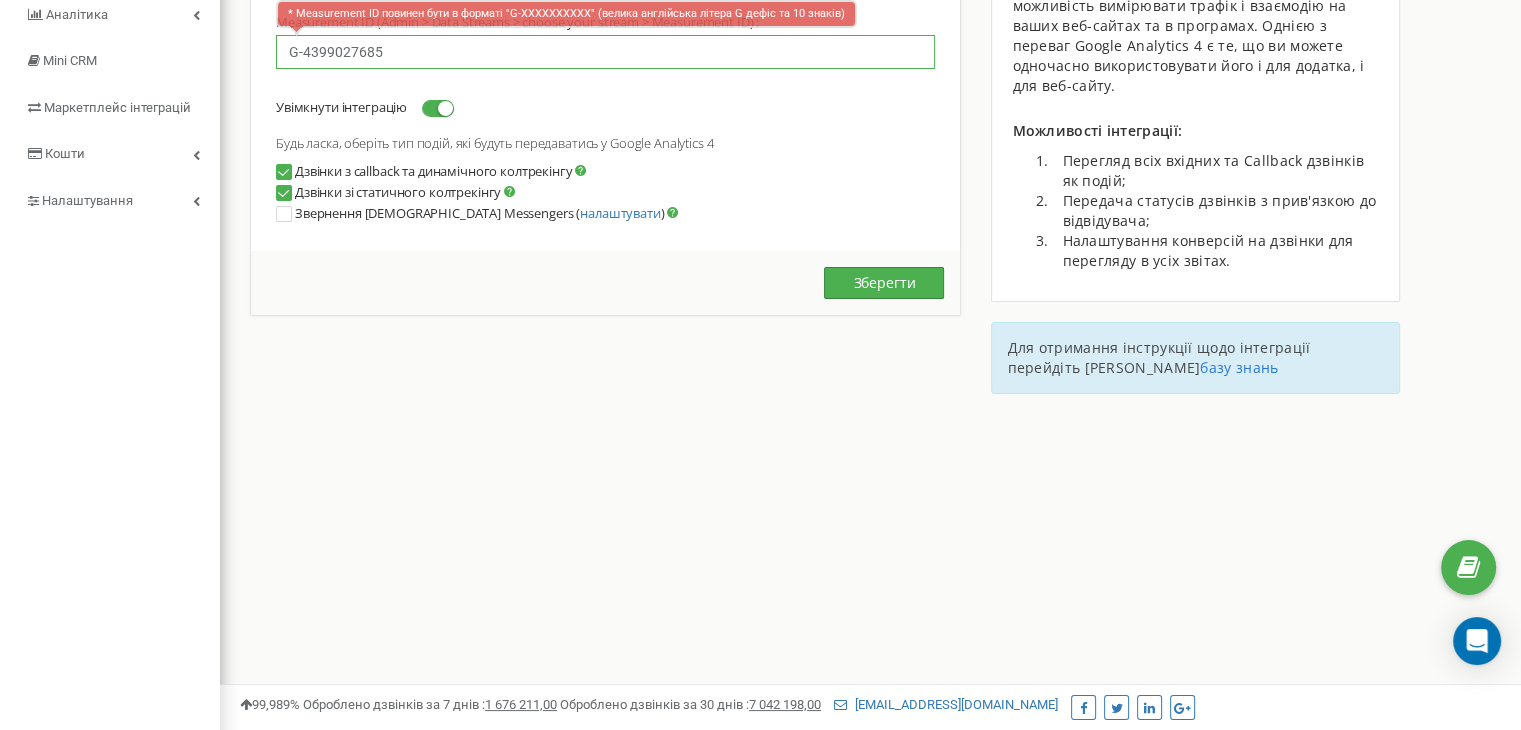 type on "G-4399027685" 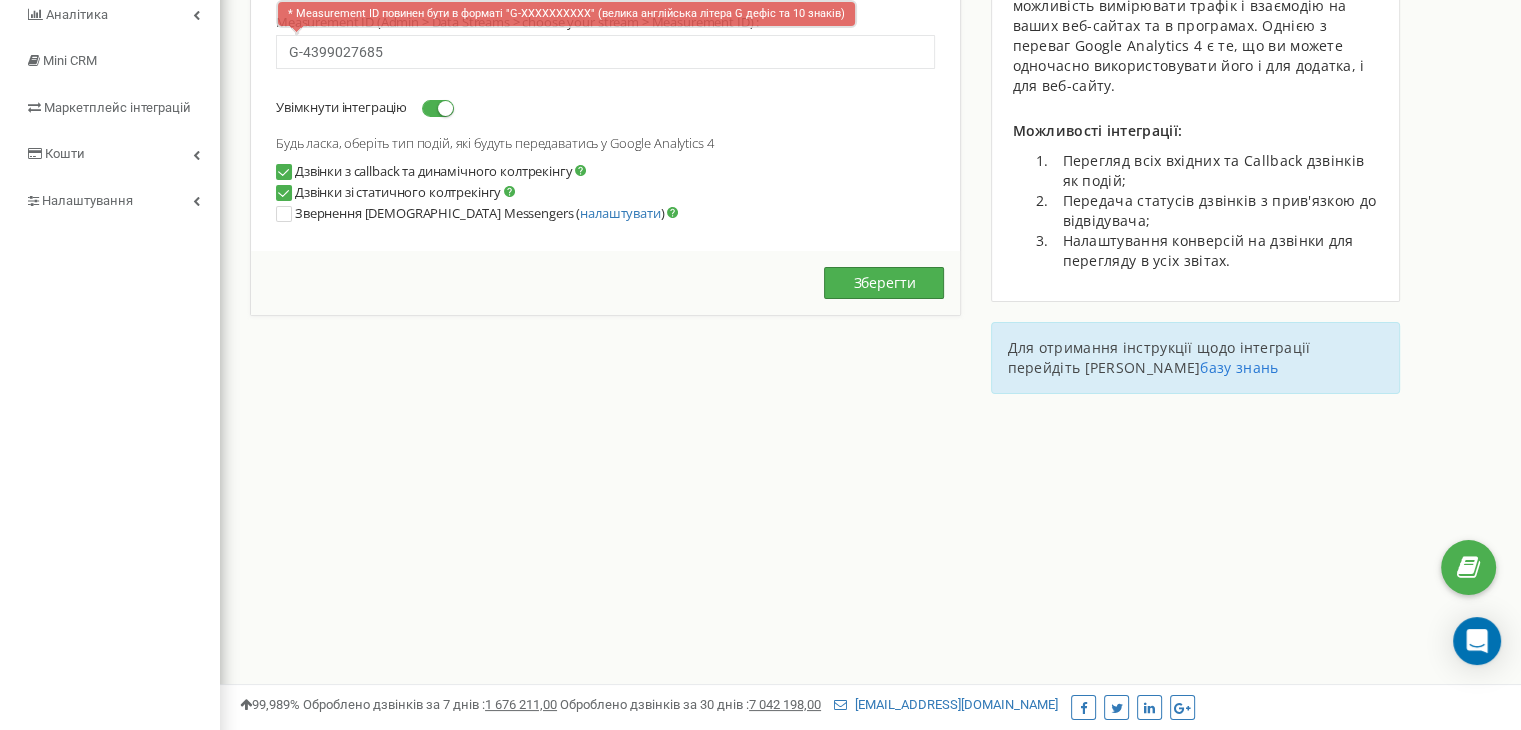 click on "Зберегти" at bounding box center [884, 283] 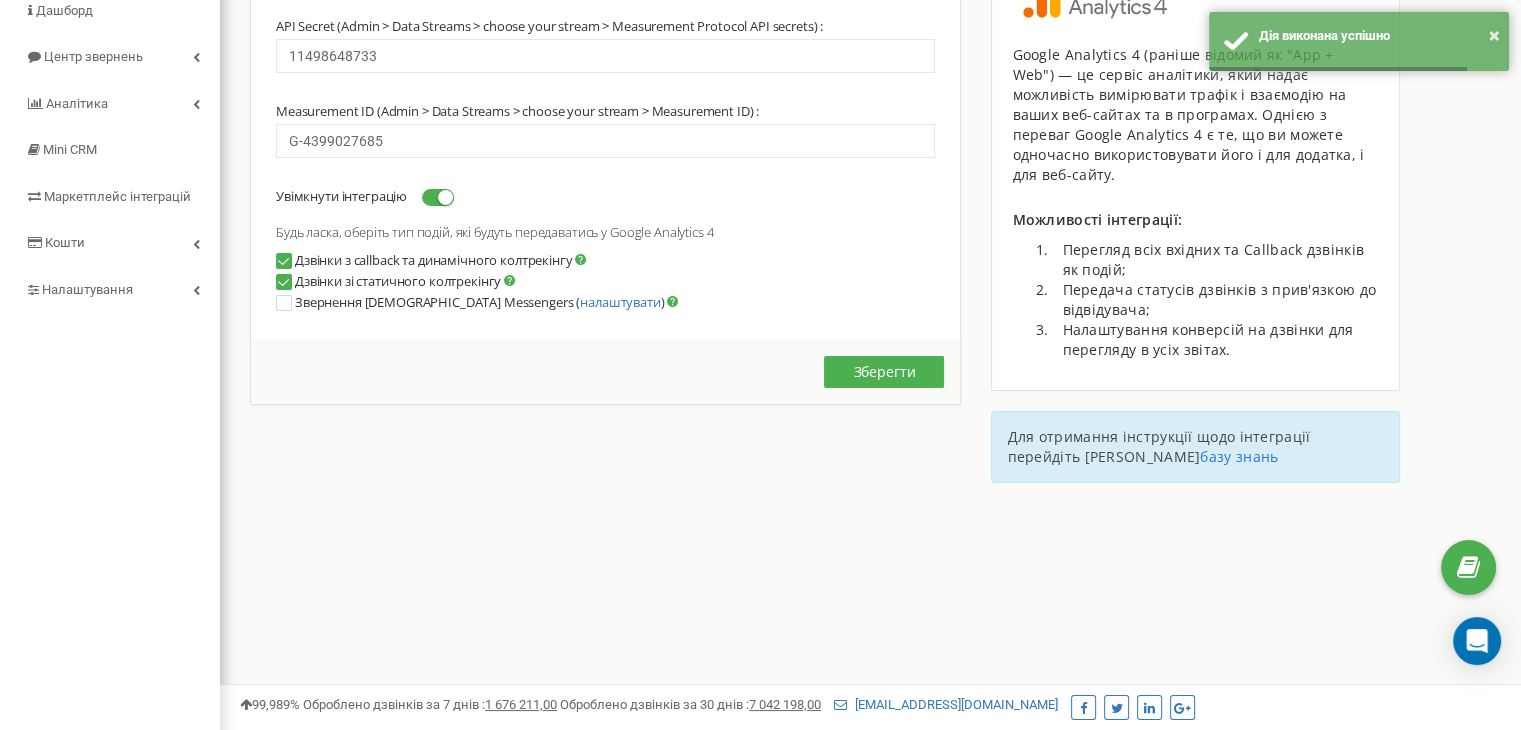 scroll, scrollTop: 69, scrollLeft: 0, axis: vertical 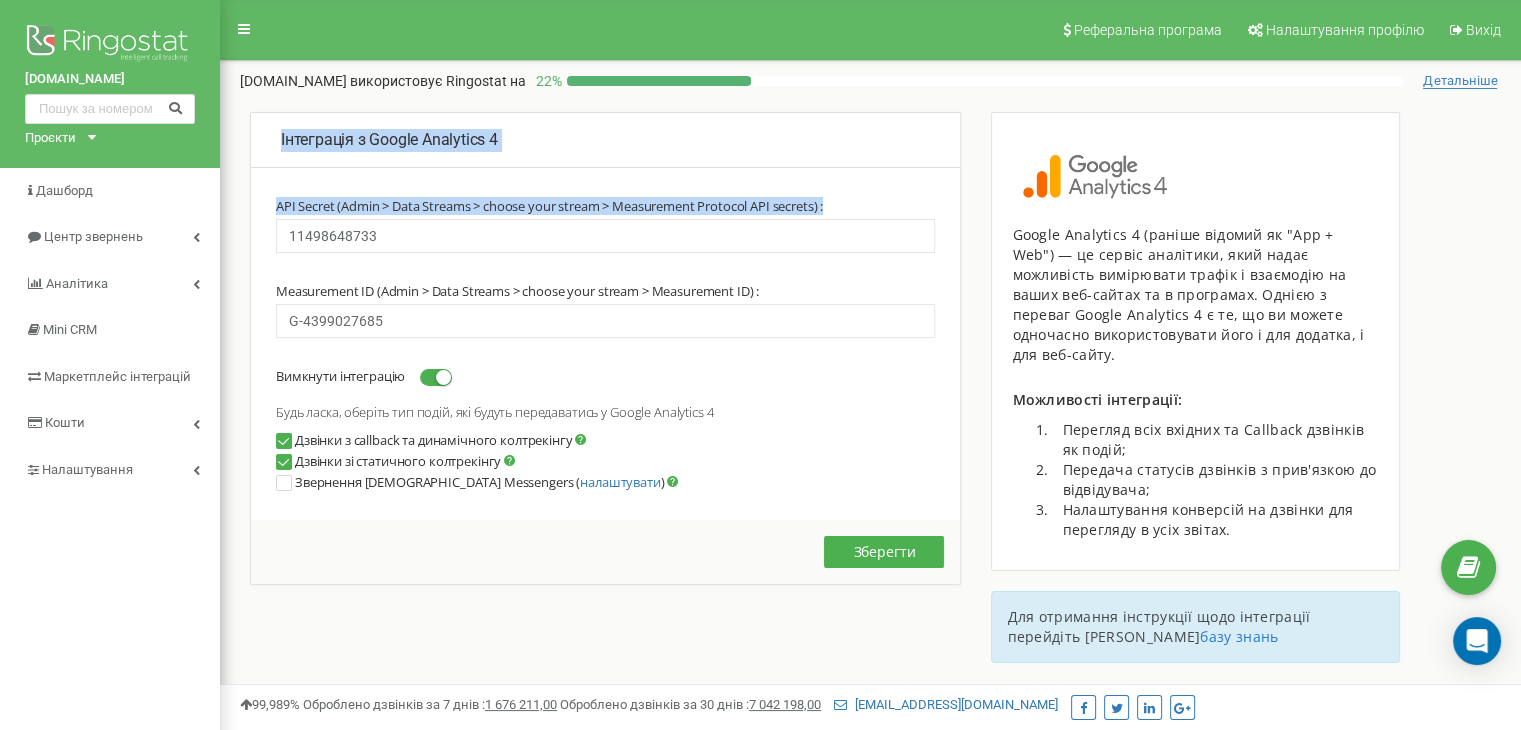 drag, startPoint x: 274, startPoint y: 131, endPoint x: 908, endPoint y: 220, distance: 640.2164 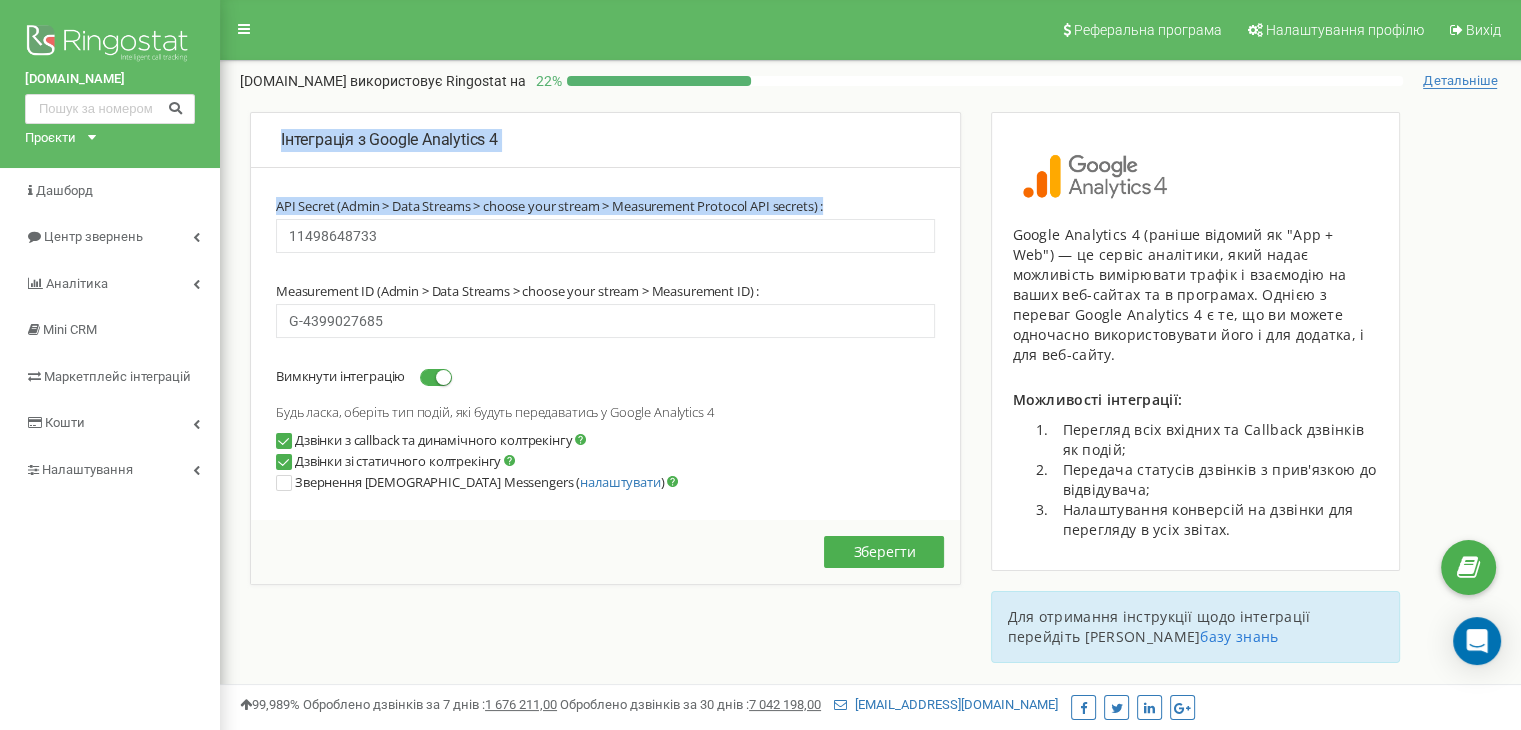 click on "Інтеграція з Google Analytics 4
API Secret (Admin > Data Streams > choose your stream > Measurement Protocol API secrets) :
11498648733
Measurement ID (Admin > Data Streams > choose your stream > Measurement ID) :
G-4399027685
Вимкнути інтеграцію
Будь ласка, оберіть тип подій, які будуть передаватись у Google Analytics 4" at bounding box center (605, 348) 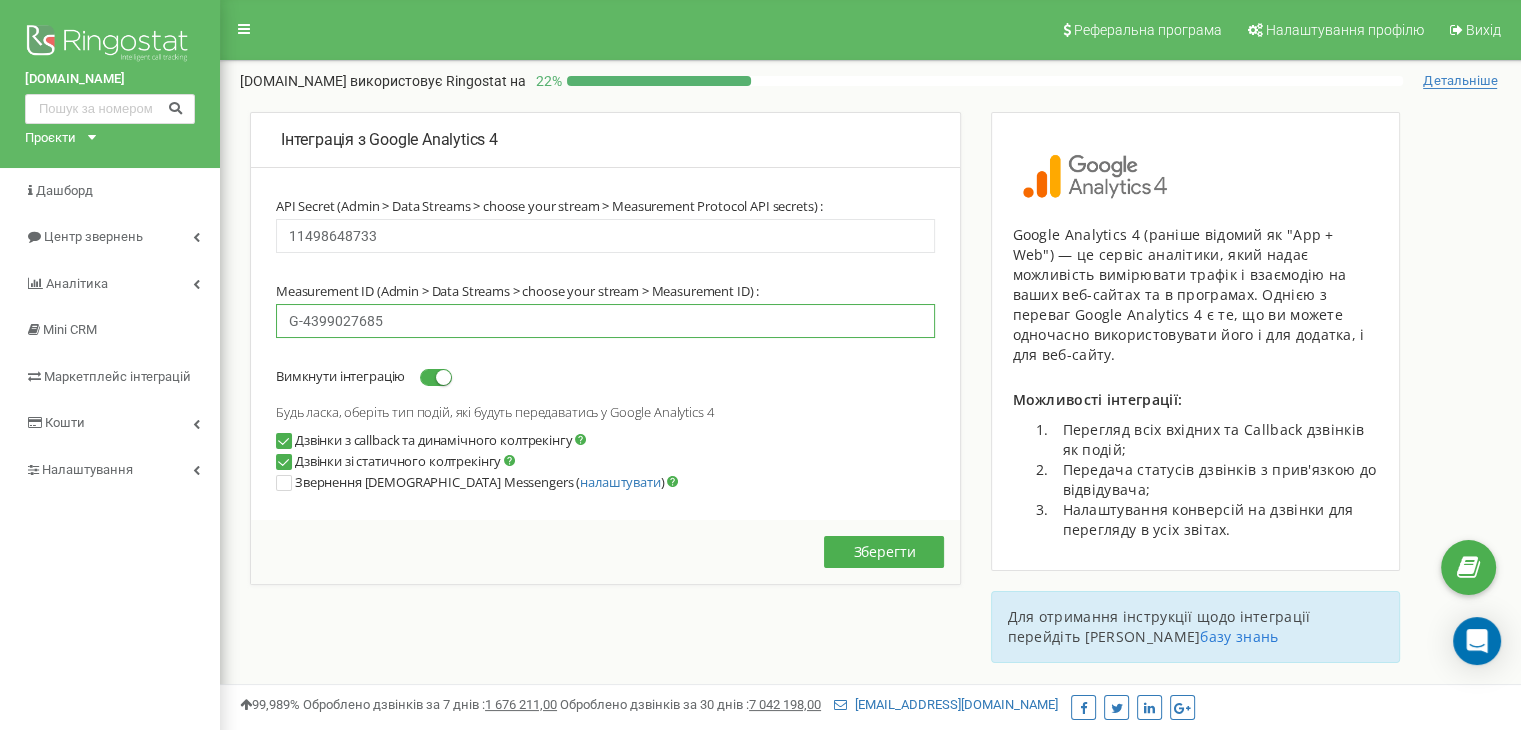click on "G-4399027685" at bounding box center (605, 321) 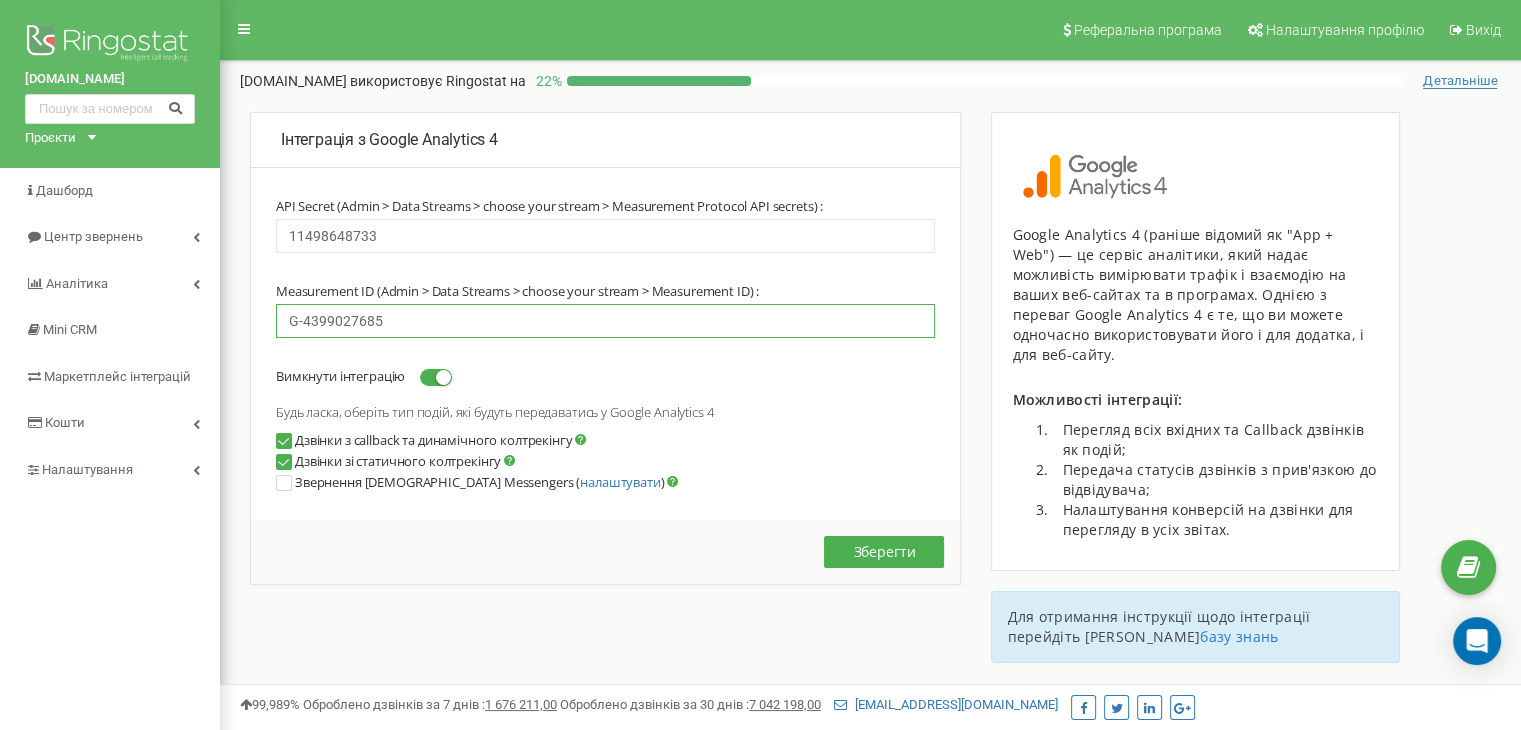 paste on "F5S78BL63N" 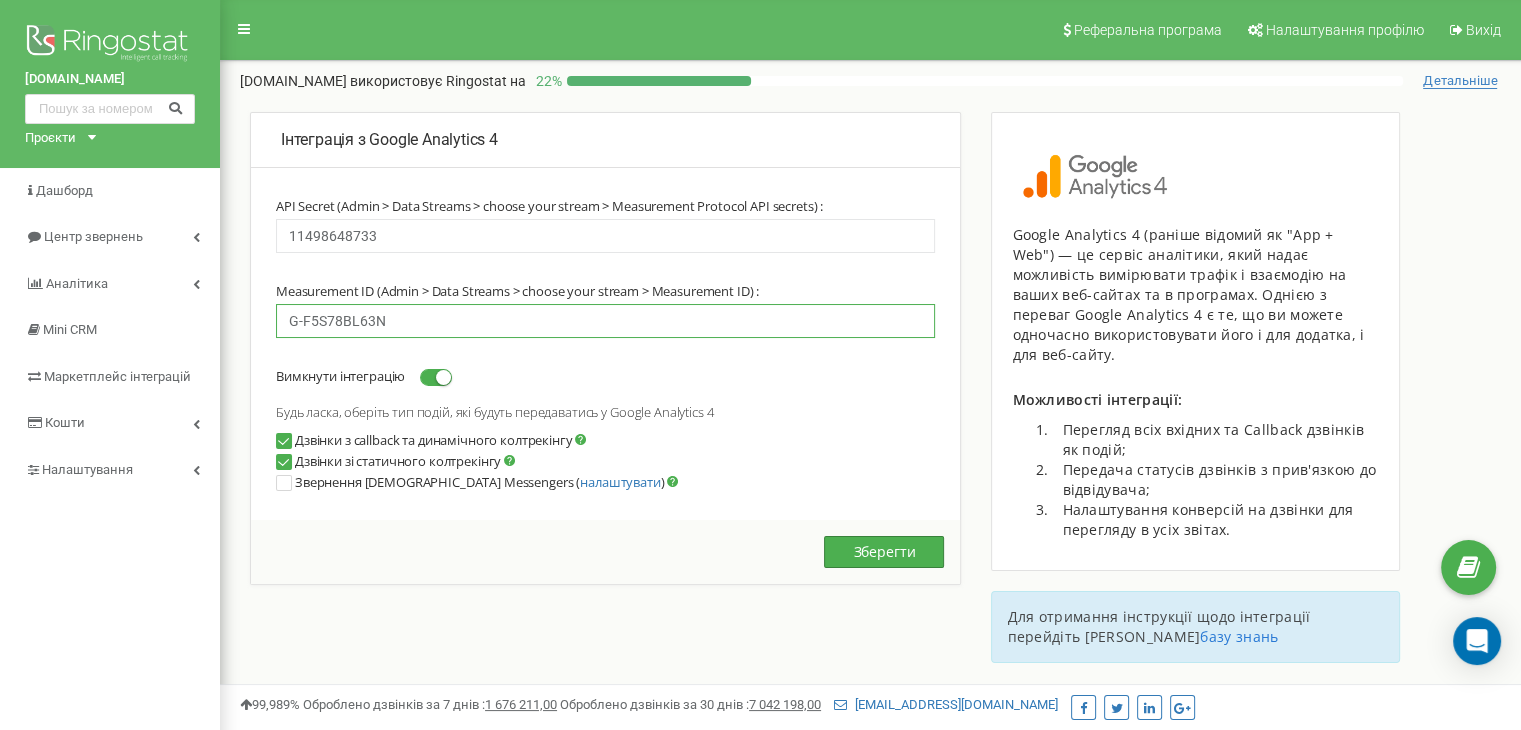 type on "G-F5S78BL63N" 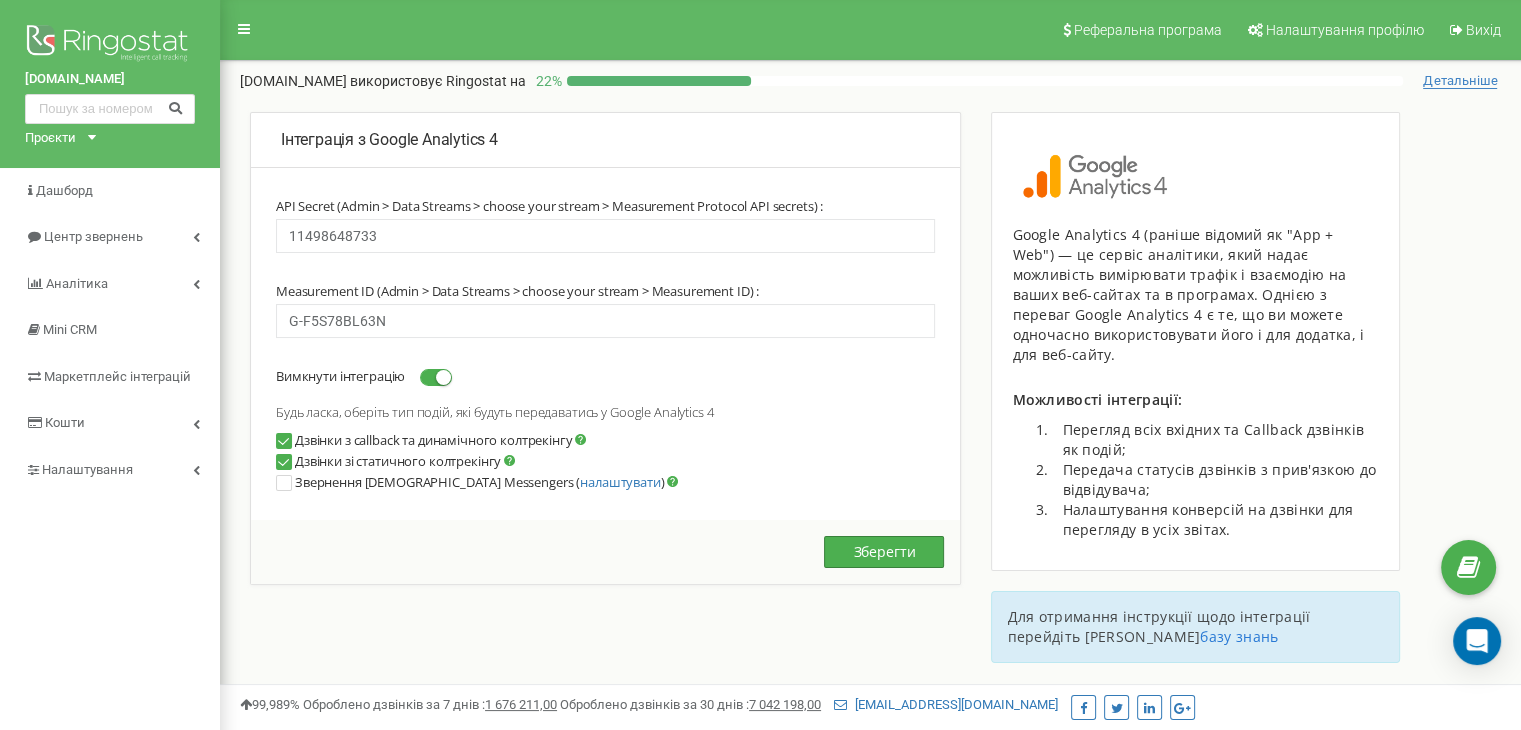 click on "Зберегти" at bounding box center [884, 552] 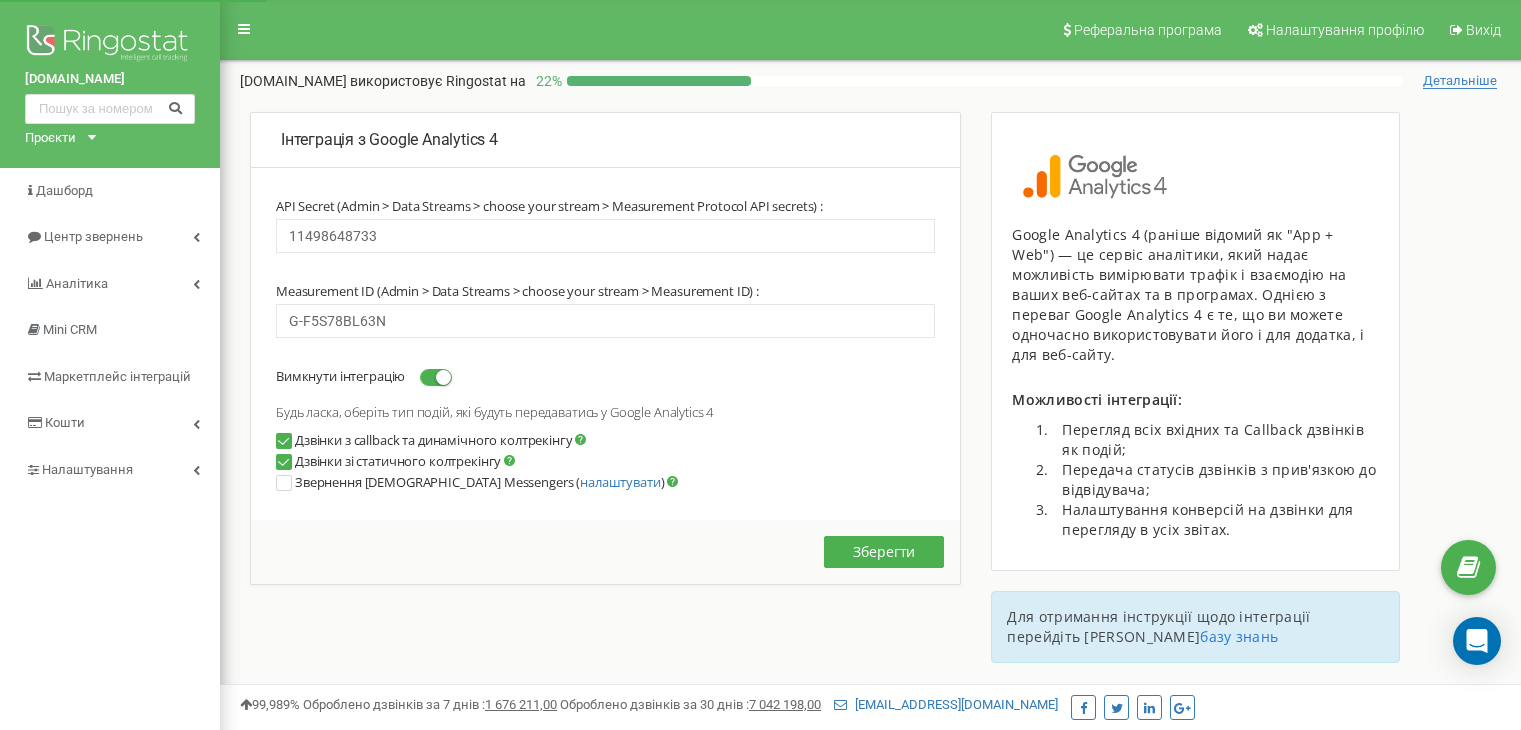 scroll, scrollTop: 0, scrollLeft: 0, axis: both 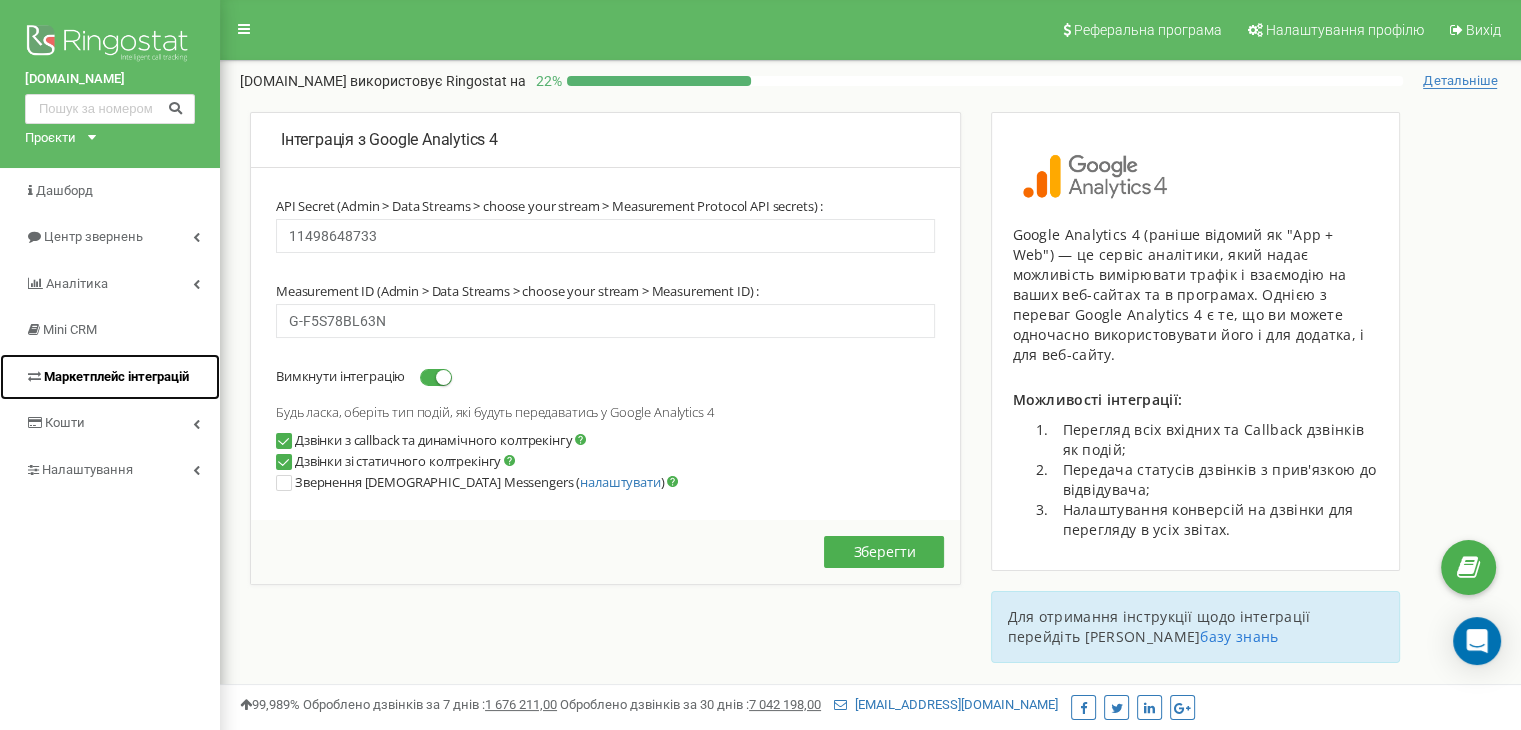 click on "Маркетплейс інтеграцій" at bounding box center (107, 377) 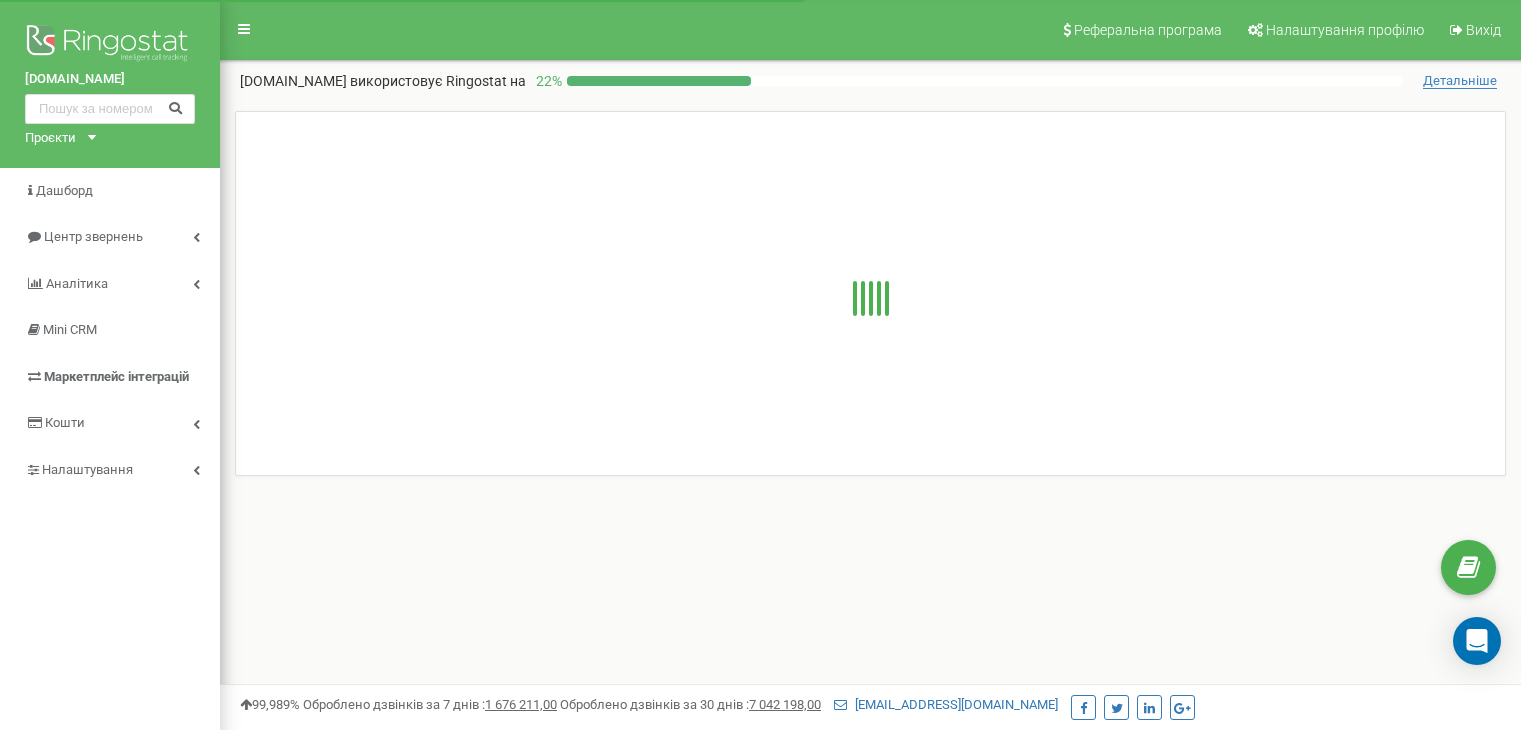 scroll, scrollTop: 0, scrollLeft: 0, axis: both 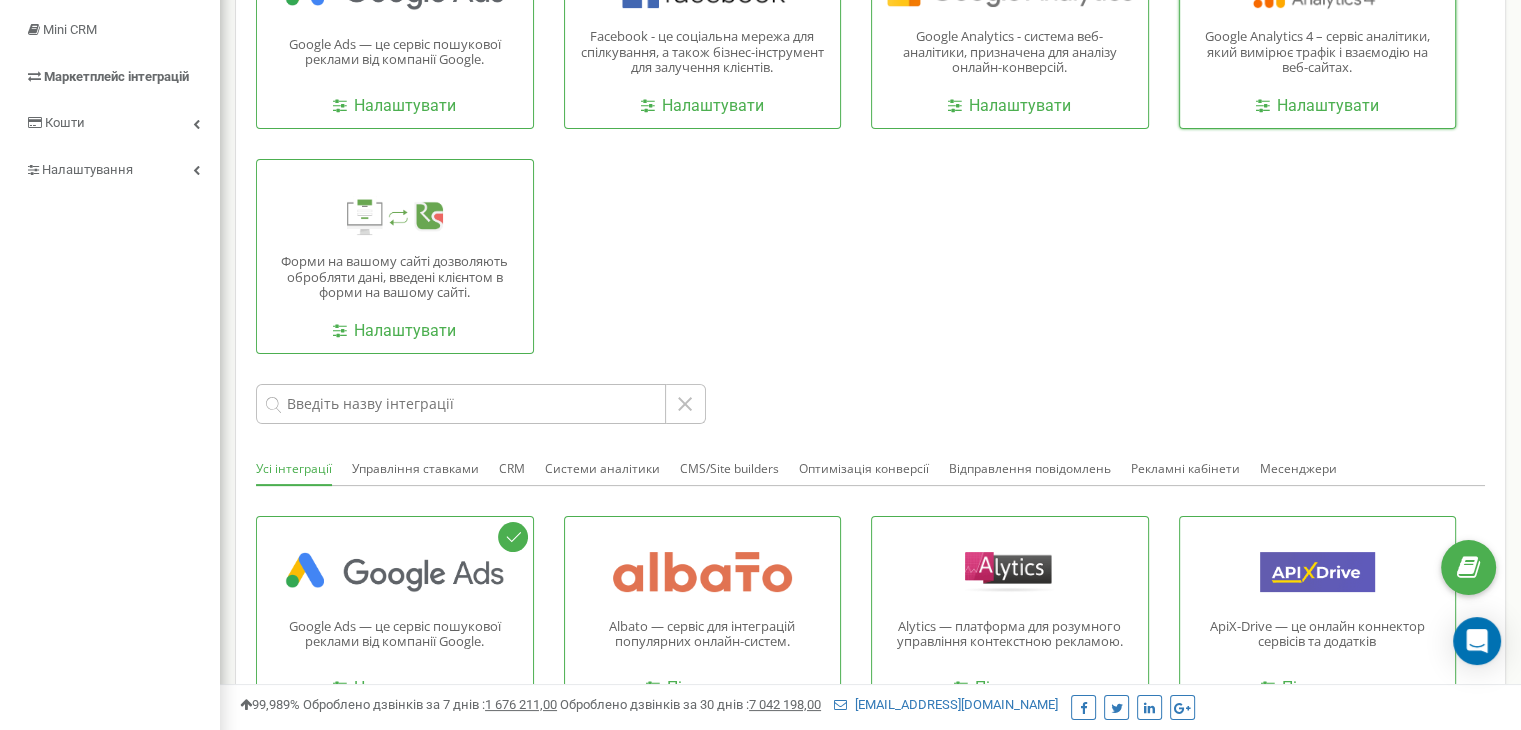 click on "Google Analytics 4 – сервіс аналітики, який вимірює трафік і взаємодію на веб-сайтах. Налаштувати" at bounding box center (1318, 31) 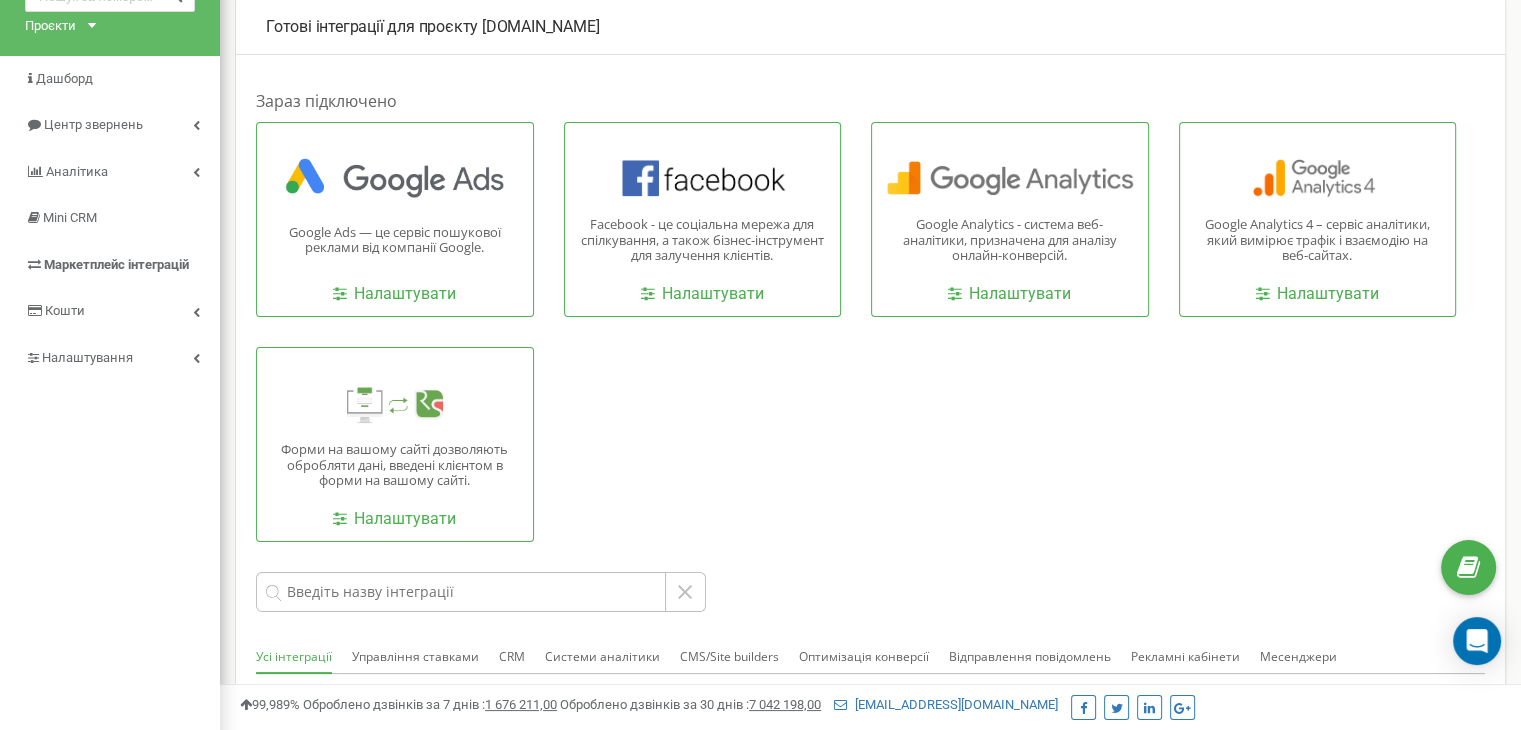 scroll, scrollTop: 100, scrollLeft: 0, axis: vertical 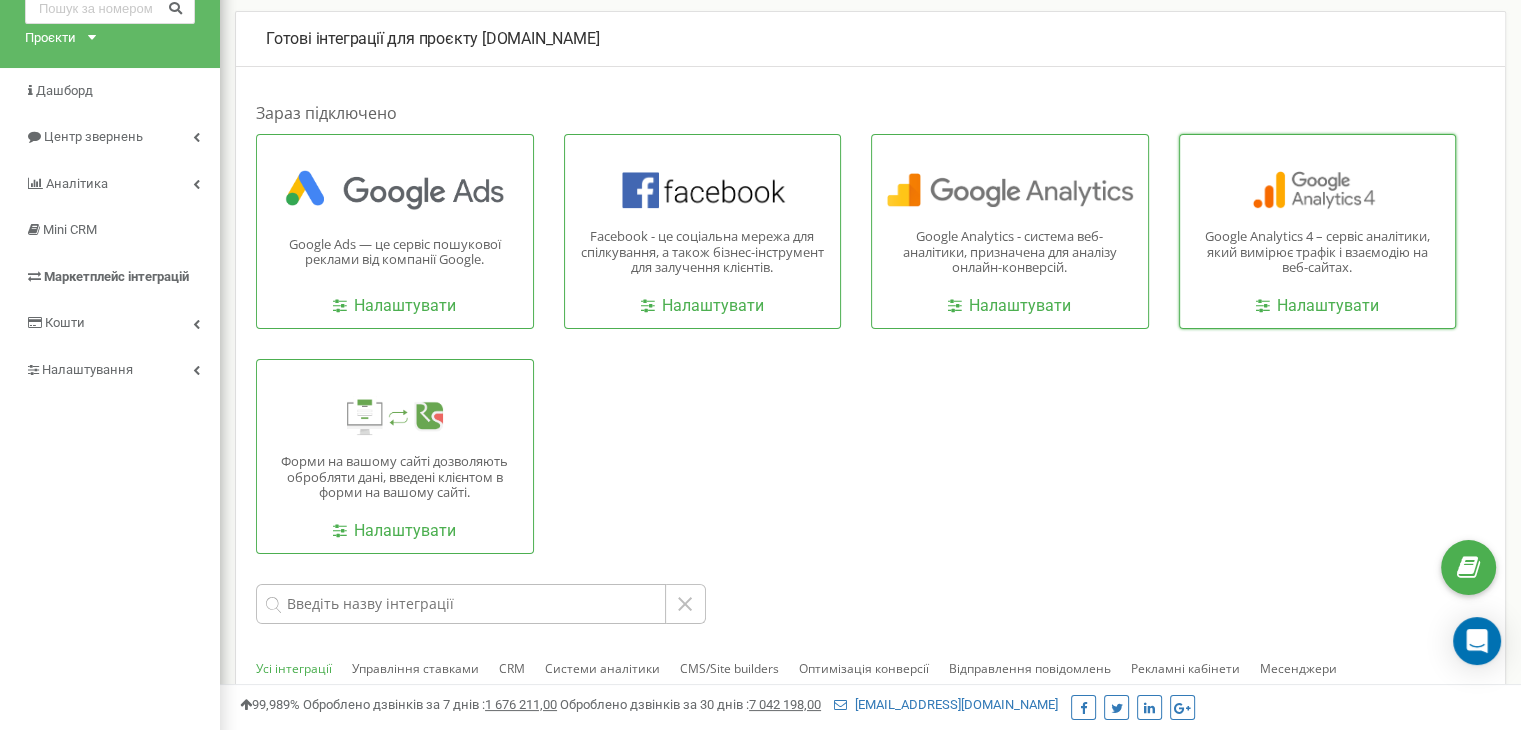 click at bounding box center (1318, 190) 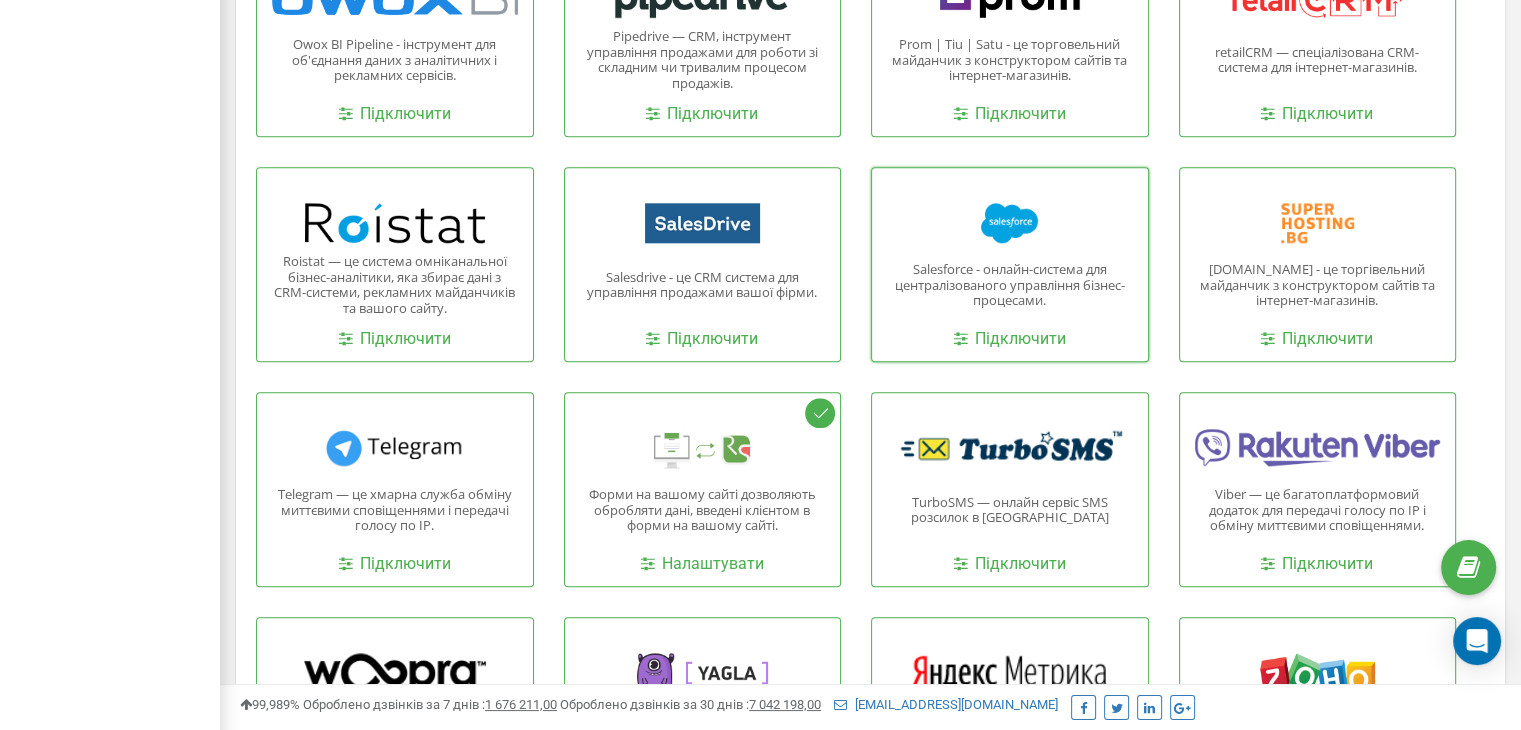scroll, scrollTop: 2220, scrollLeft: 0, axis: vertical 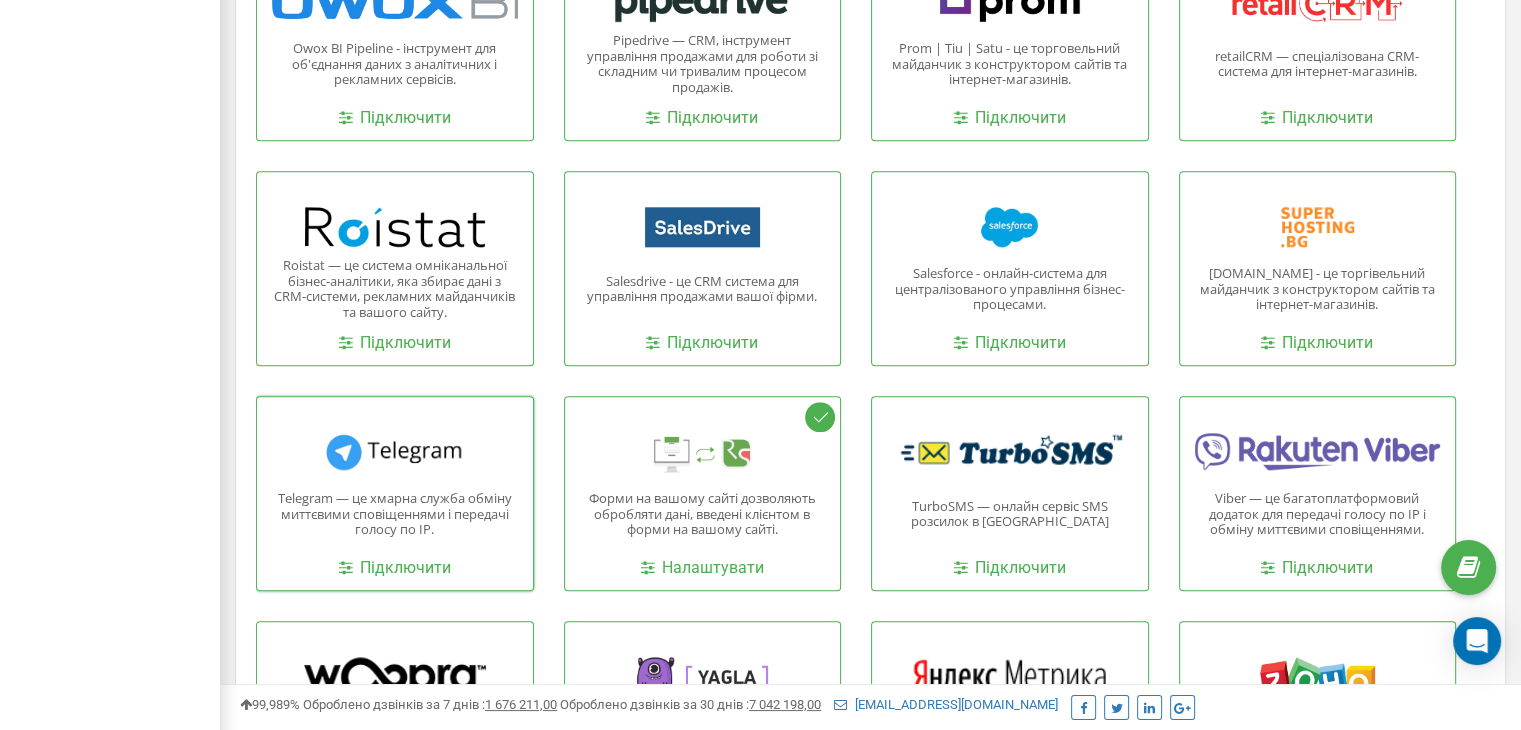 click at bounding box center (395, 452) 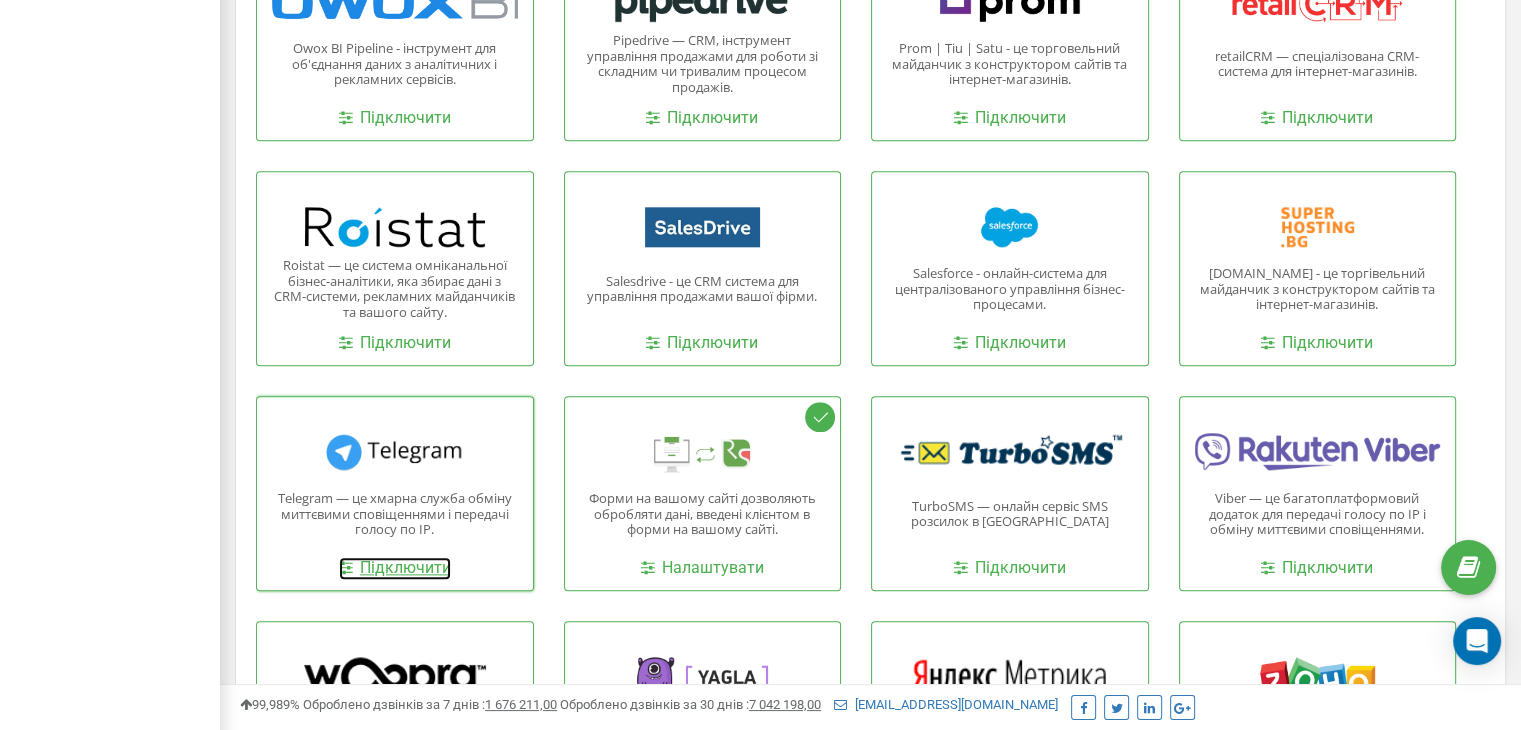 click on "Підключити" at bounding box center (395, 568) 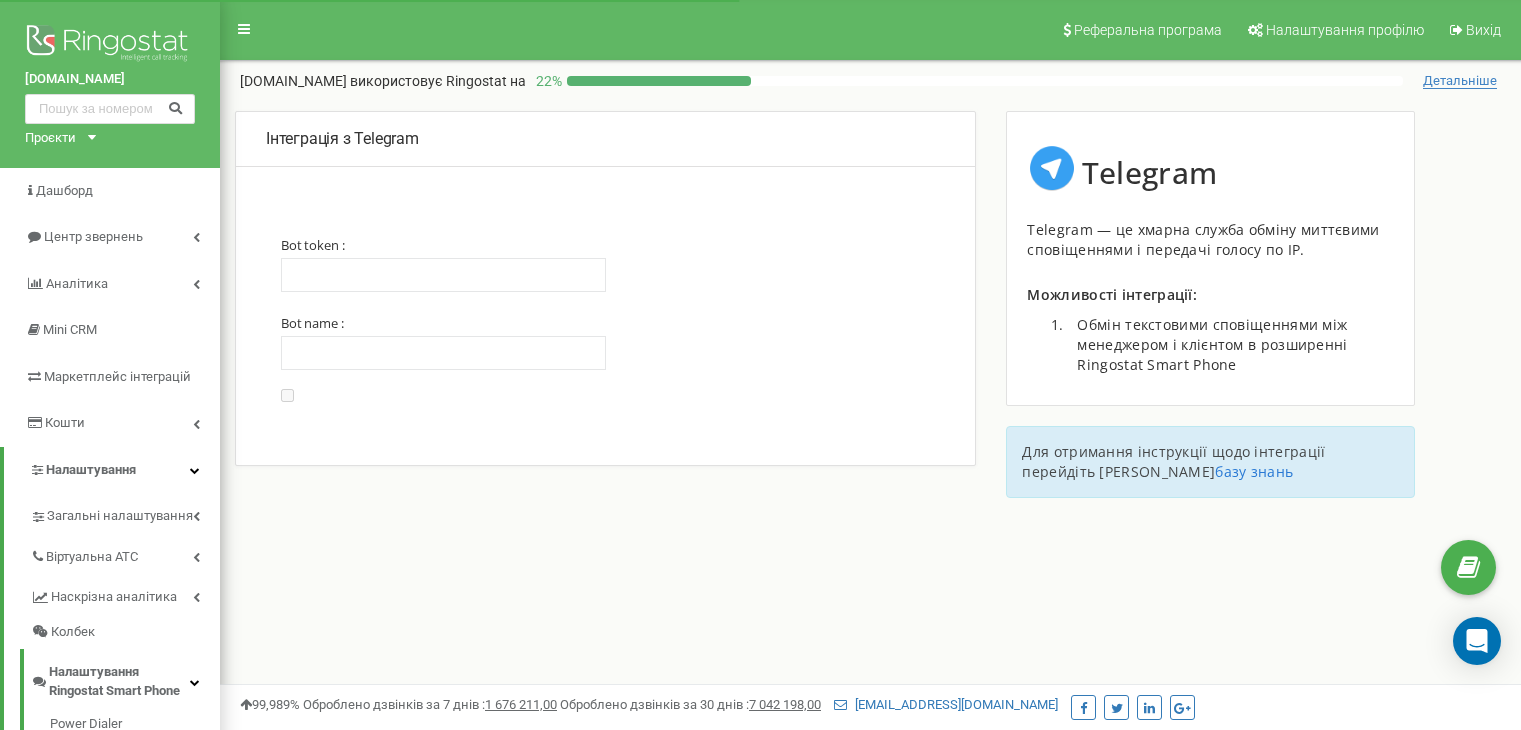 scroll, scrollTop: 0, scrollLeft: 0, axis: both 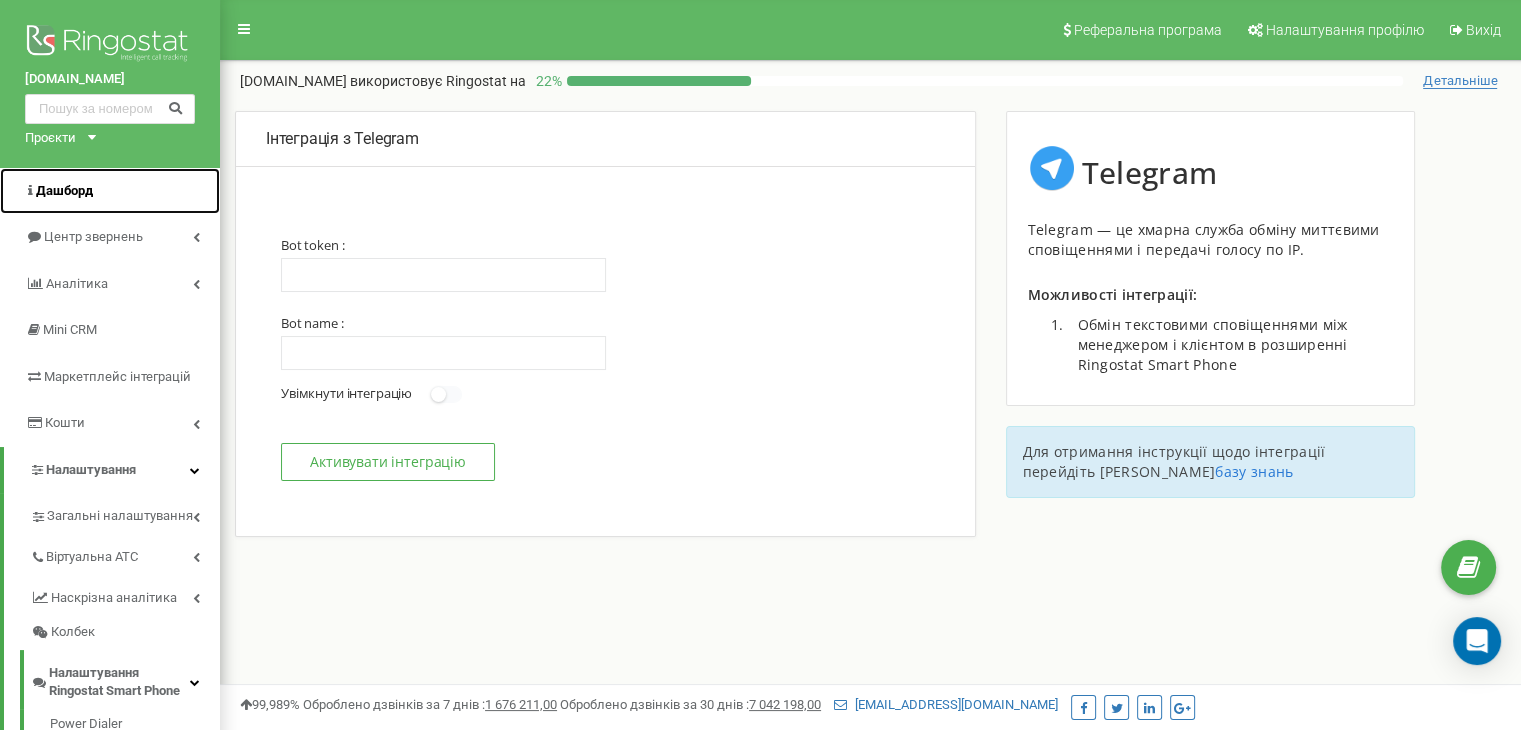 click on "Дашборд" at bounding box center (110, 191) 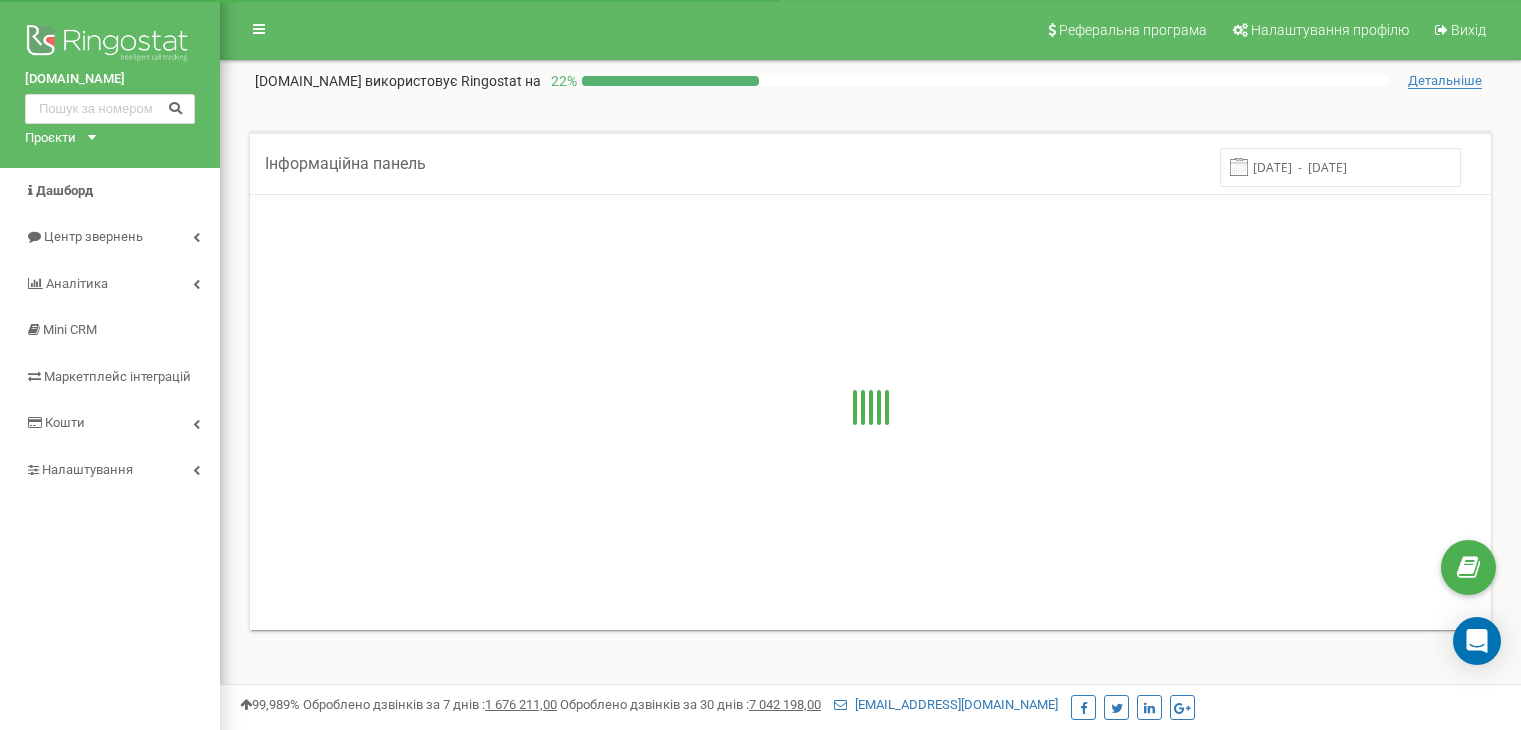 scroll, scrollTop: 0, scrollLeft: 0, axis: both 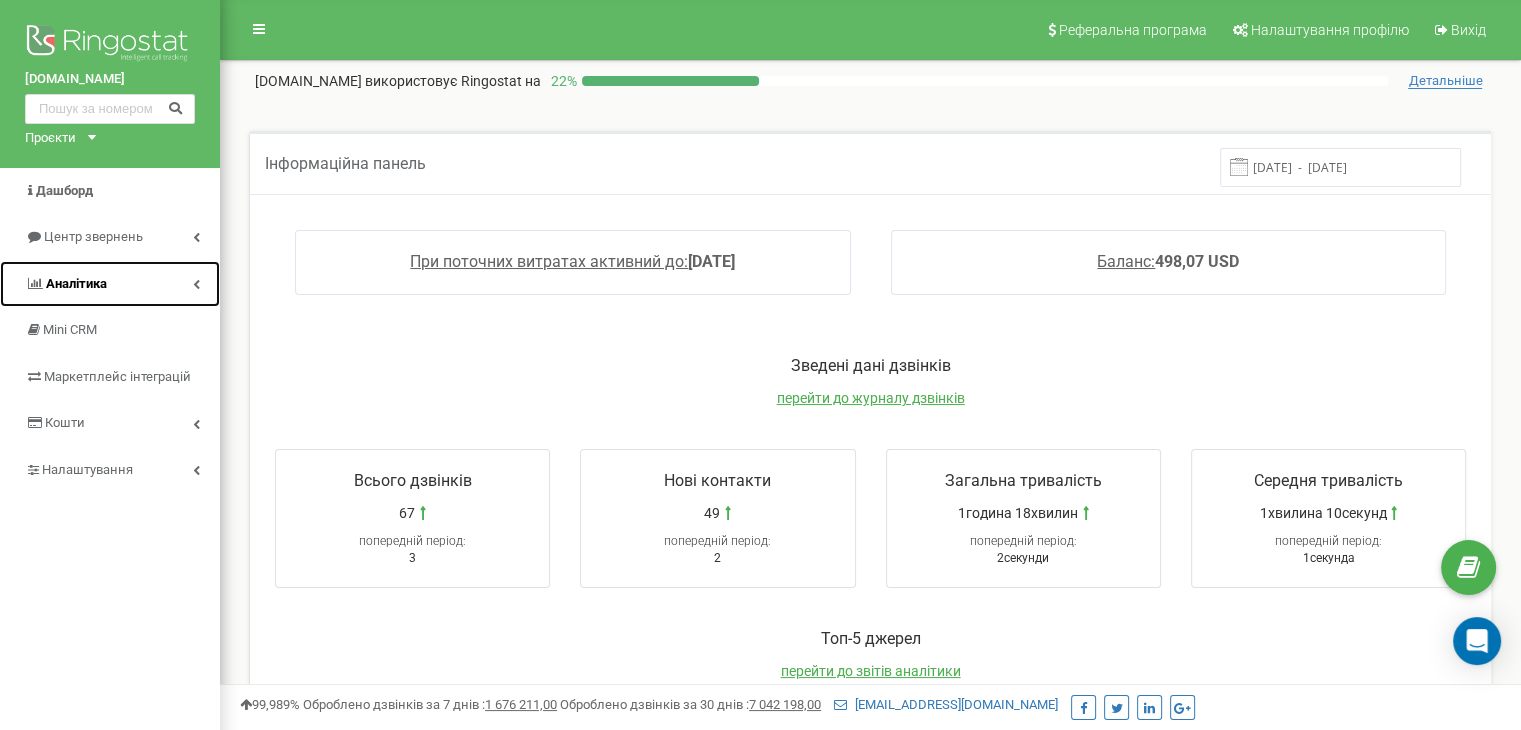 click on "Аналiтика" at bounding box center [76, 283] 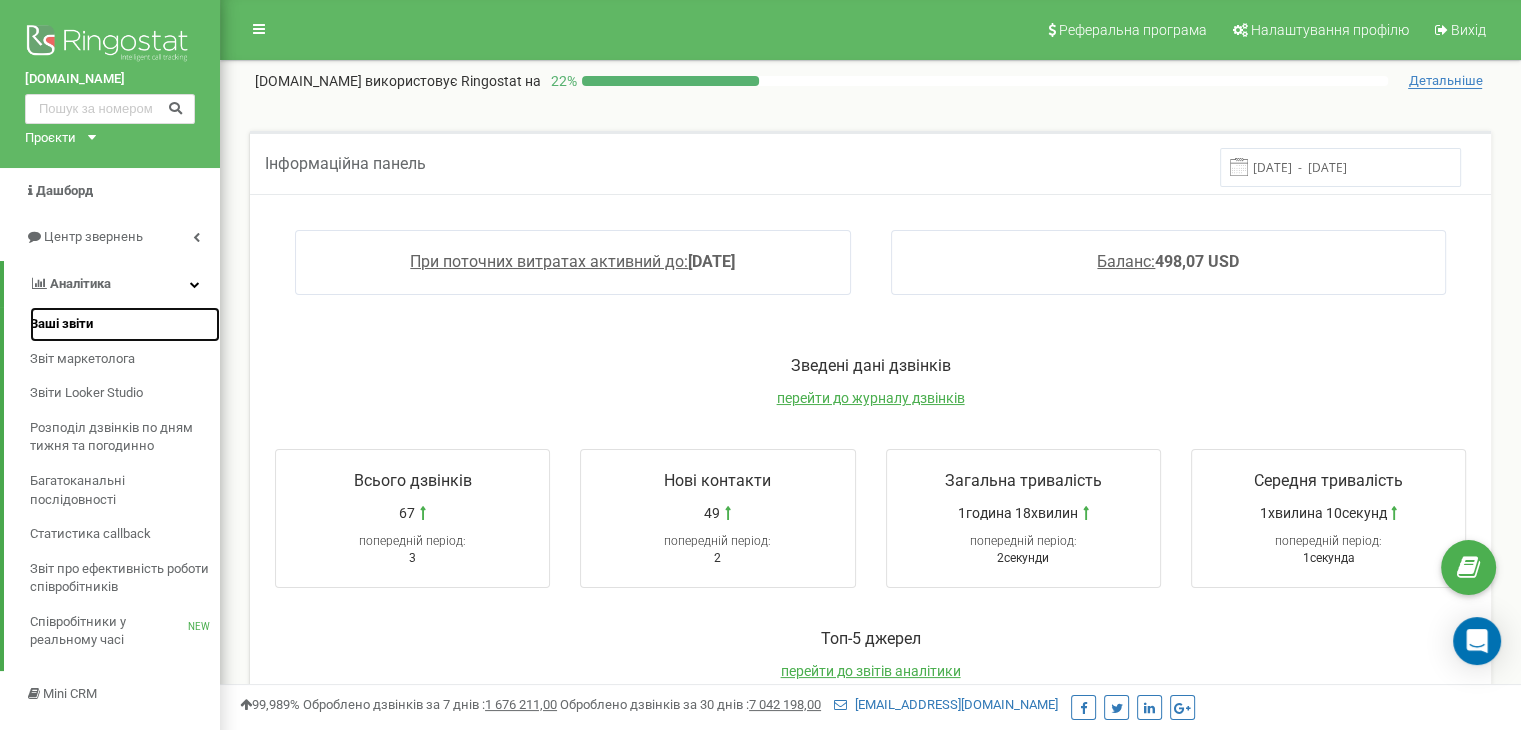 click on "Ваші звіти" at bounding box center (61, 324) 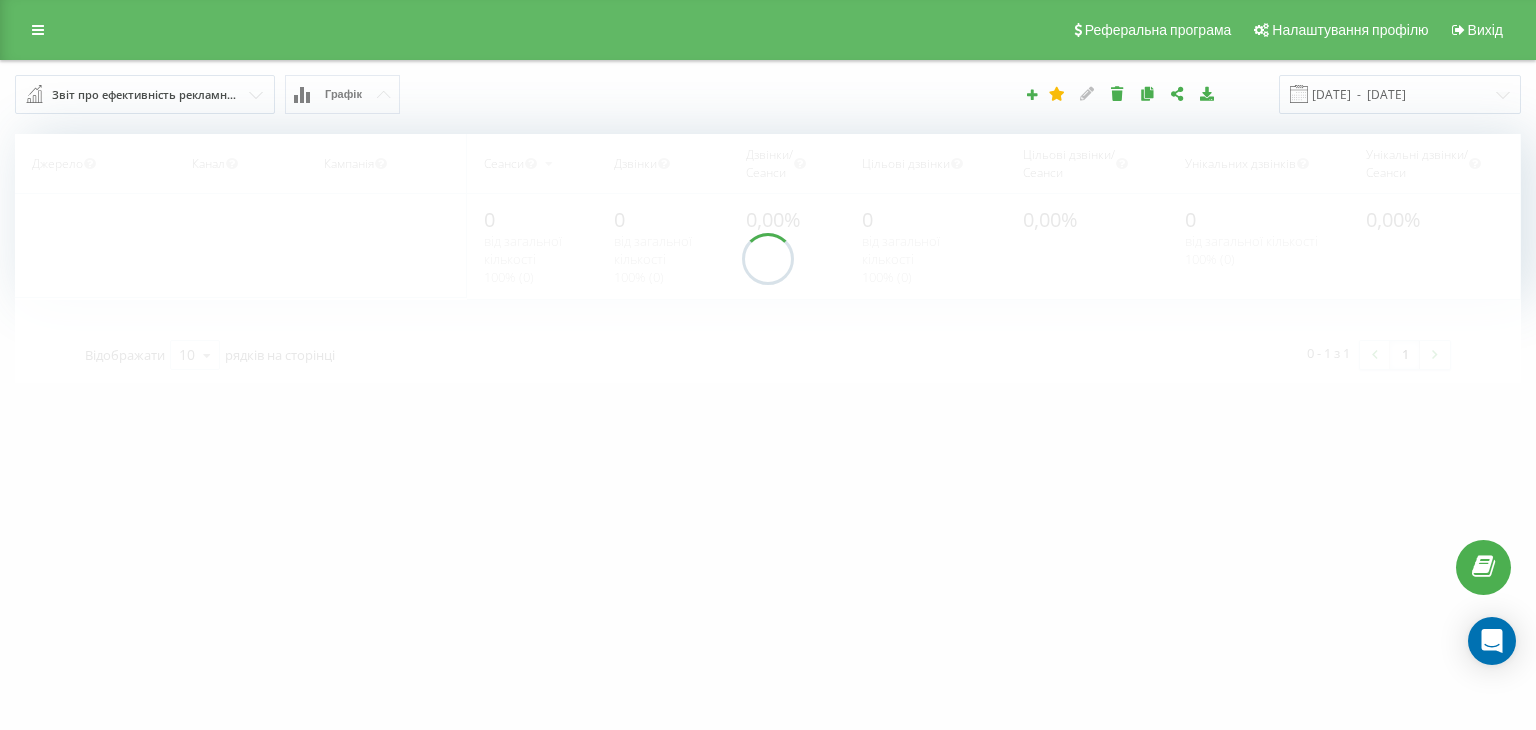 scroll, scrollTop: 0, scrollLeft: 0, axis: both 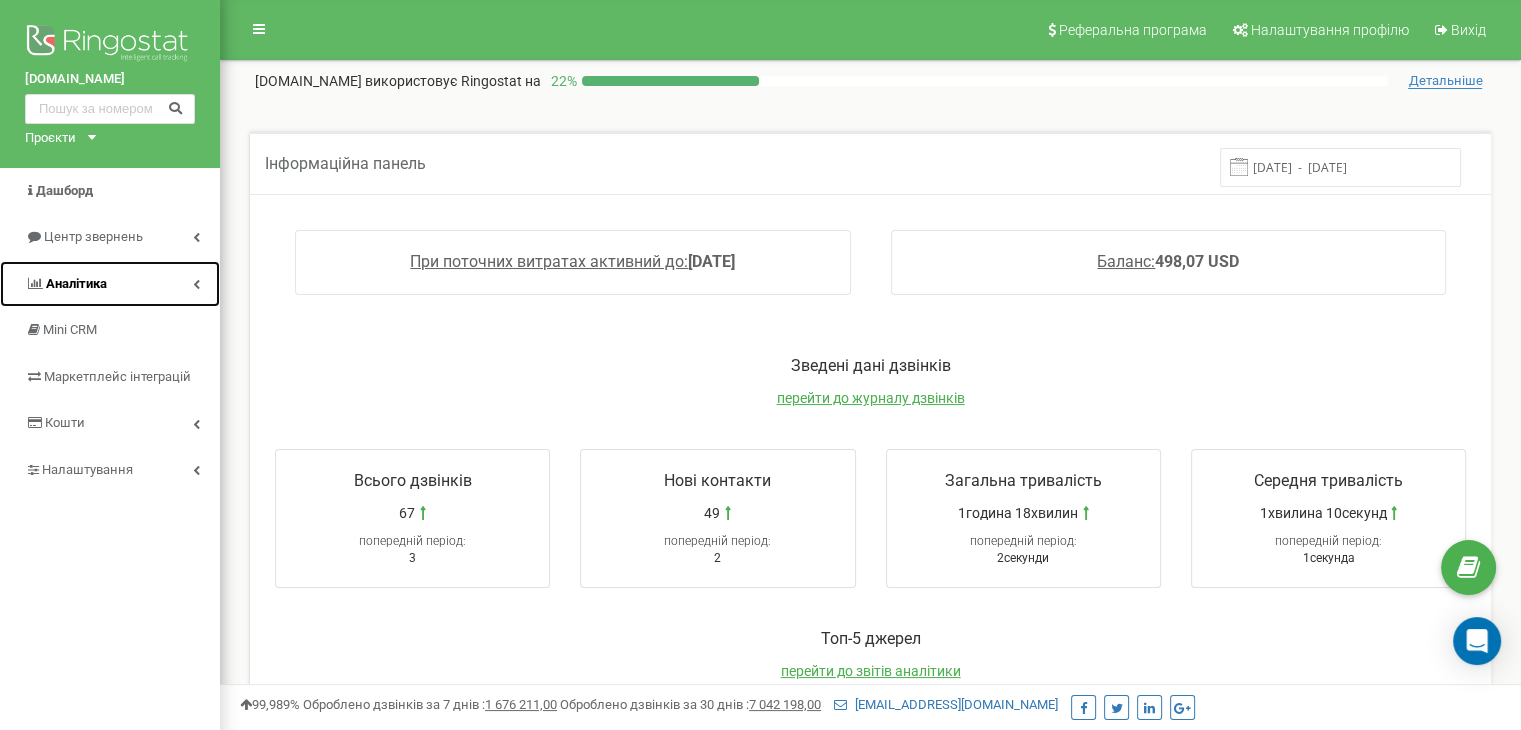 click on "Аналiтика" at bounding box center (76, 283) 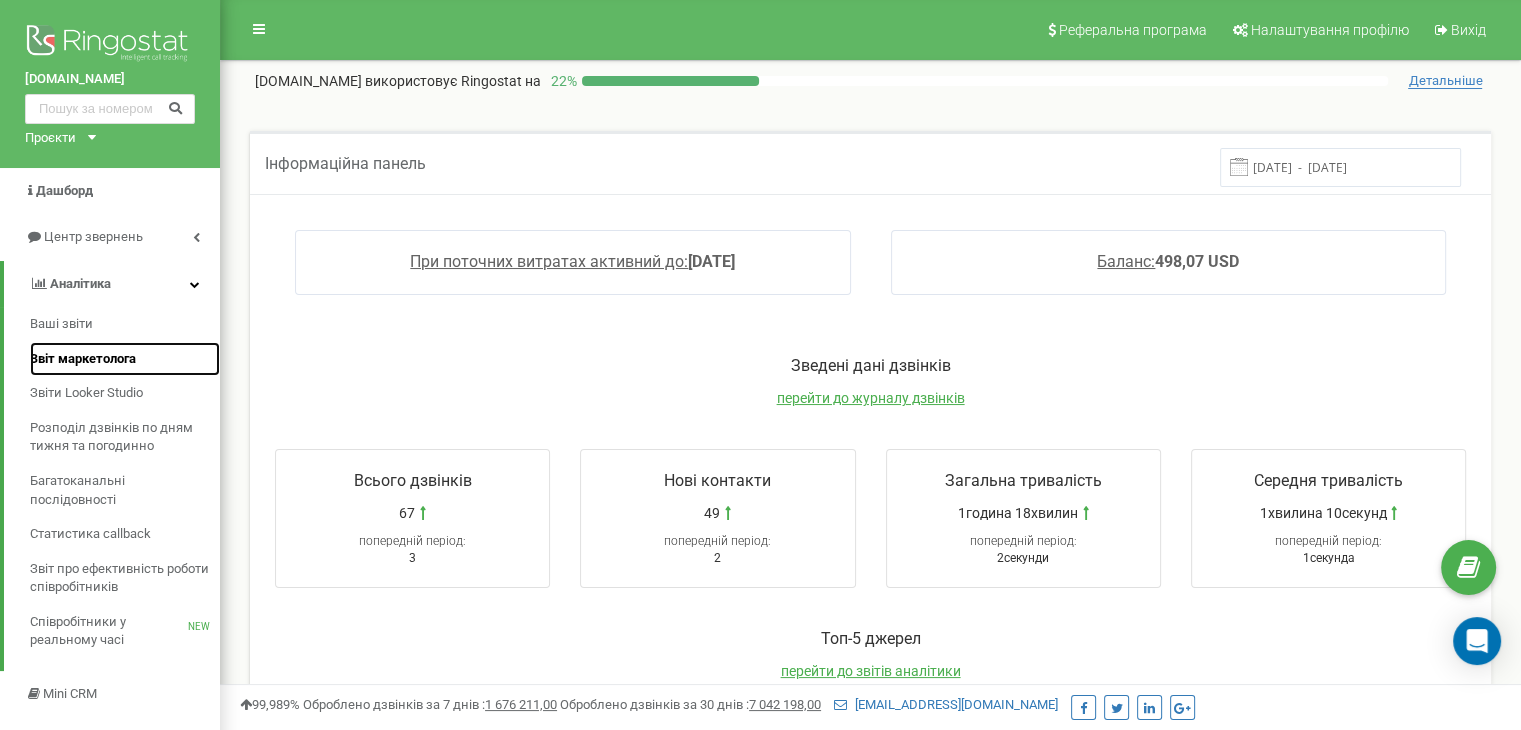 click on "Звіт маркетолога" at bounding box center [125, 359] 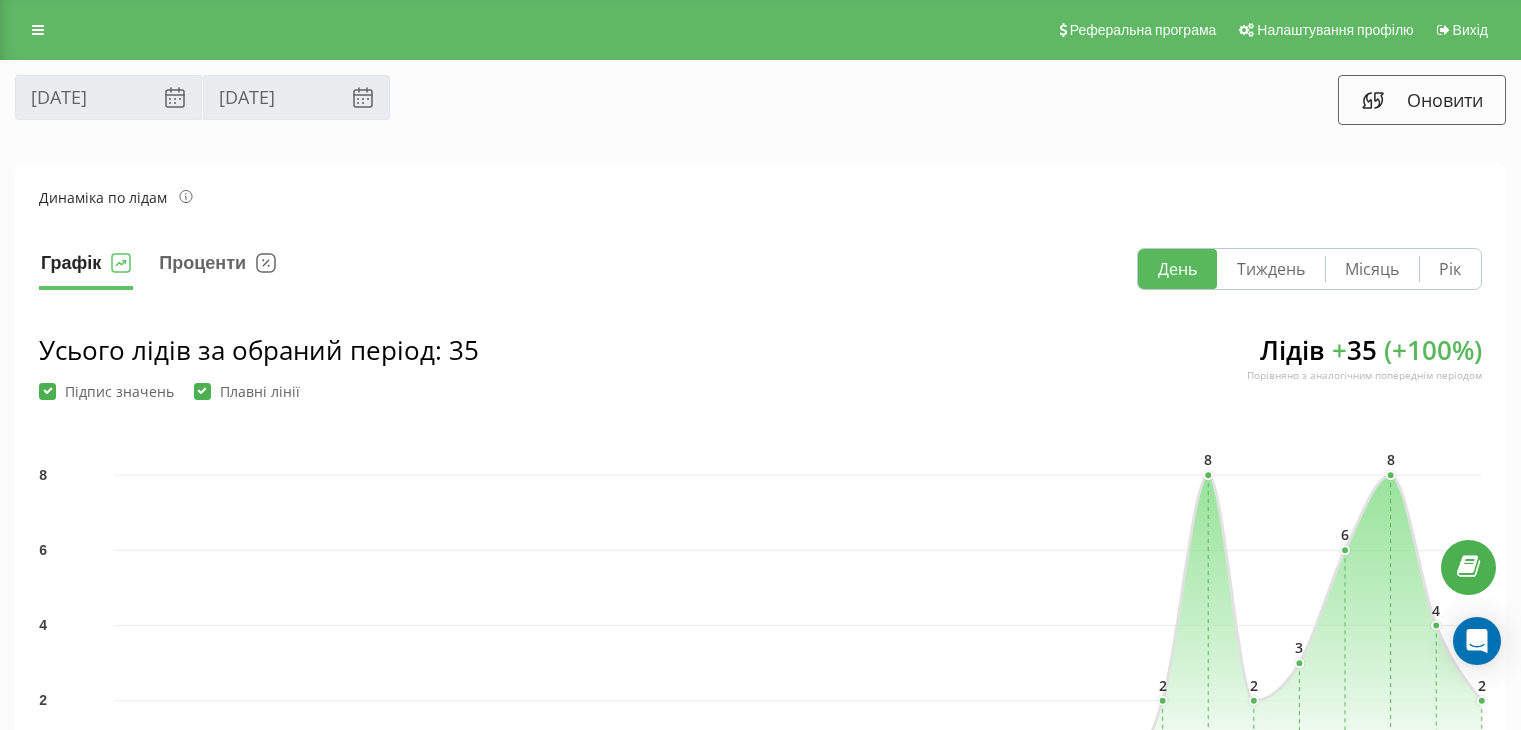 scroll, scrollTop: 0, scrollLeft: 0, axis: both 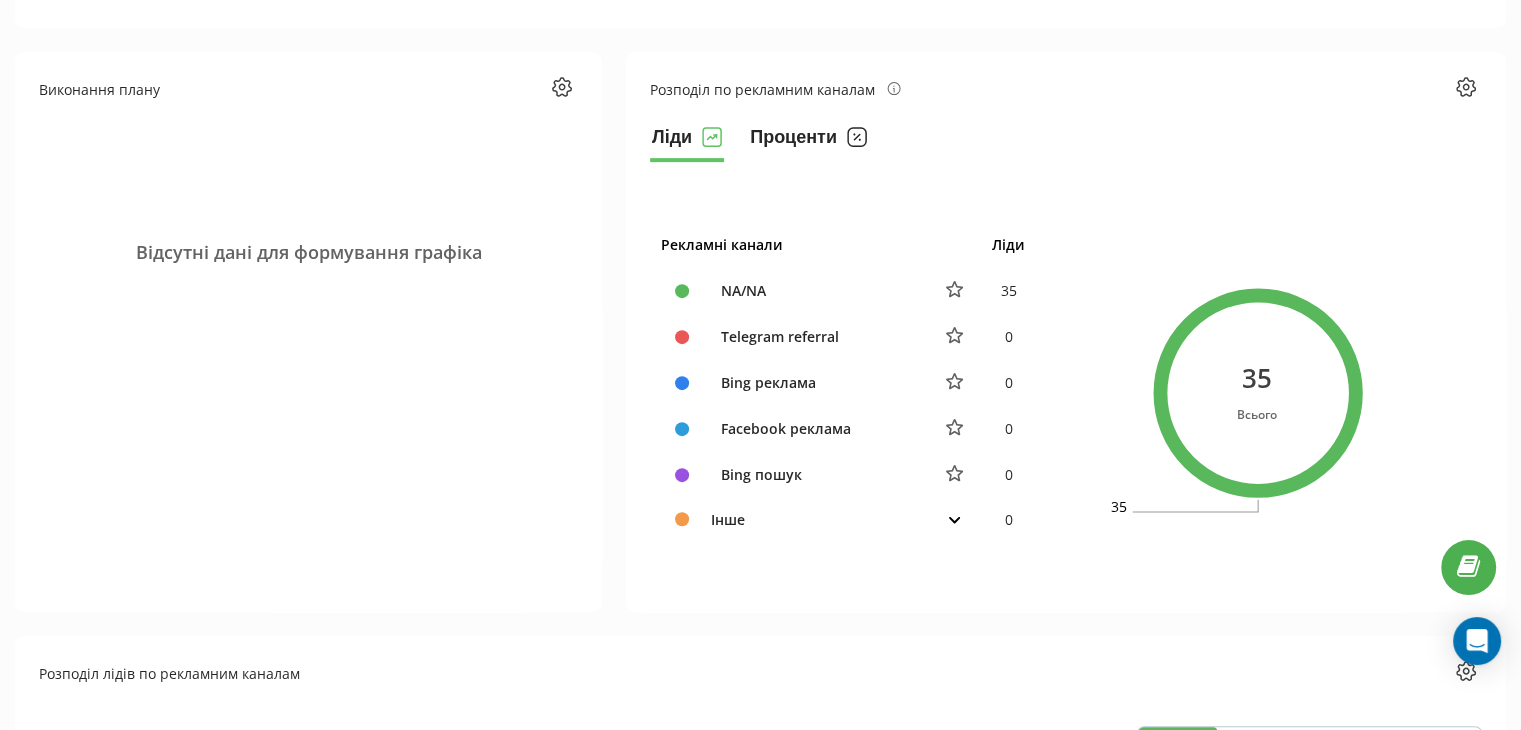 click on "Проценти" at bounding box center (808, 142) 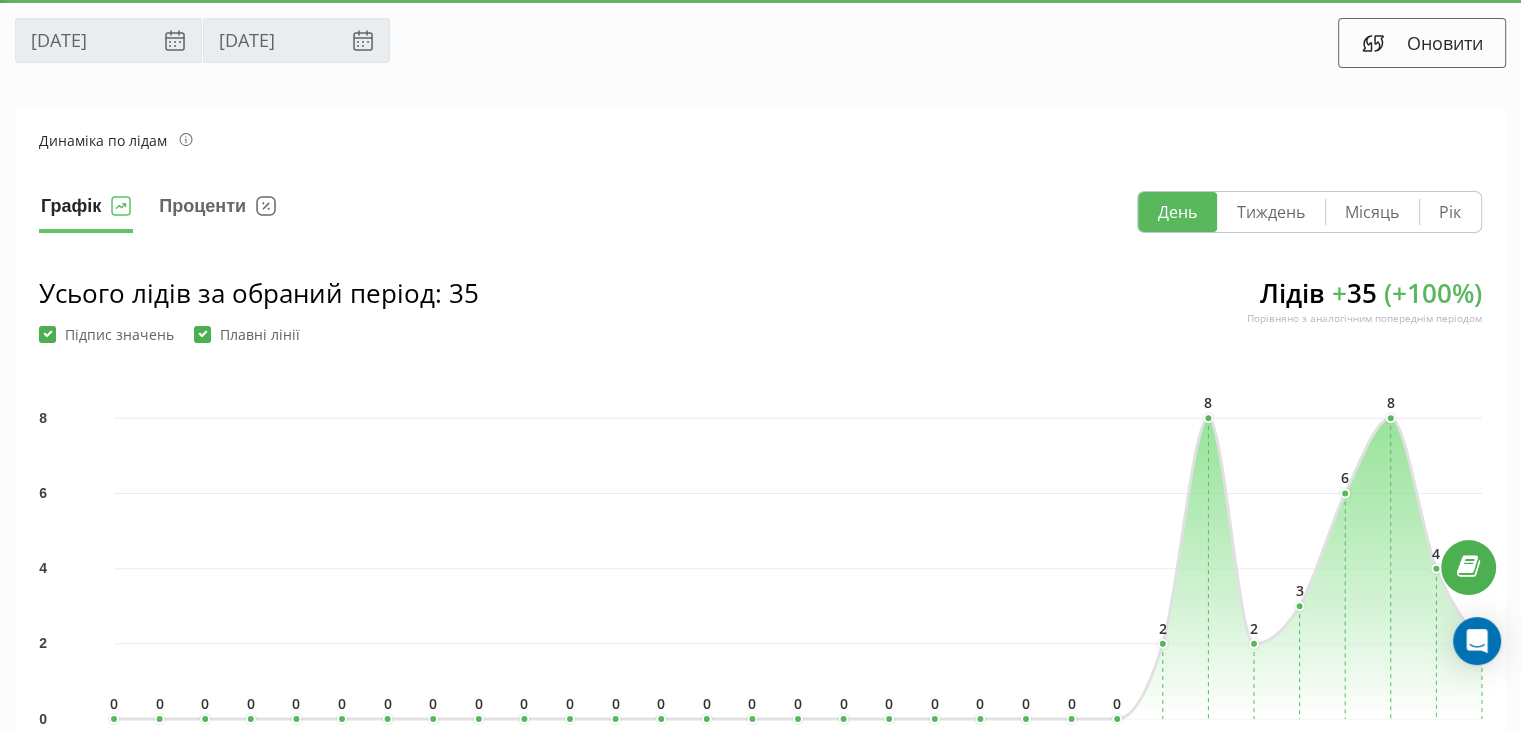 scroll, scrollTop: 0, scrollLeft: 0, axis: both 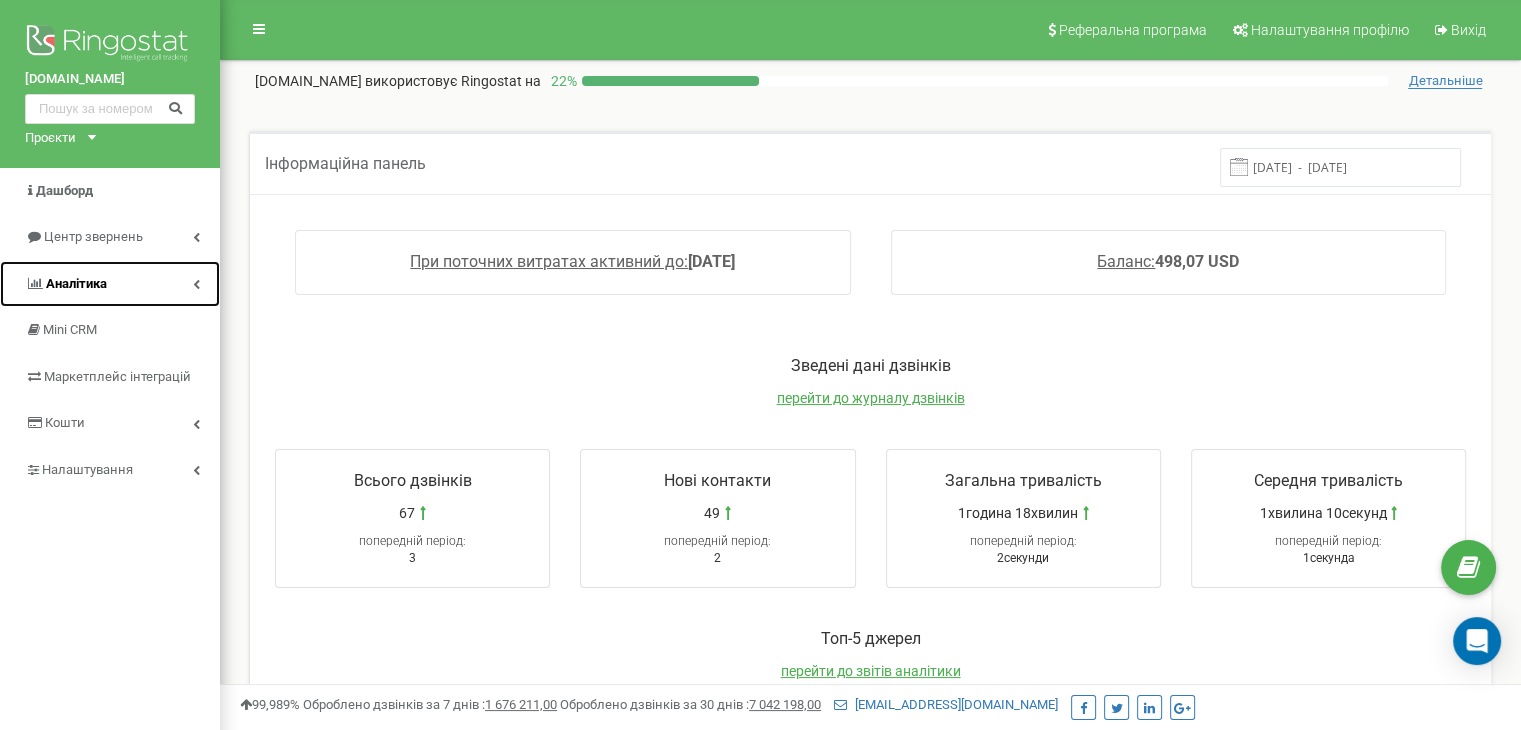 click on "Аналiтика" at bounding box center (110, 284) 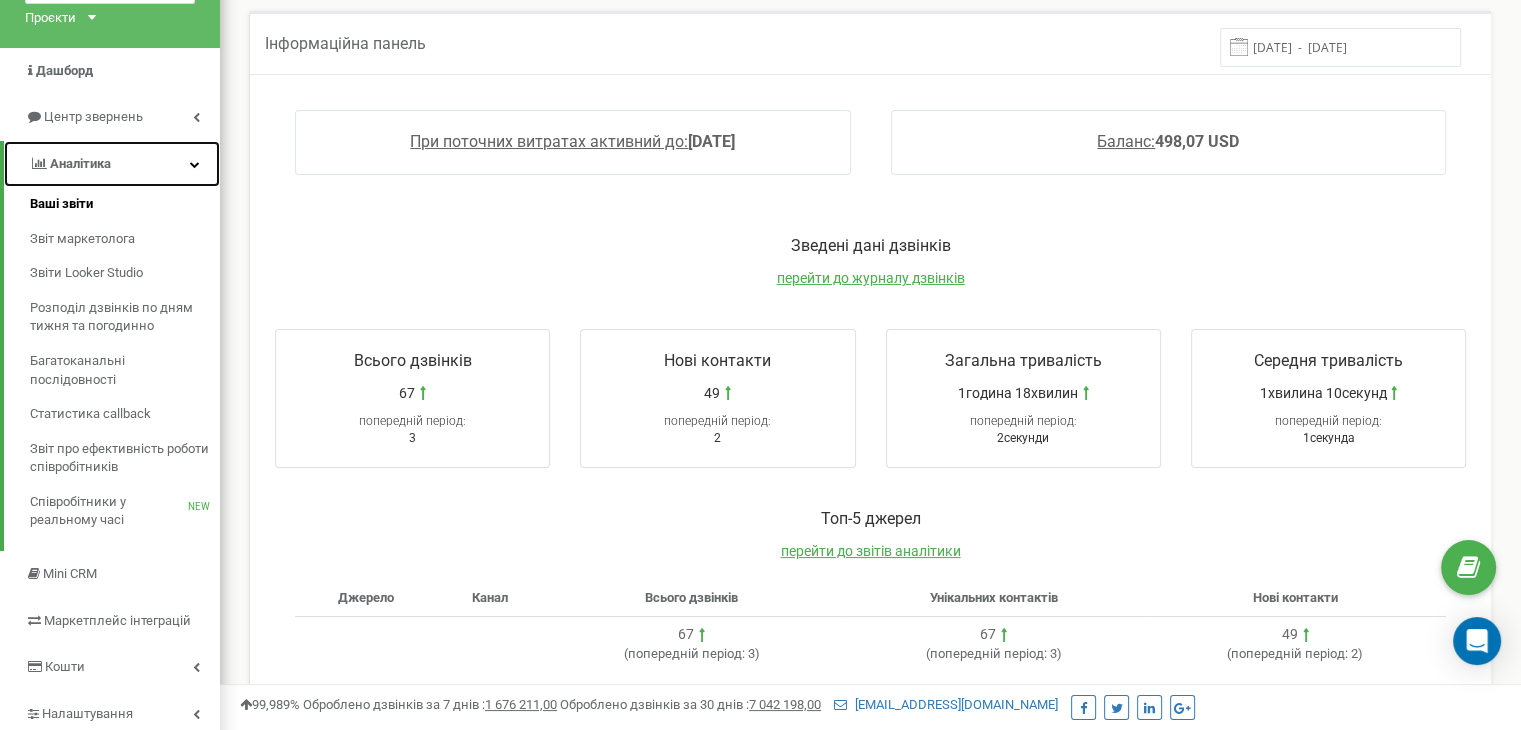 scroll, scrollTop: 300, scrollLeft: 0, axis: vertical 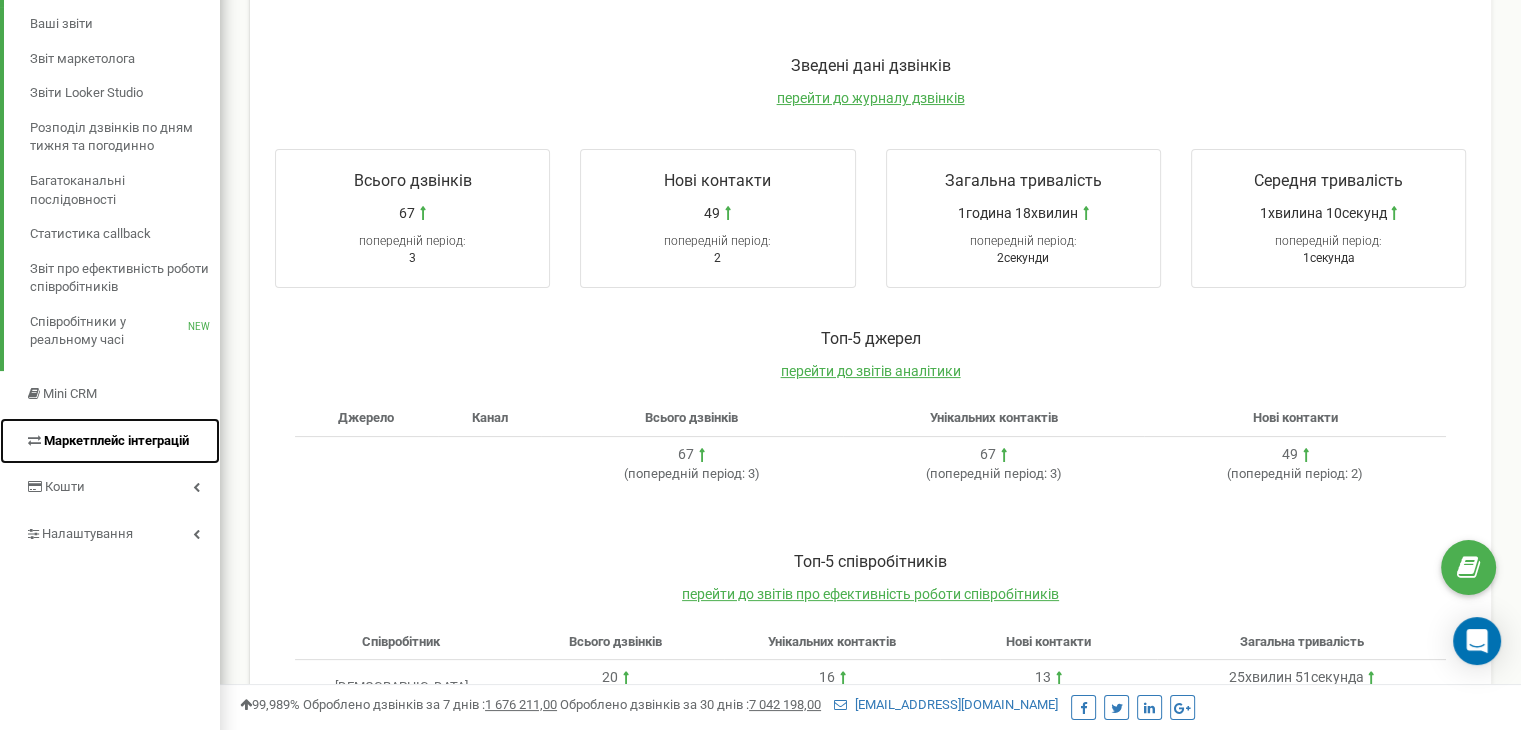 click on "Маркетплейс інтеграцій" at bounding box center [110, 441] 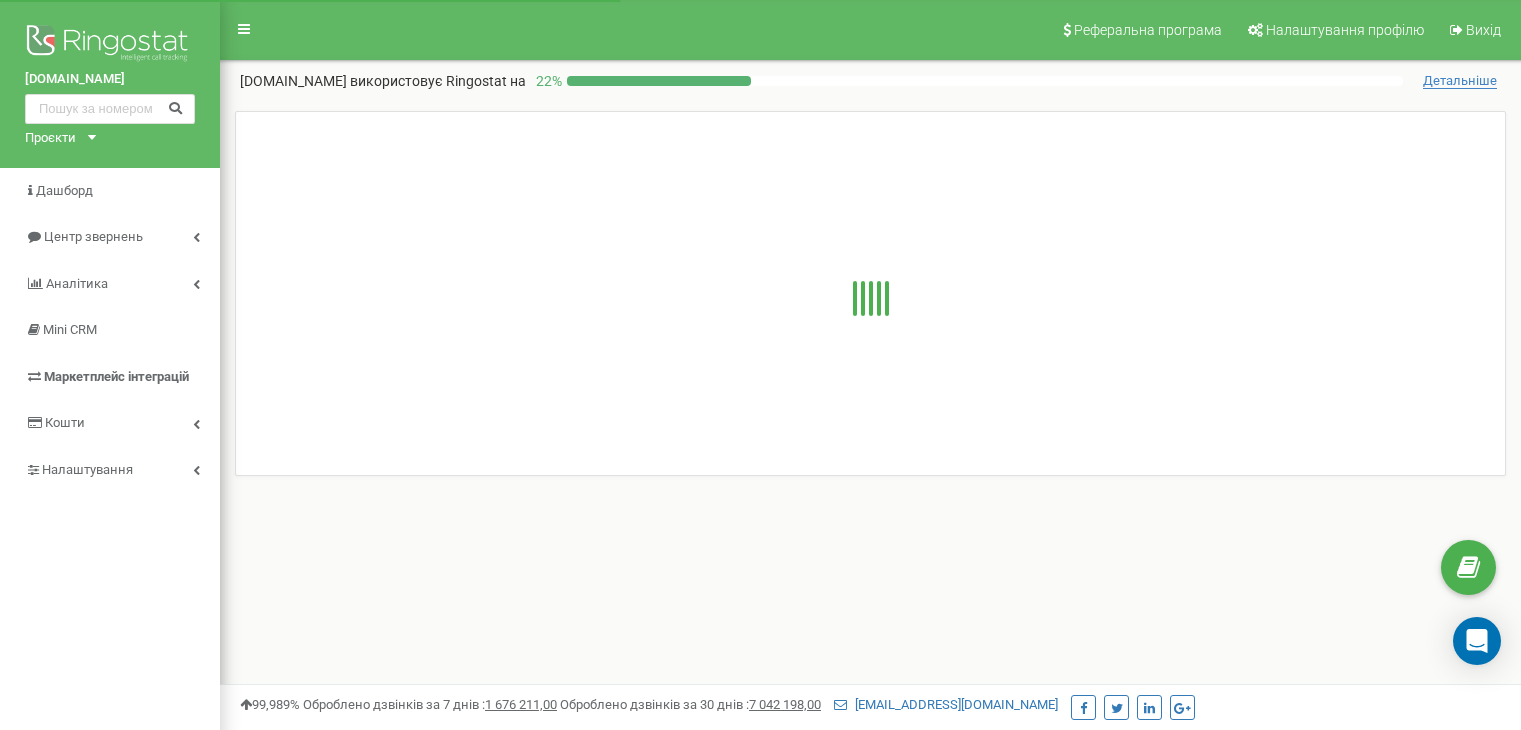 scroll, scrollTop: 0, scrollLeft: 0, axis: both 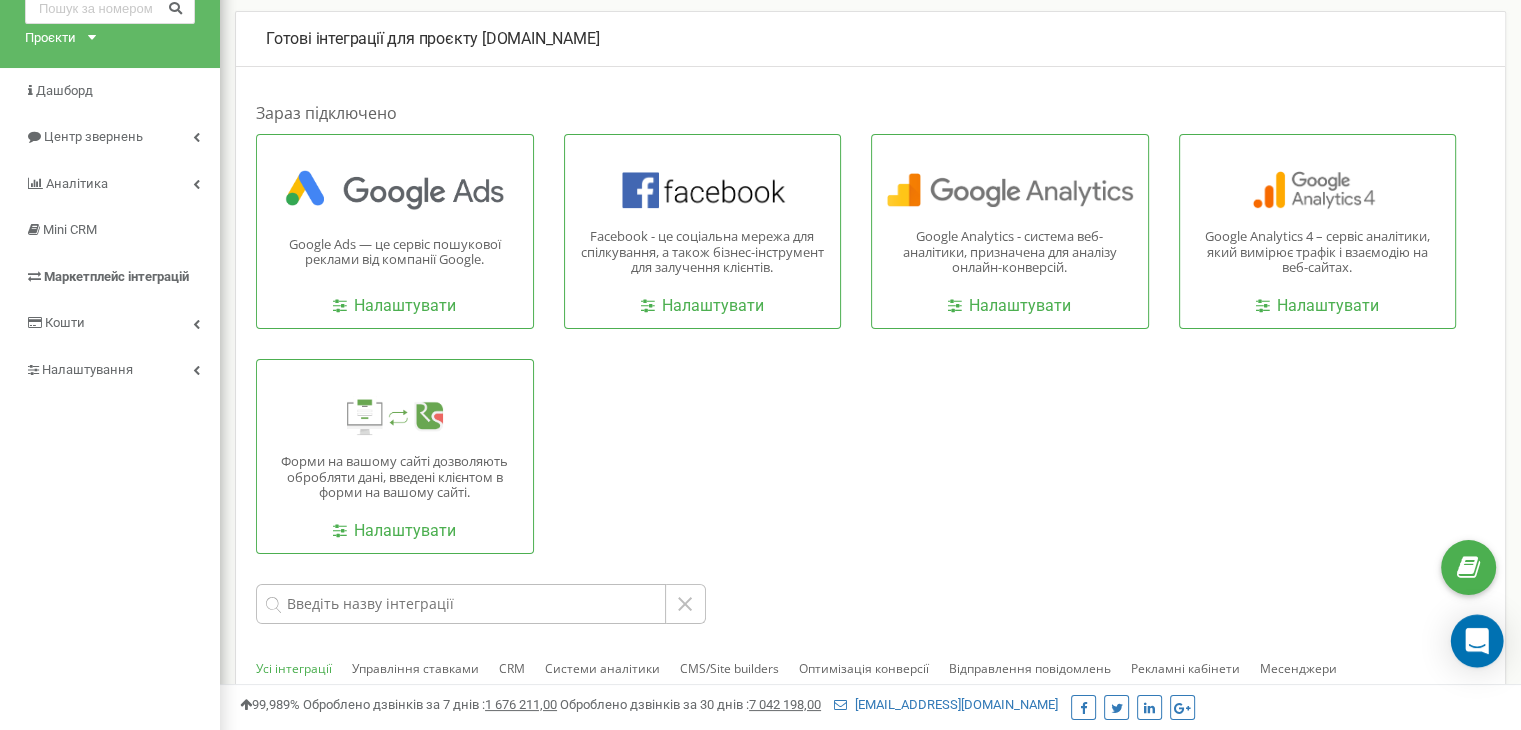 click 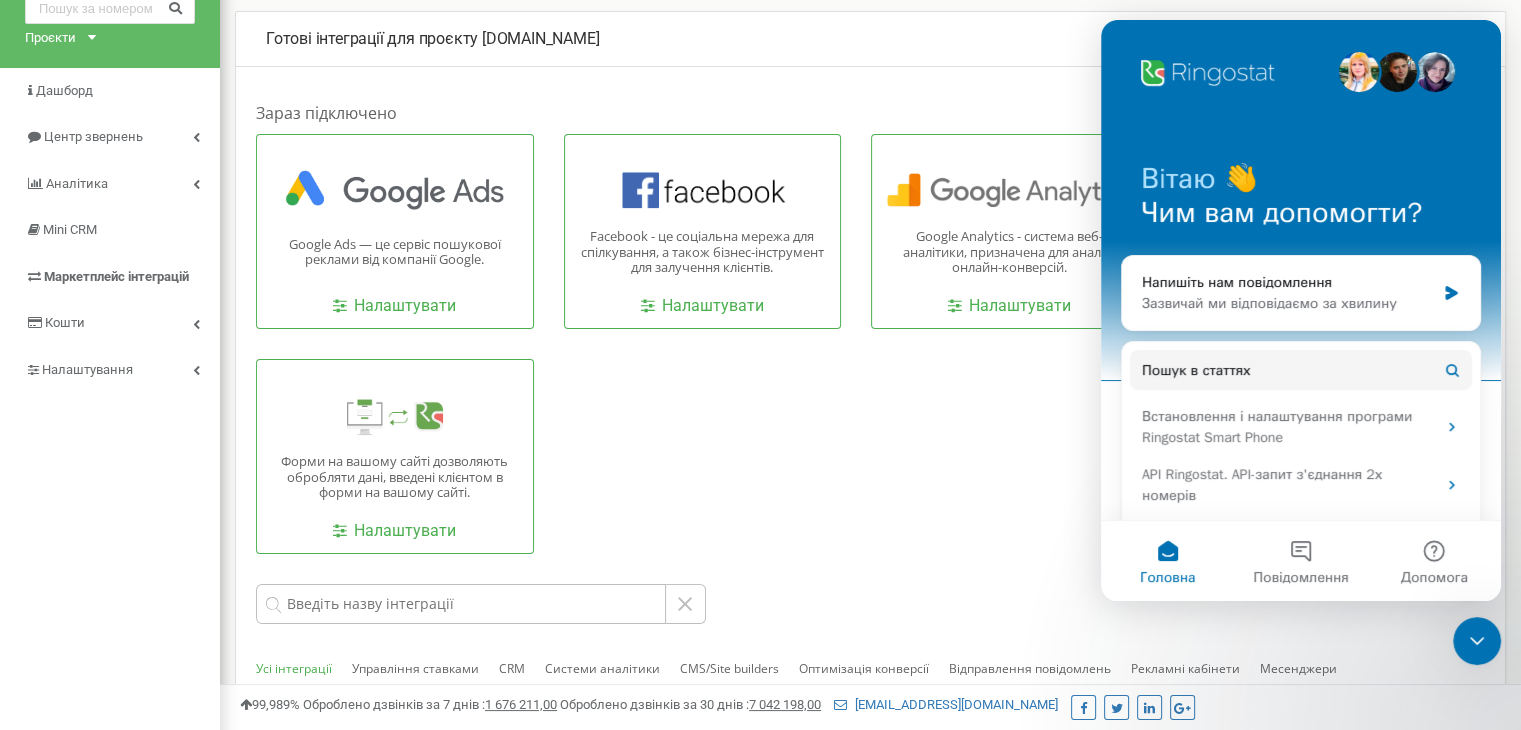 scroll, scrollTop: 0, scrollLeft: 0, axis: both 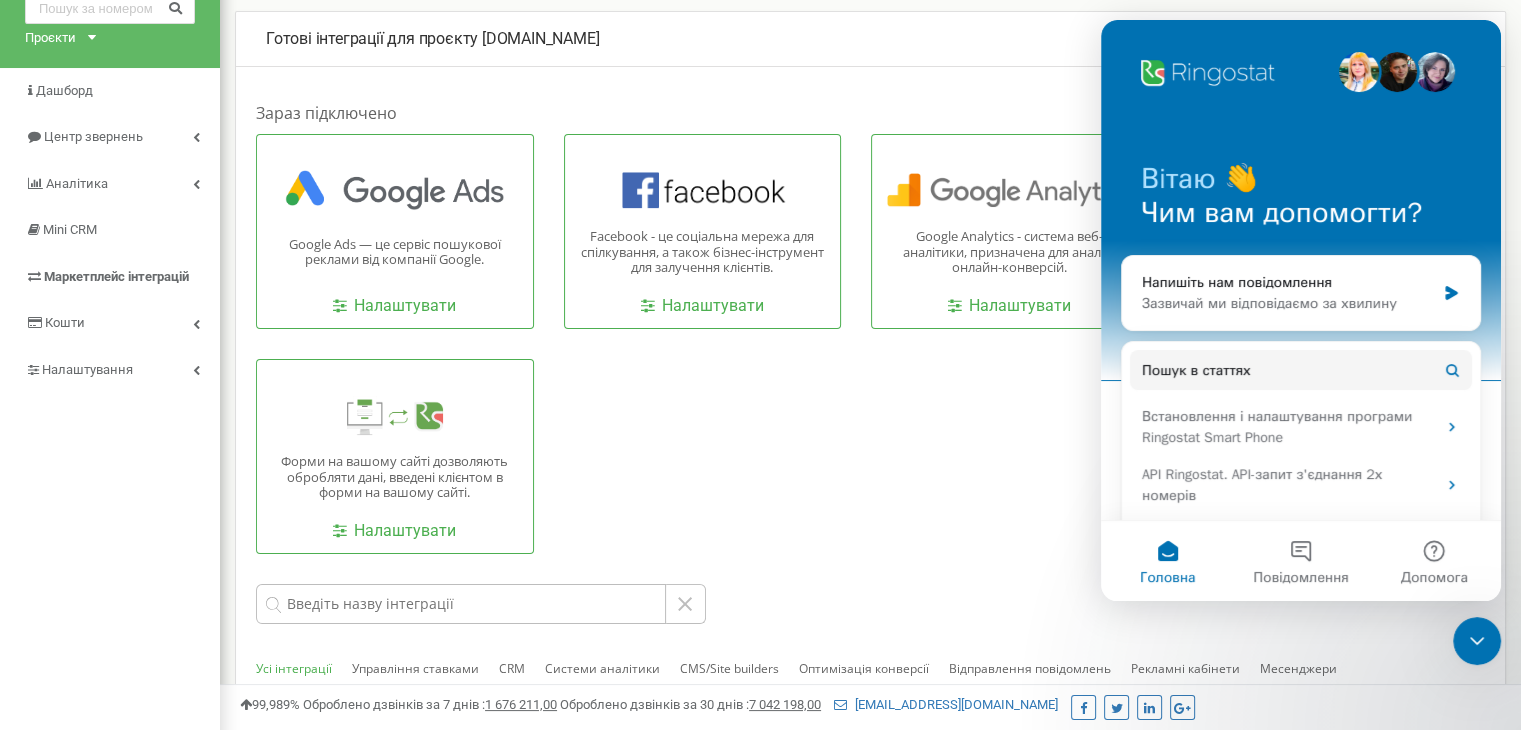 click 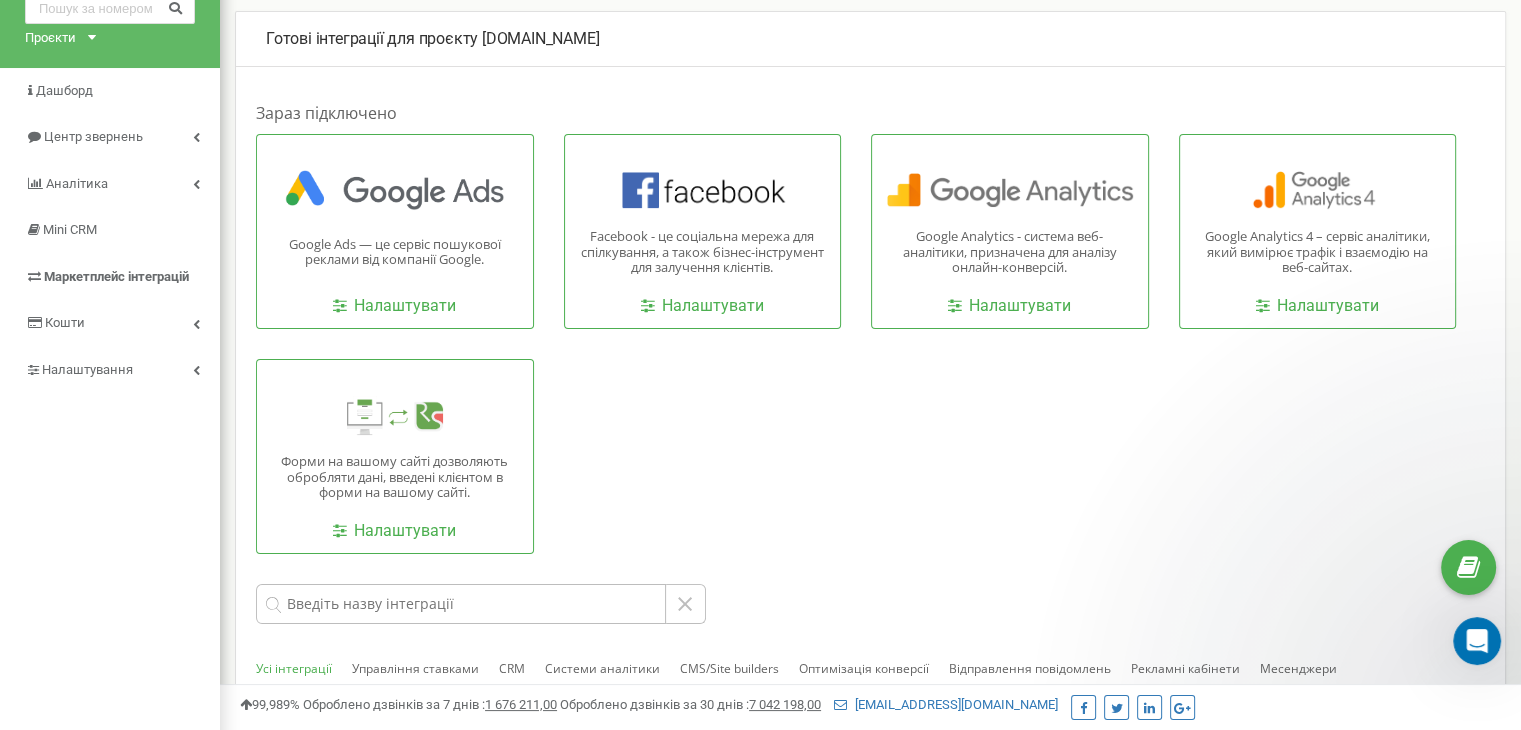 scroll, scrollTop: 0, scrollLeft: 0, axis: both 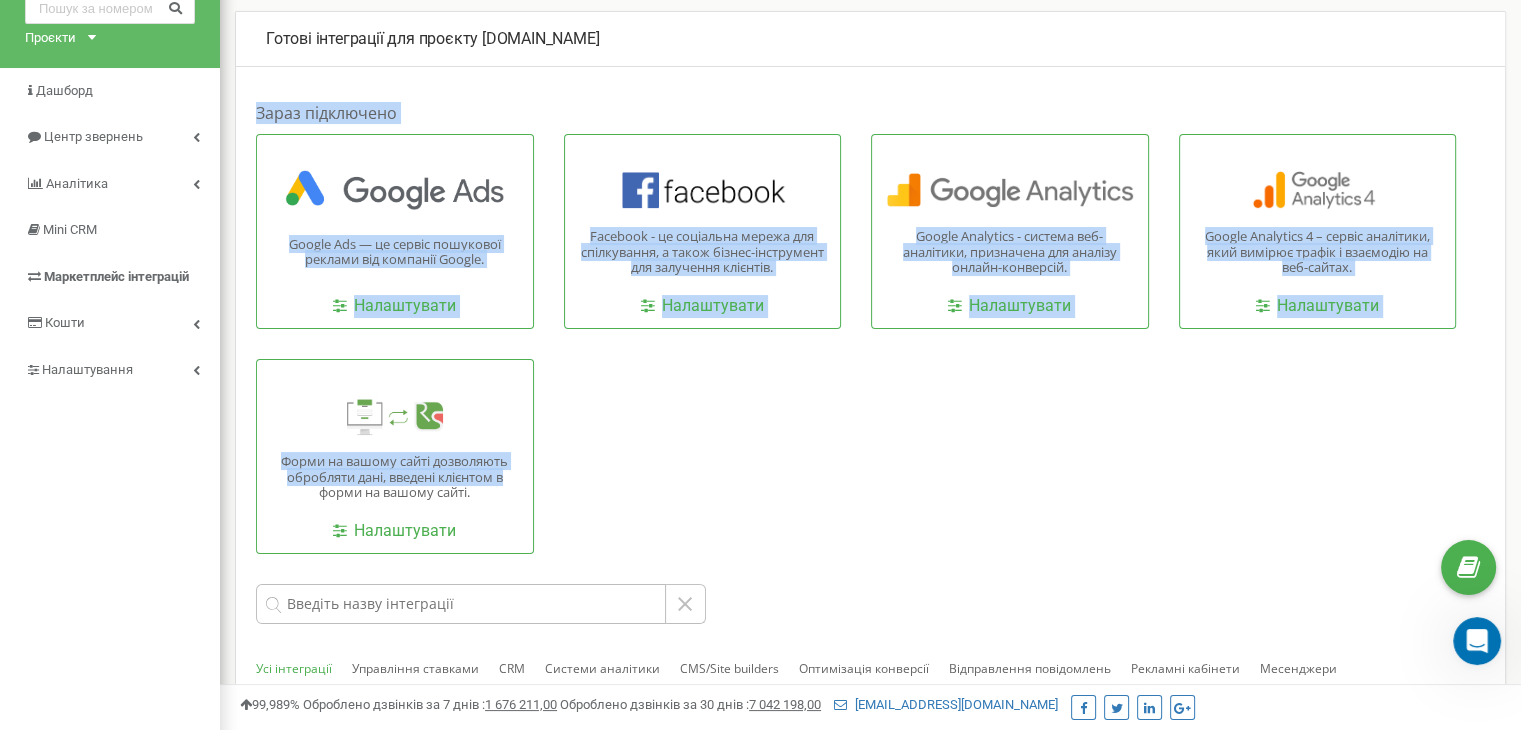 drag, startPoint x: 256, startPoint y: 109, endPoint x: 672, endPoint y: 472, distance: 552.1096 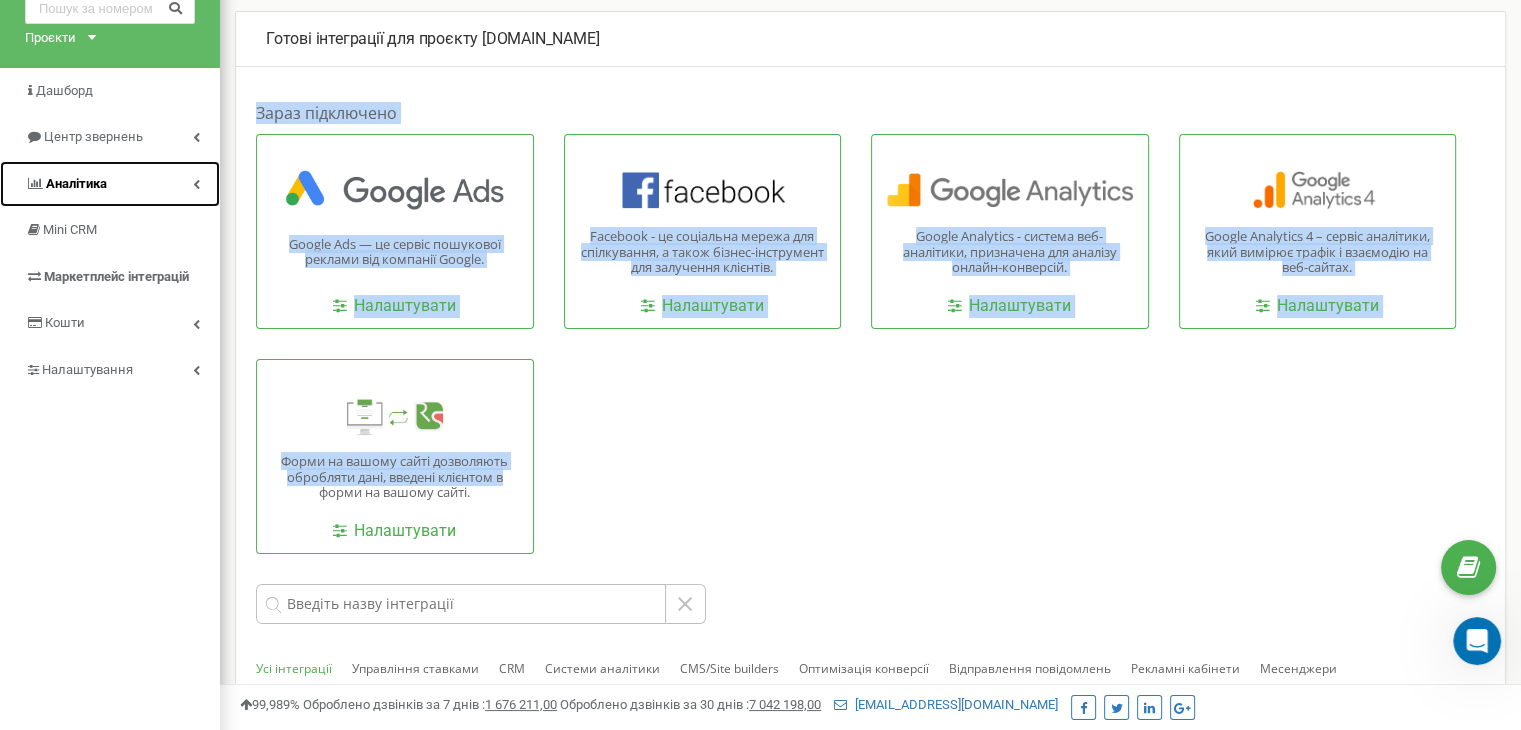 click on "Аналiтика" at bounding box center (110, 184) 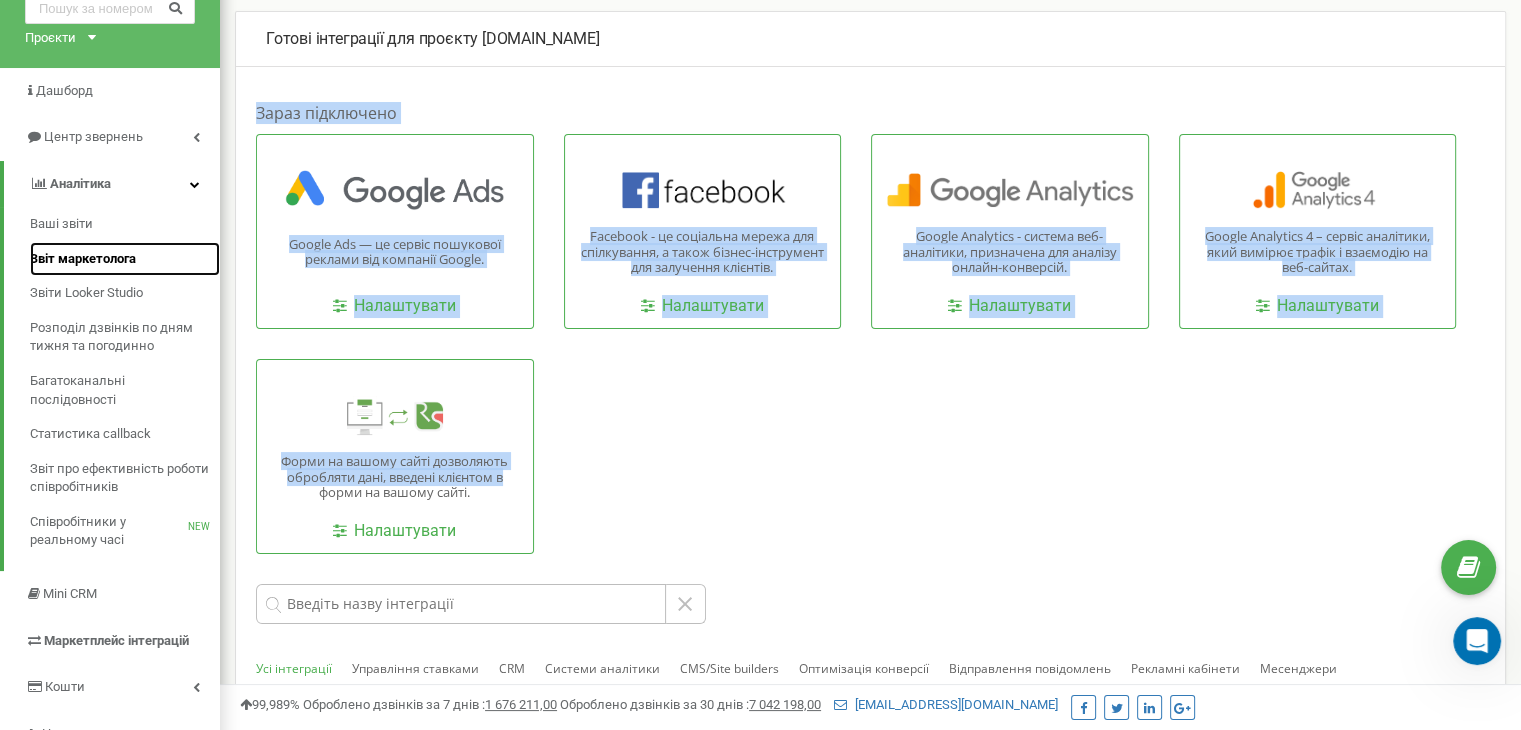 click on "Звіт маркетолога" at bounding box center (83, 259) 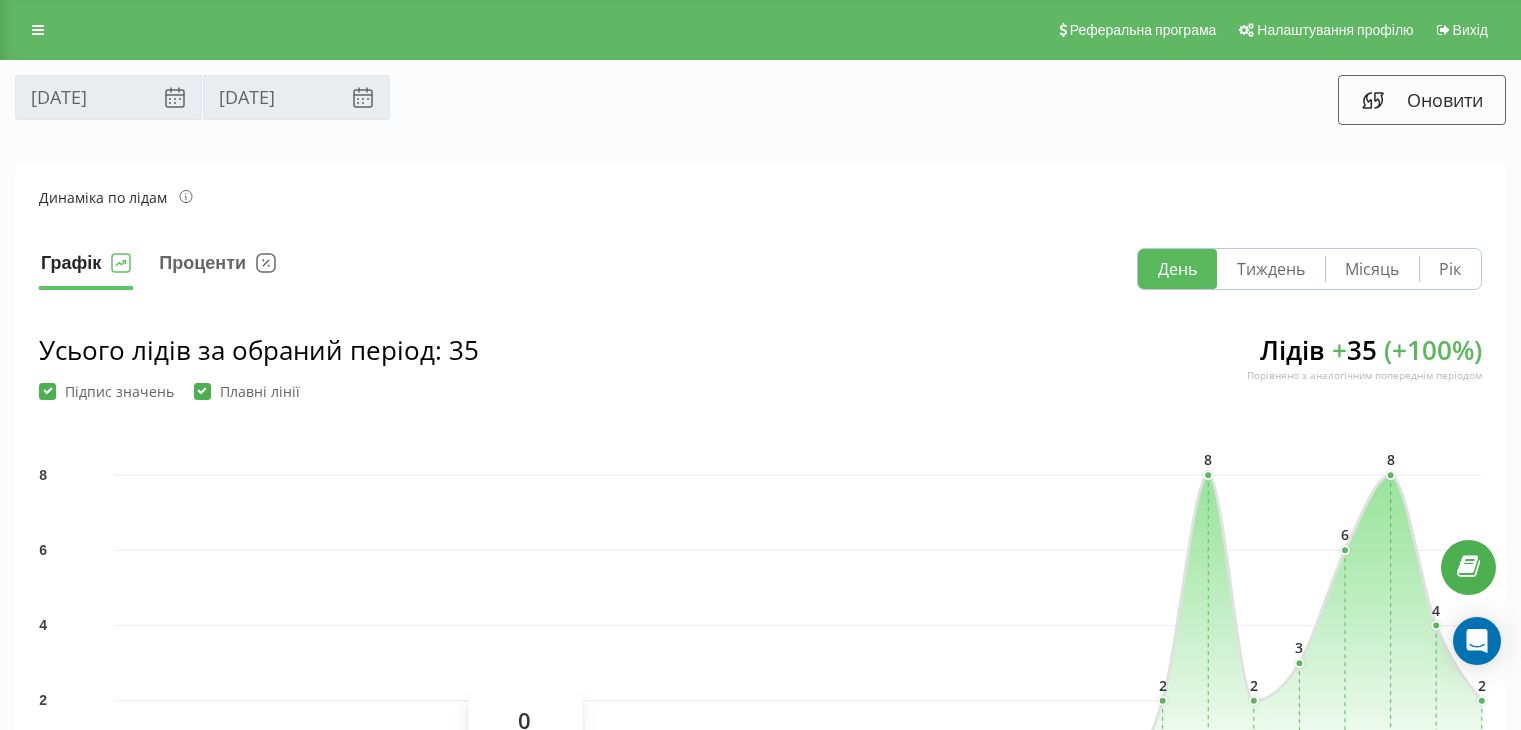 scroll, scrollTop: 900, scrollLeft: 0, axis: vertical 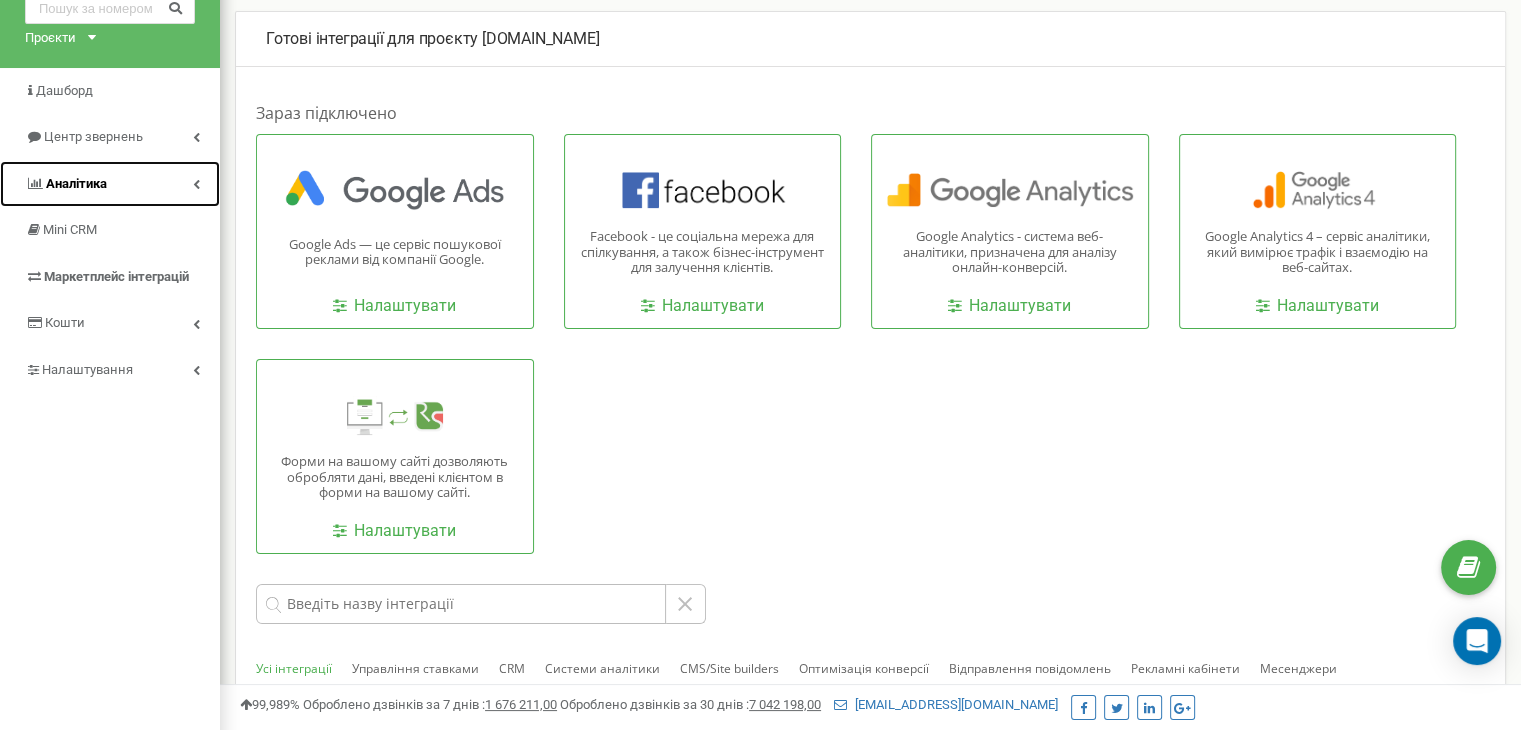click on "Аналiтика" at bounding box center [76, 183] 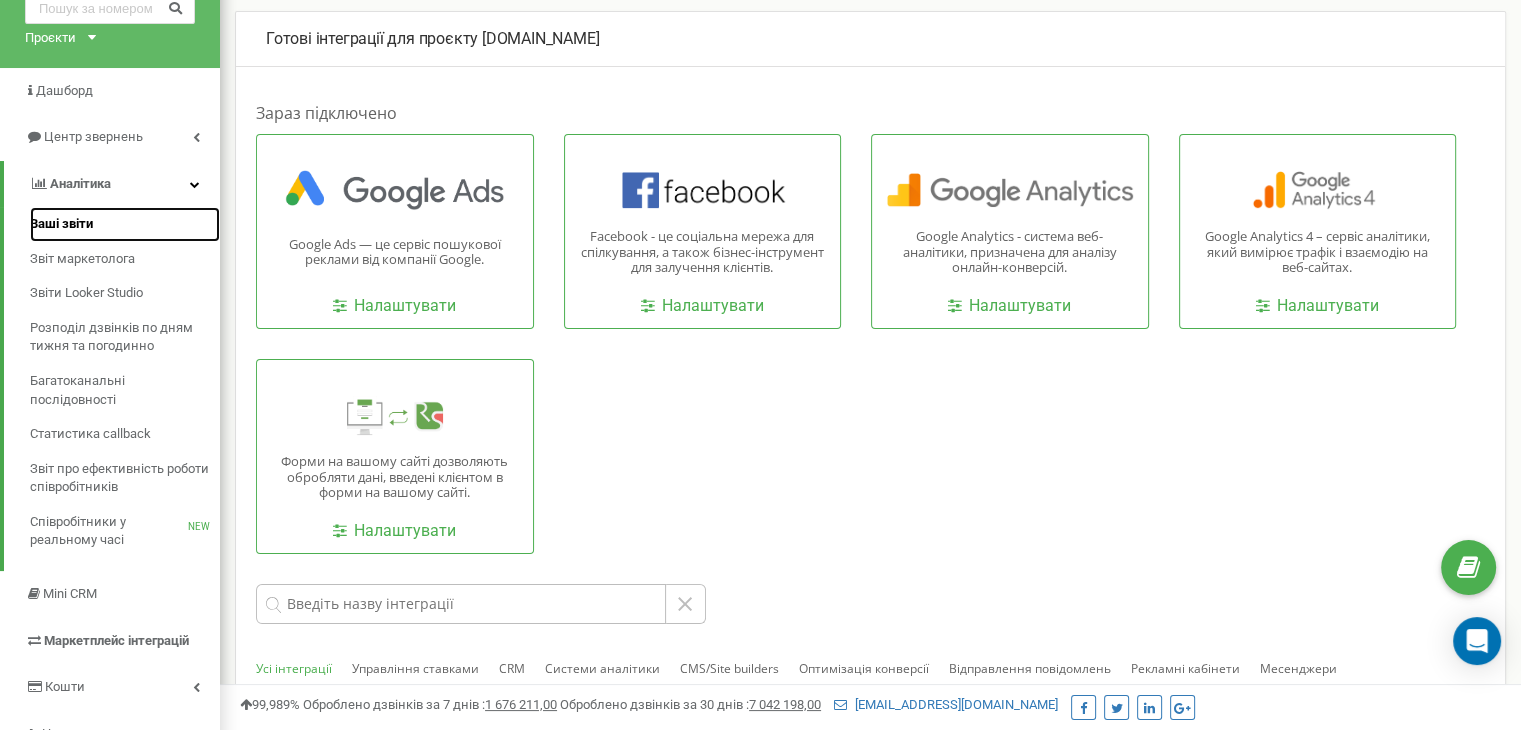 click on "Ваші звіти" at bounding box center [61, 224] 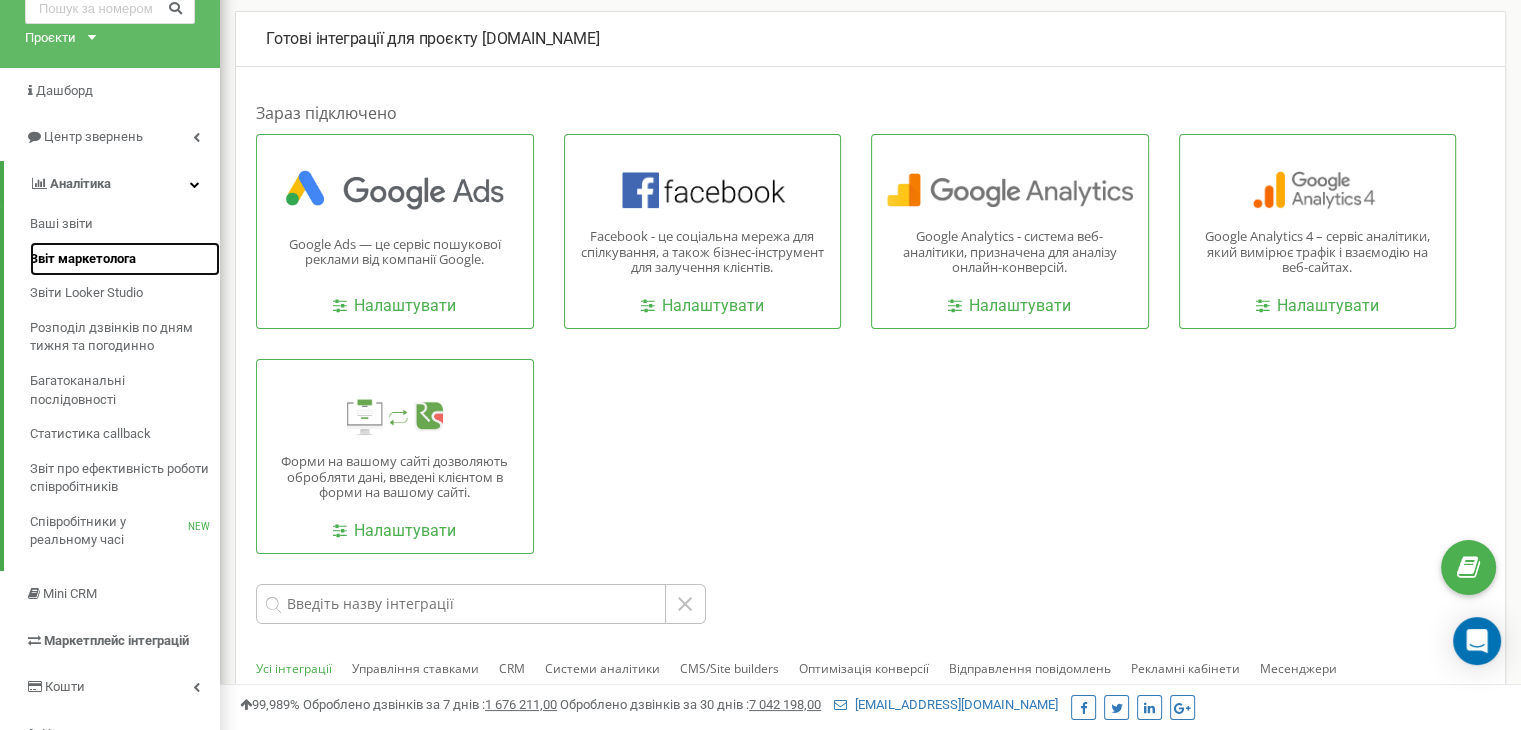 click on "Звіт маркетолога" at bounding box center (83, 259) 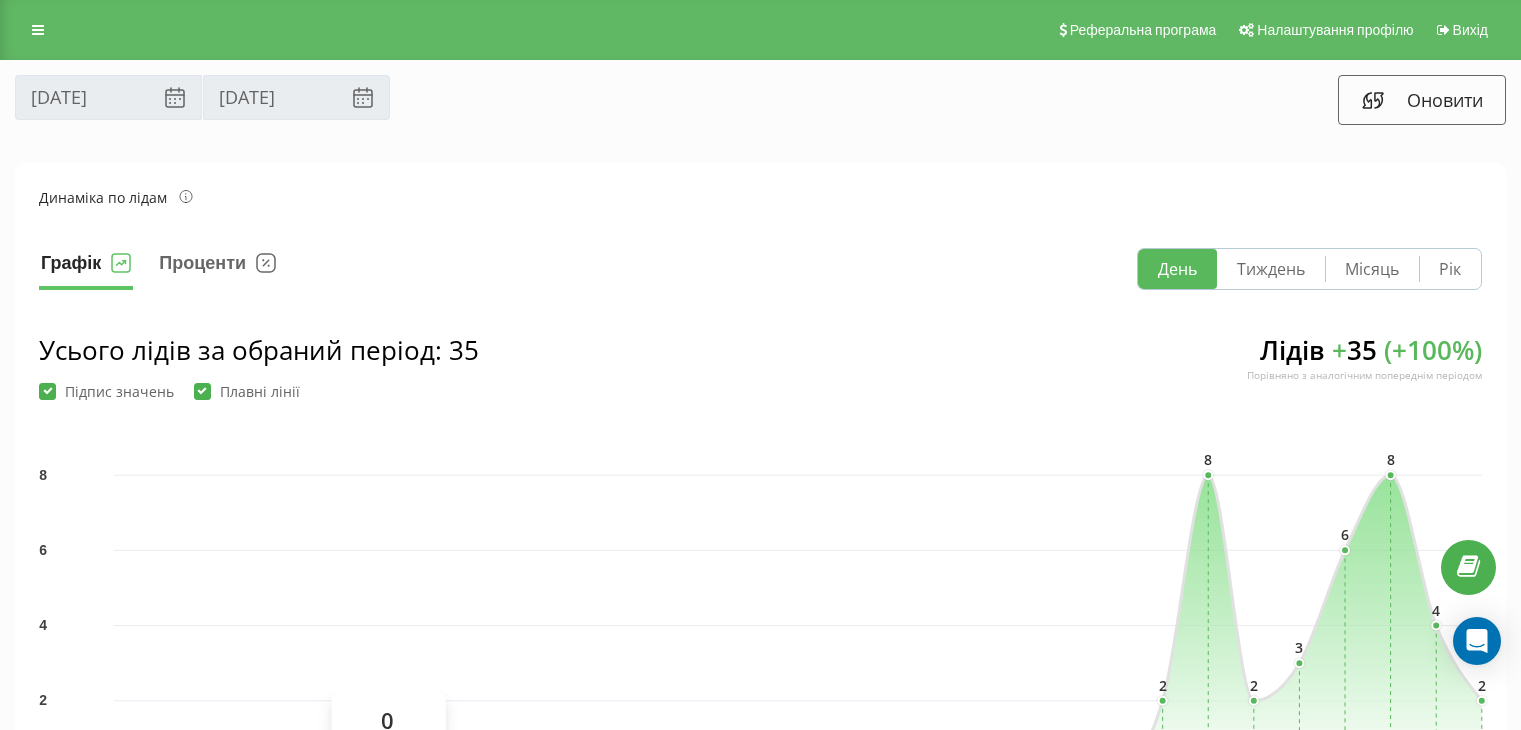 scroll, scrollTop: 479, scrollLeft: 0, axis: vertical 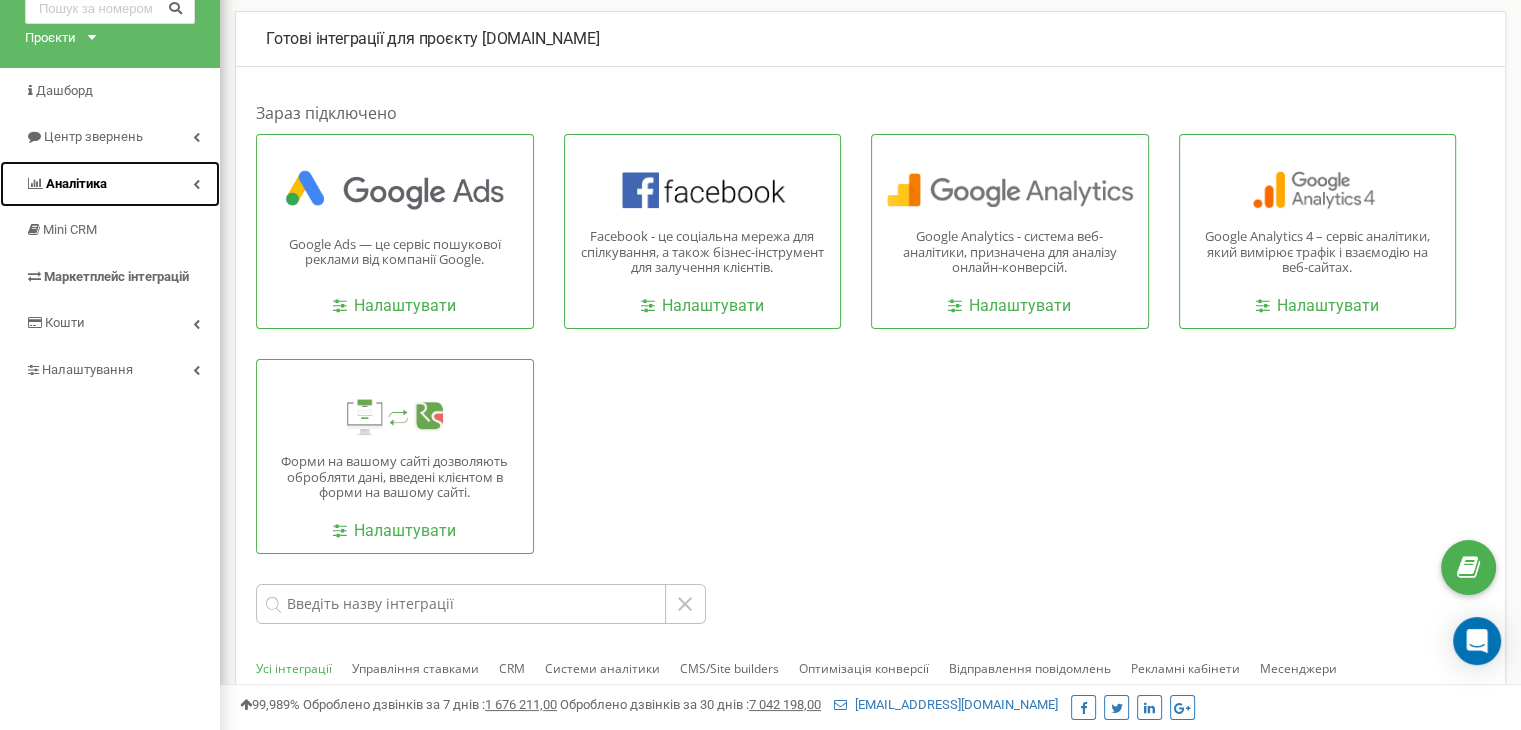 click on "Аналiтика" at bounding box center (76, 183) 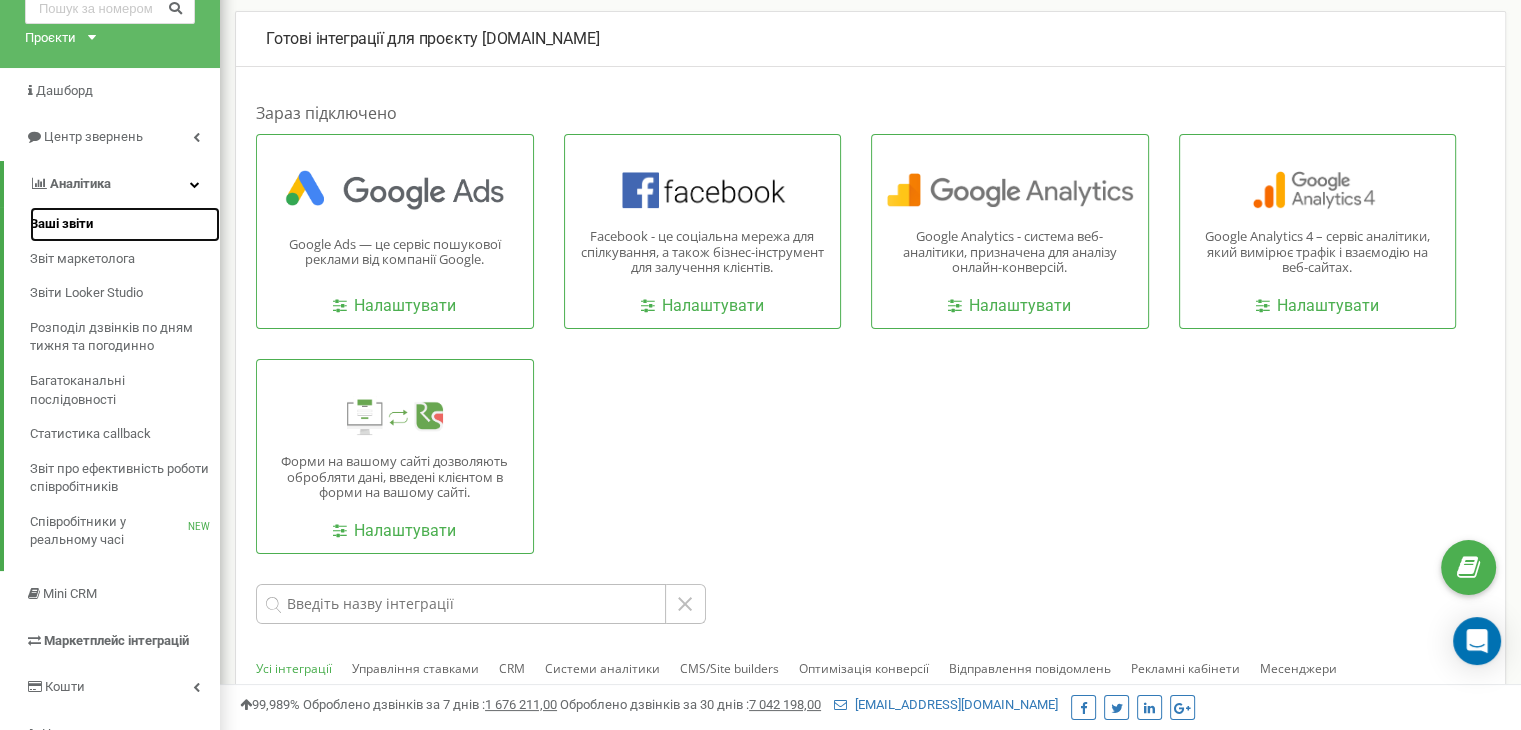 click on "Ваші звіти" at bounding box center [61, 224] 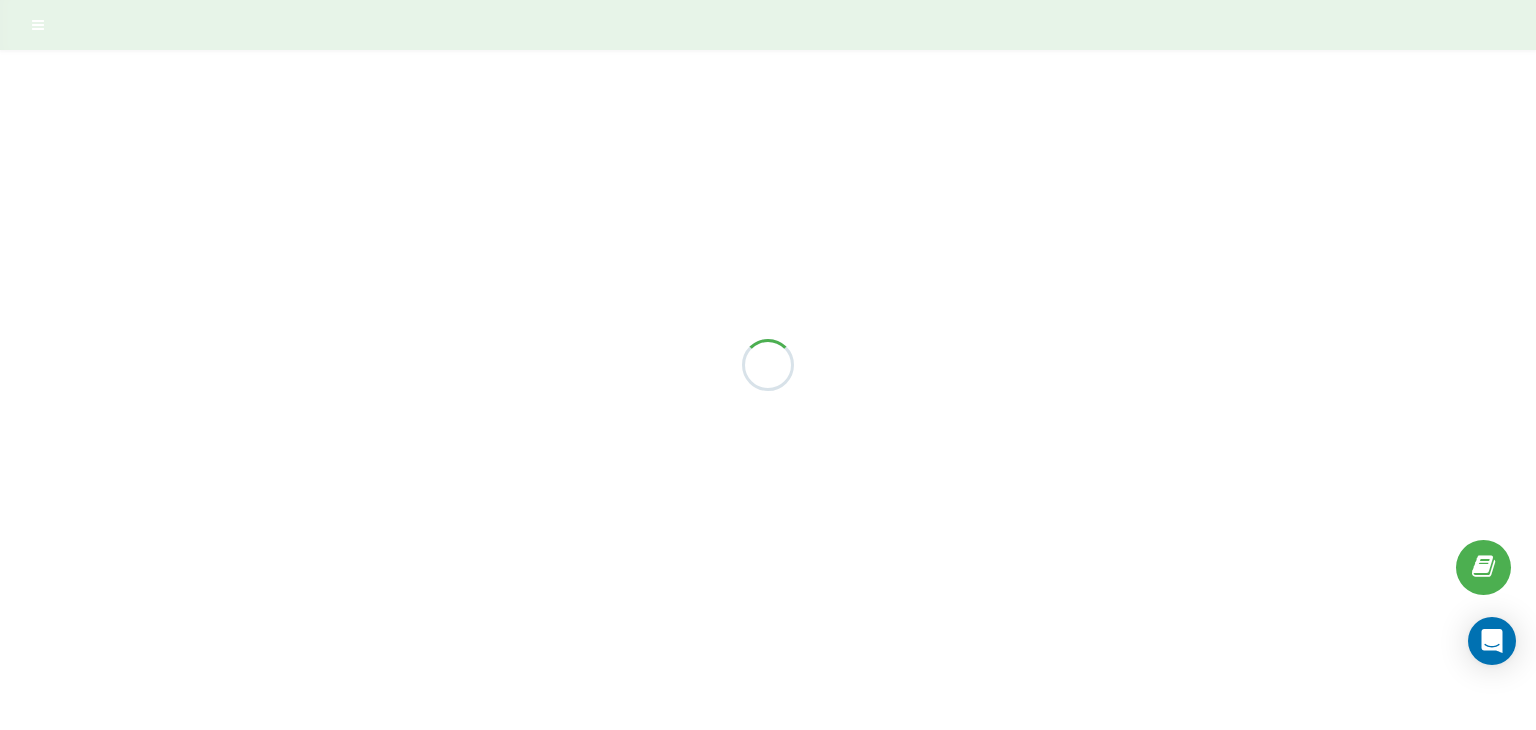 scroll, scrollTop: 0, scrollLeft: 0, axis: both 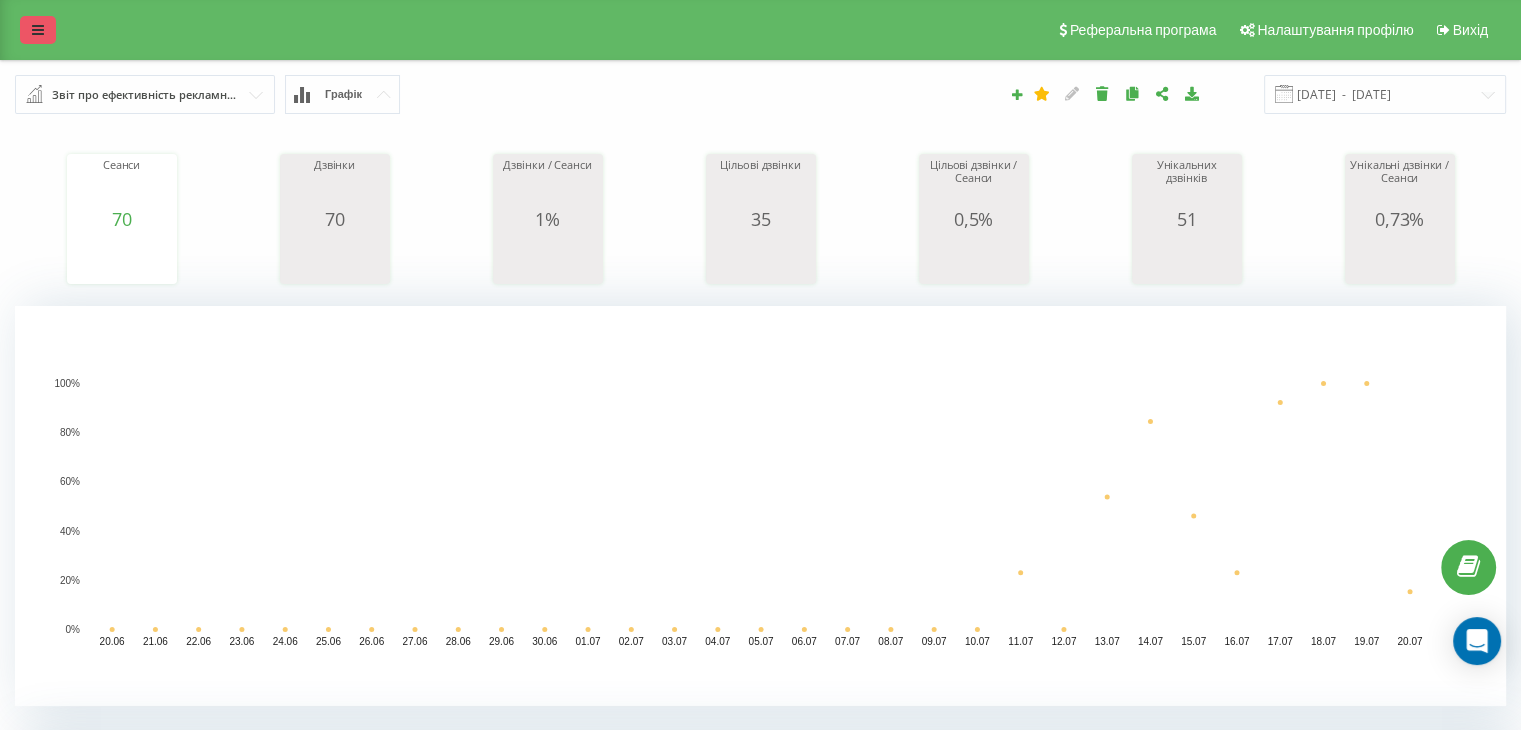 click at bounding box center [38, 30] 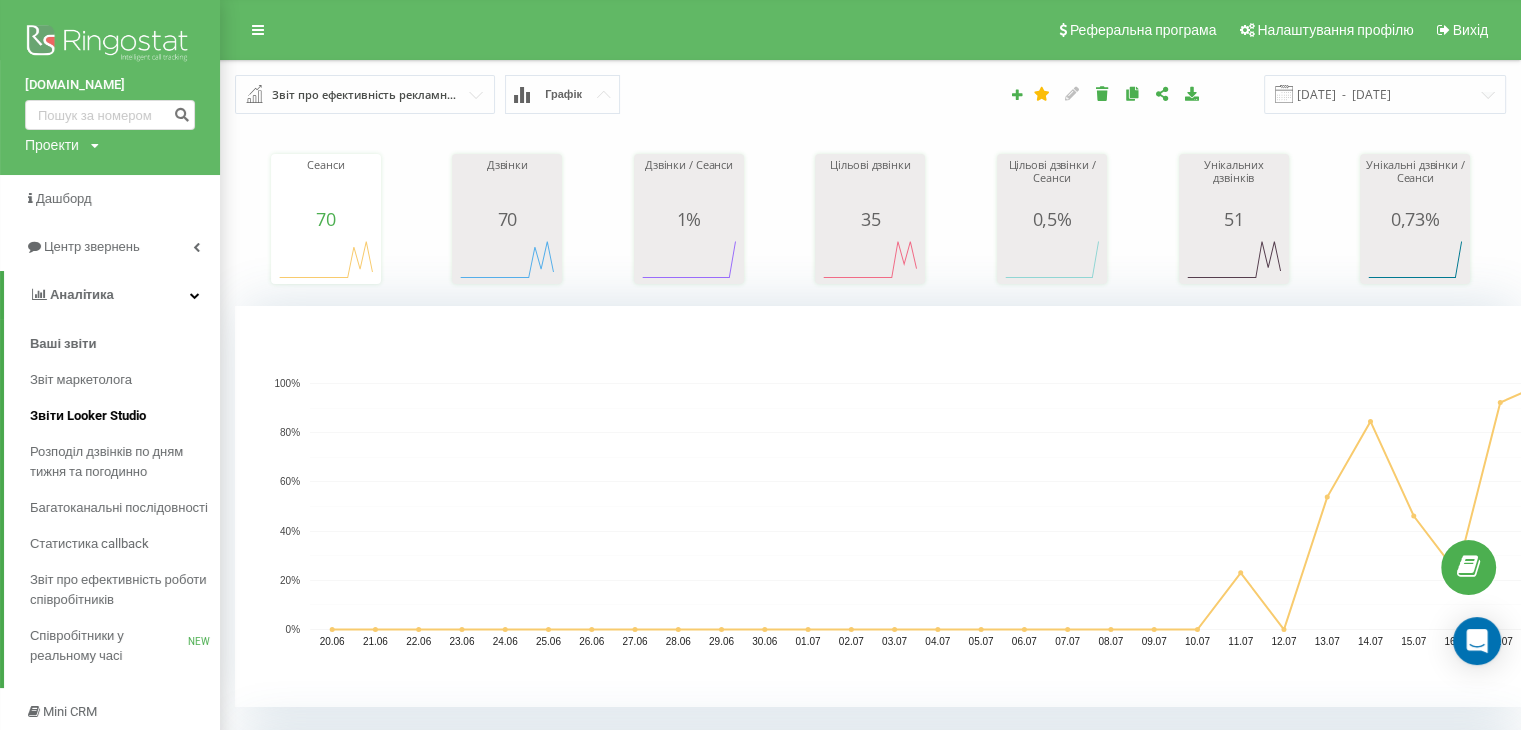 click on "Звіти Looker Studio" at bounding box center [88, 416] 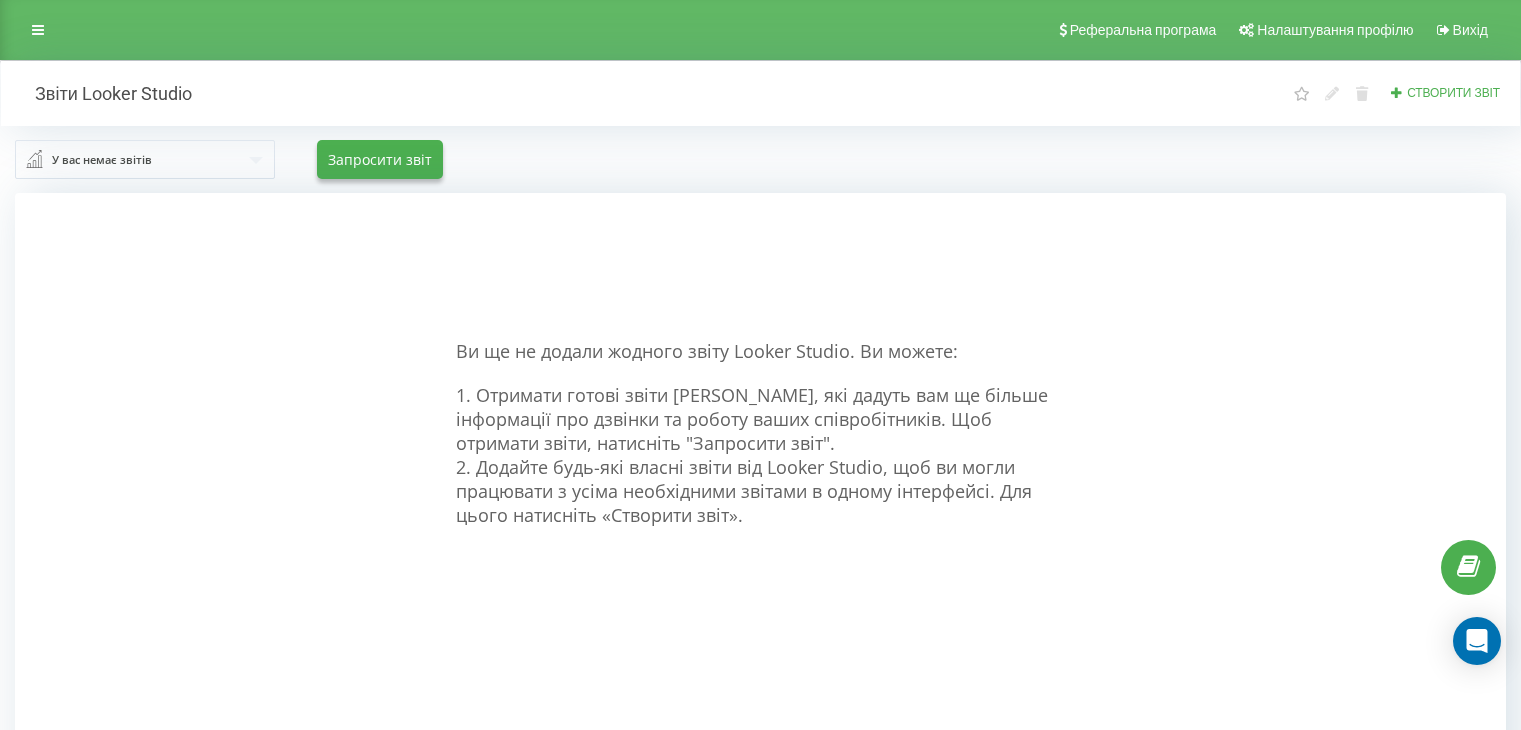 scroll, scrollTop: 0, scrollLeft: 0, axis: both 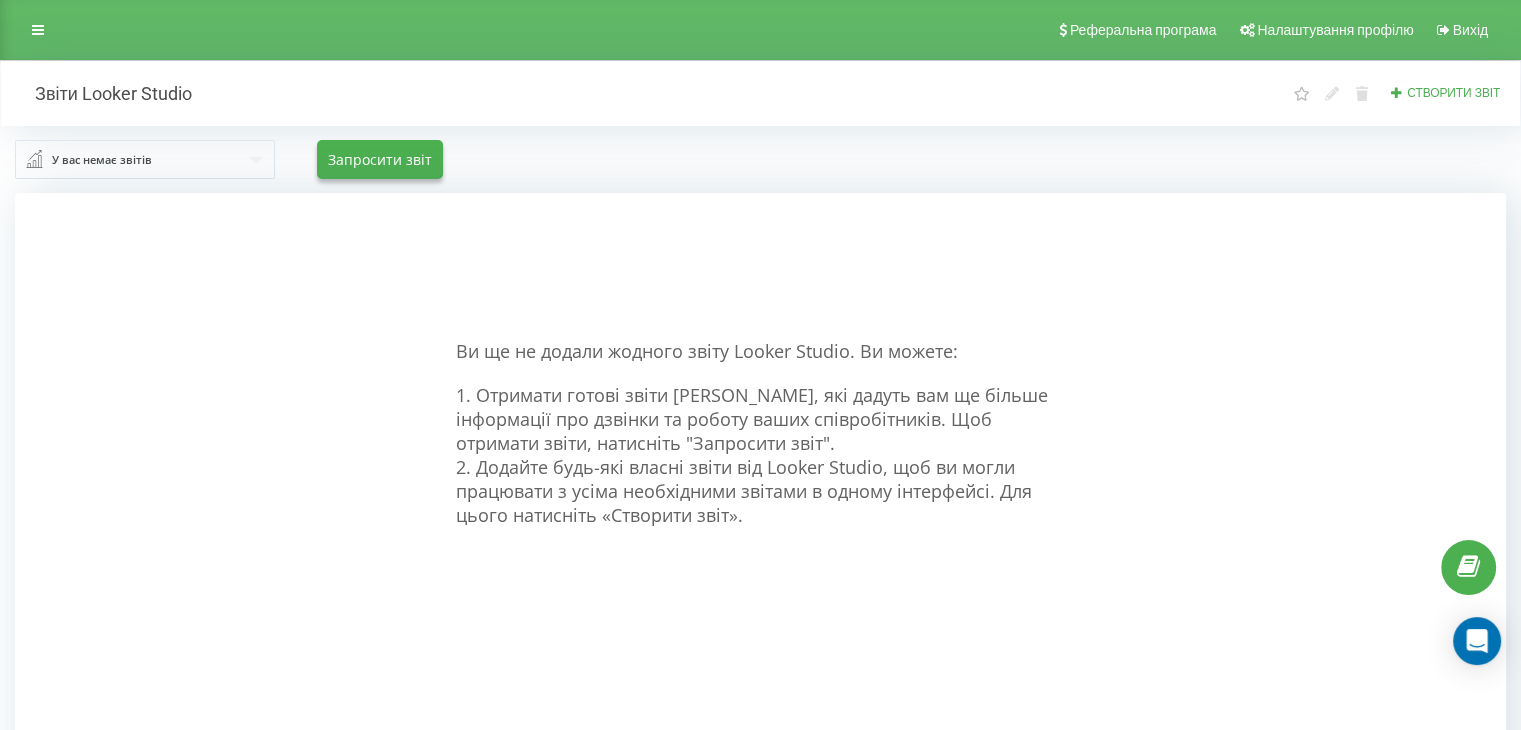 click at bounding box center [146, 159] 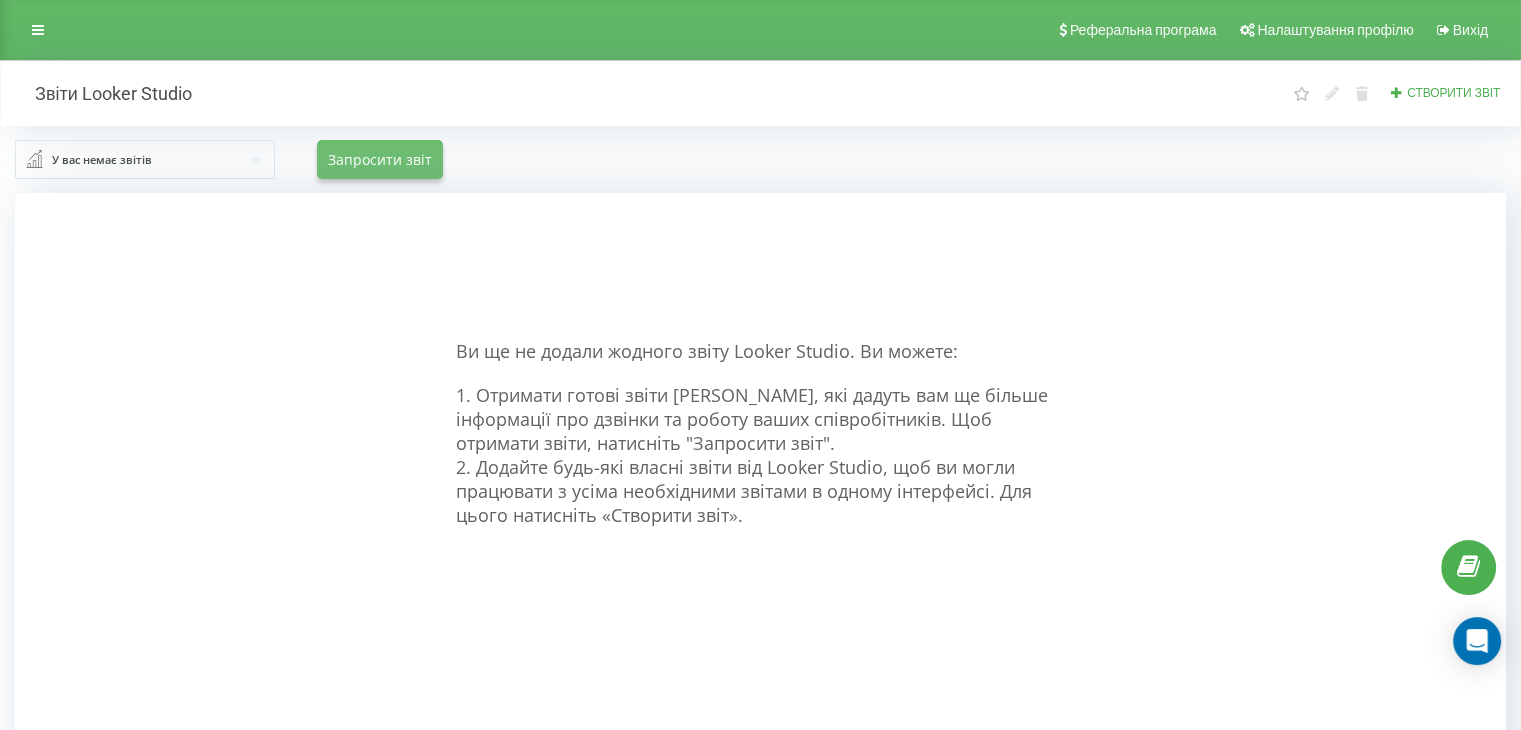 click on "Запросити звіт" at bounding box center (380, 159) 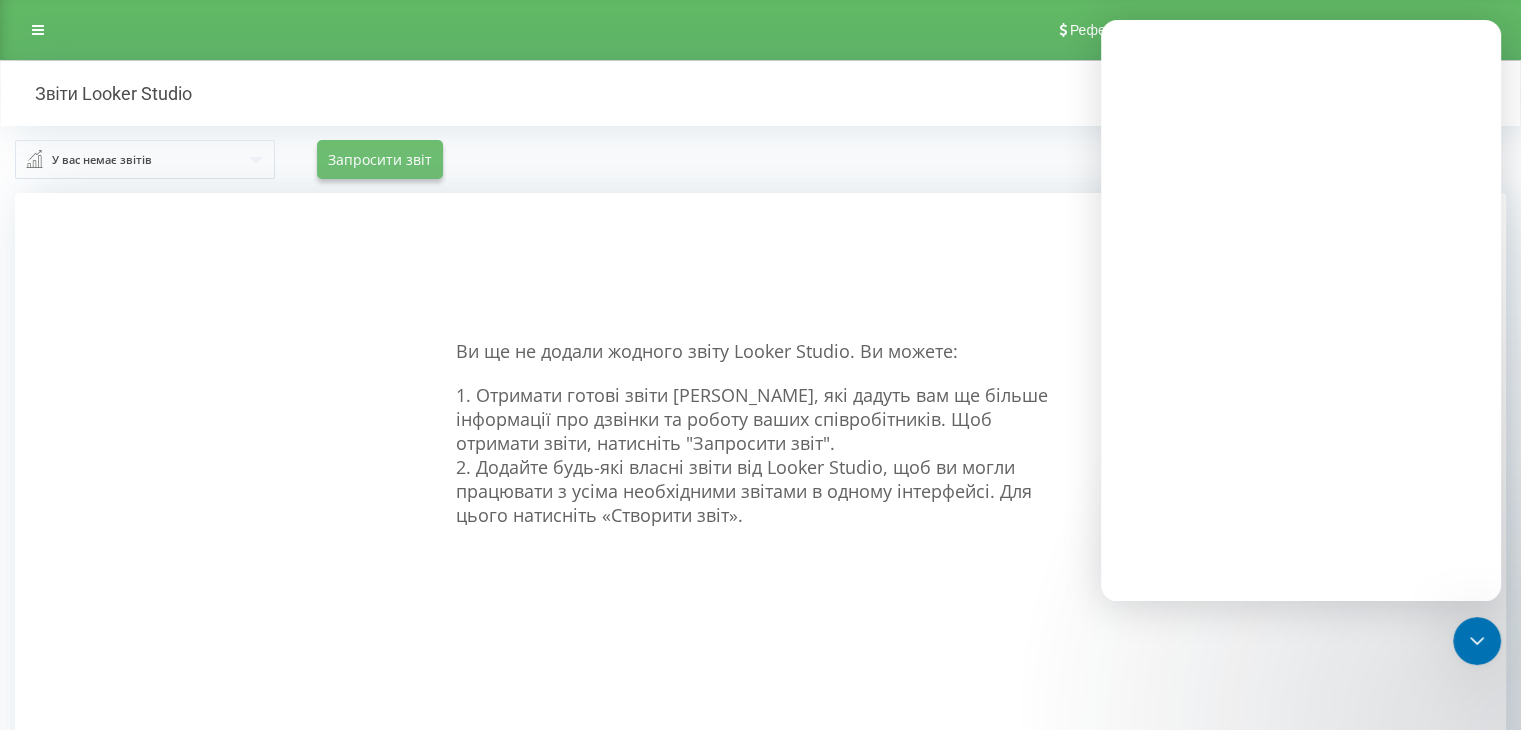 scroll, scrollTop: 0, scrollLeft: 0, axis: both 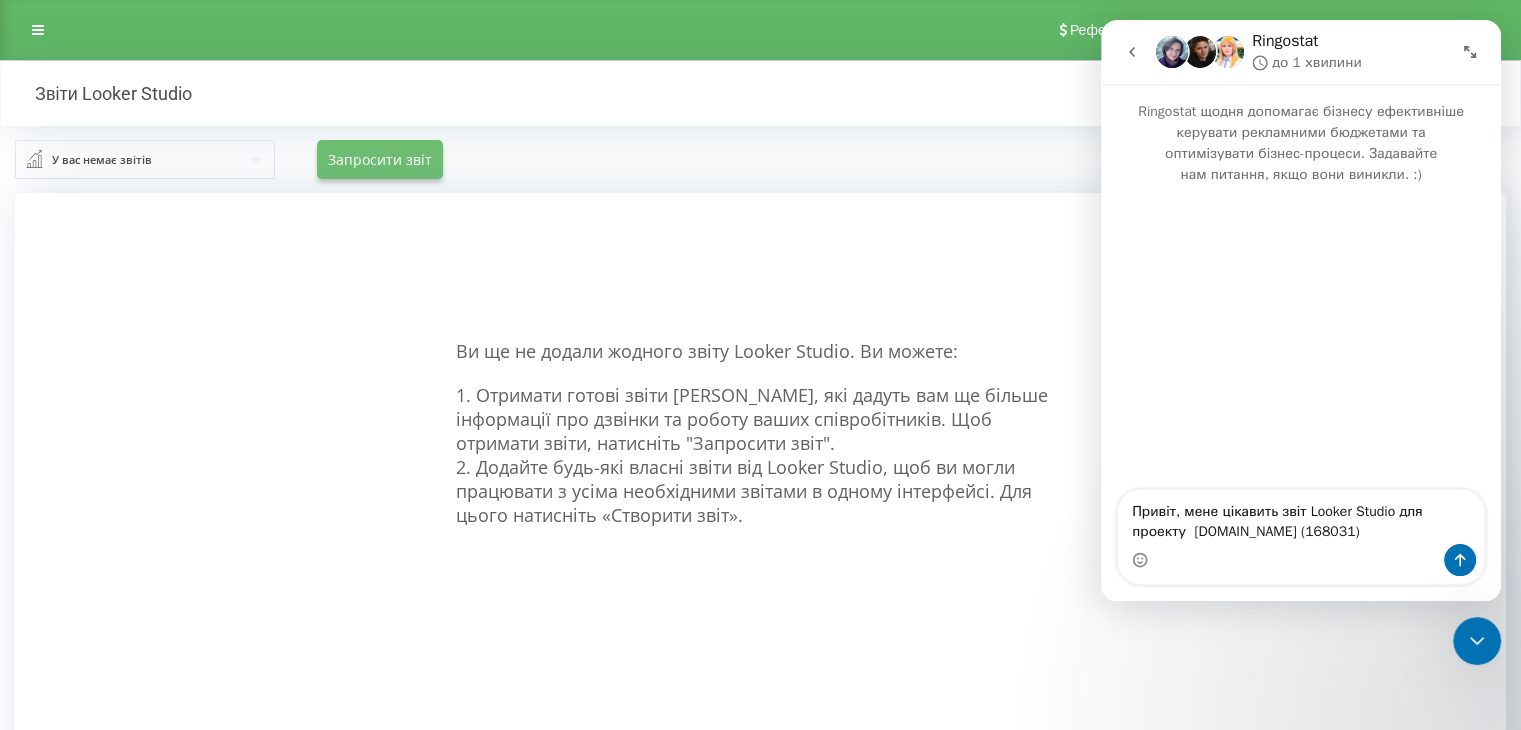 click on "Запросити звіт" at bounding box center [380, 159] 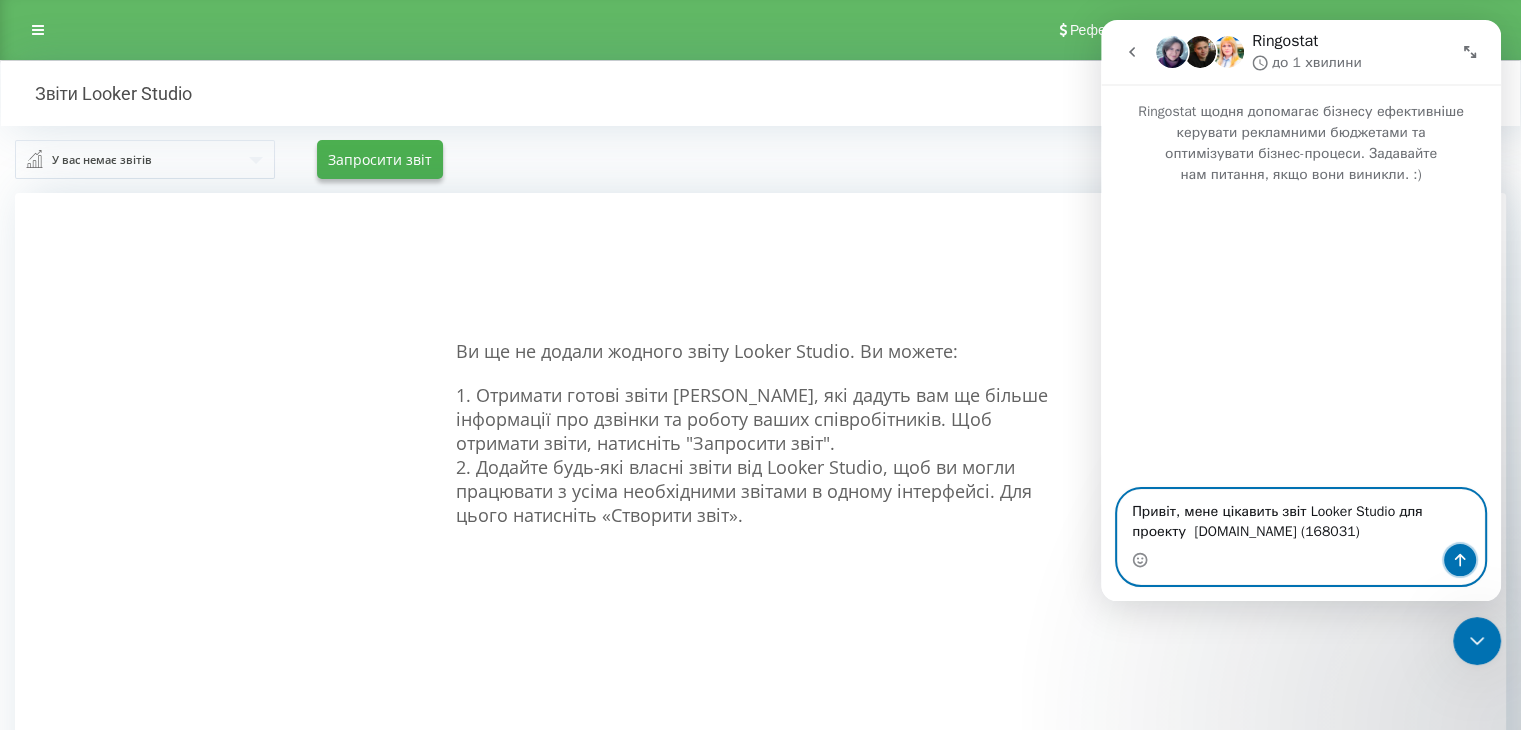 click at bounding box center (1460, 560) 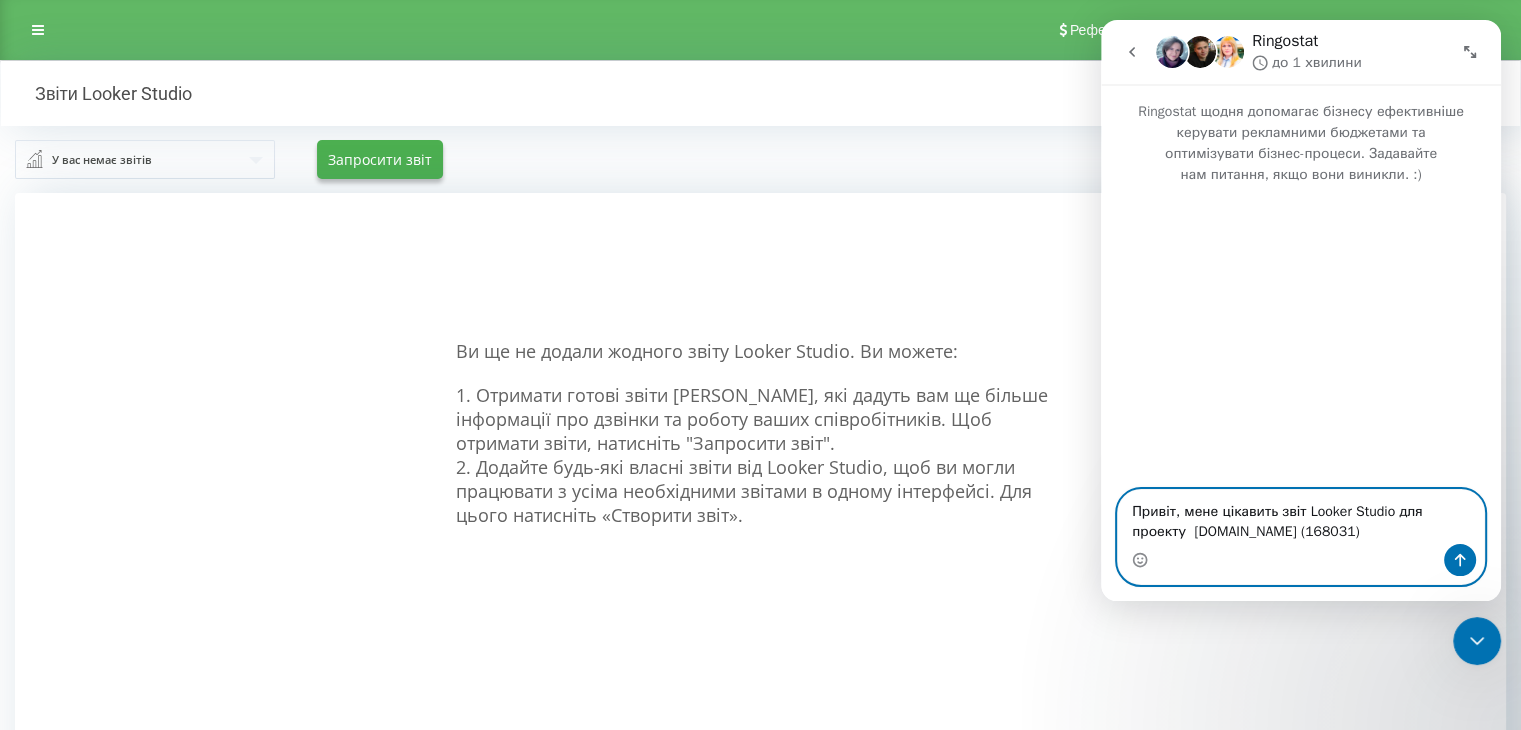 type 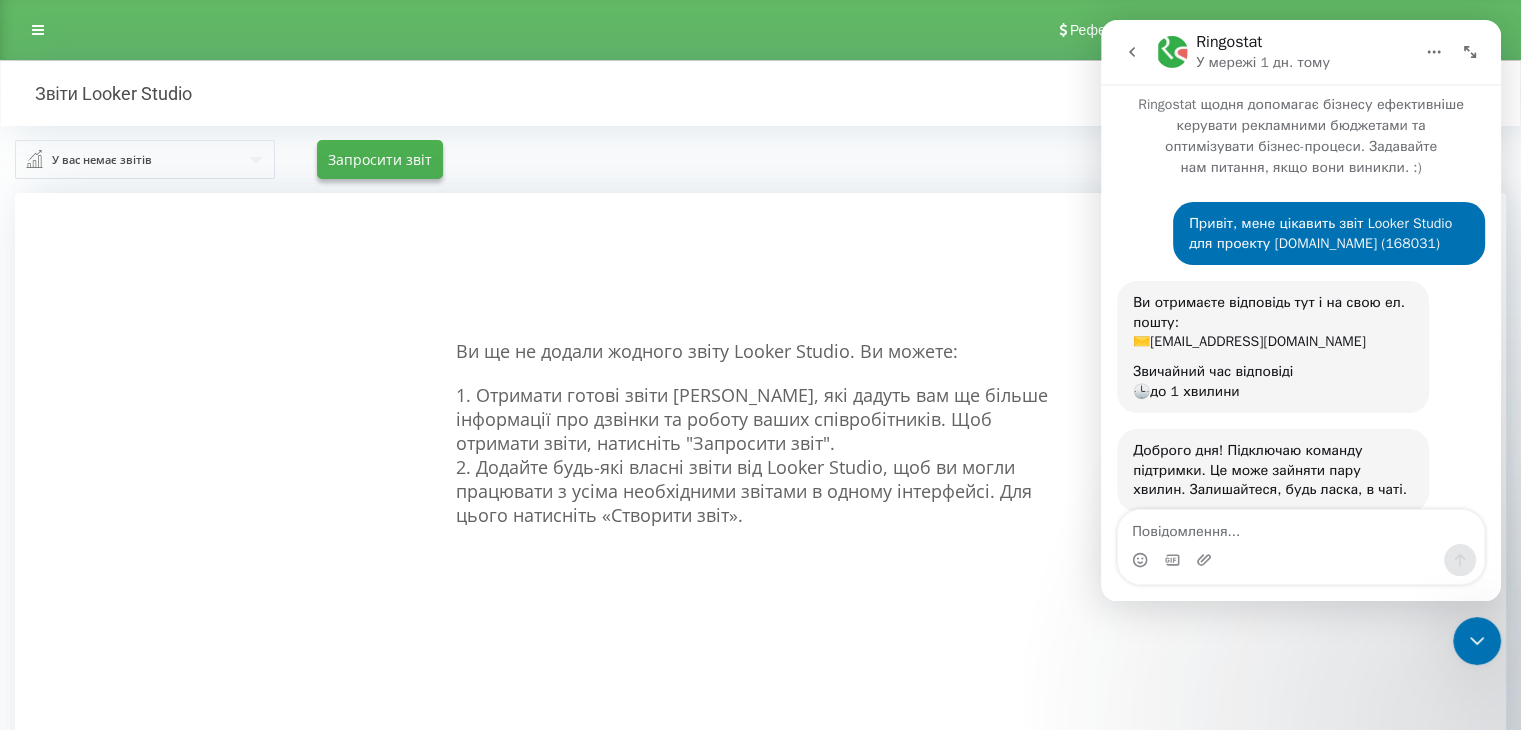 scroll, scrollTop: 50, scrollLeft: 0, axis: vertical 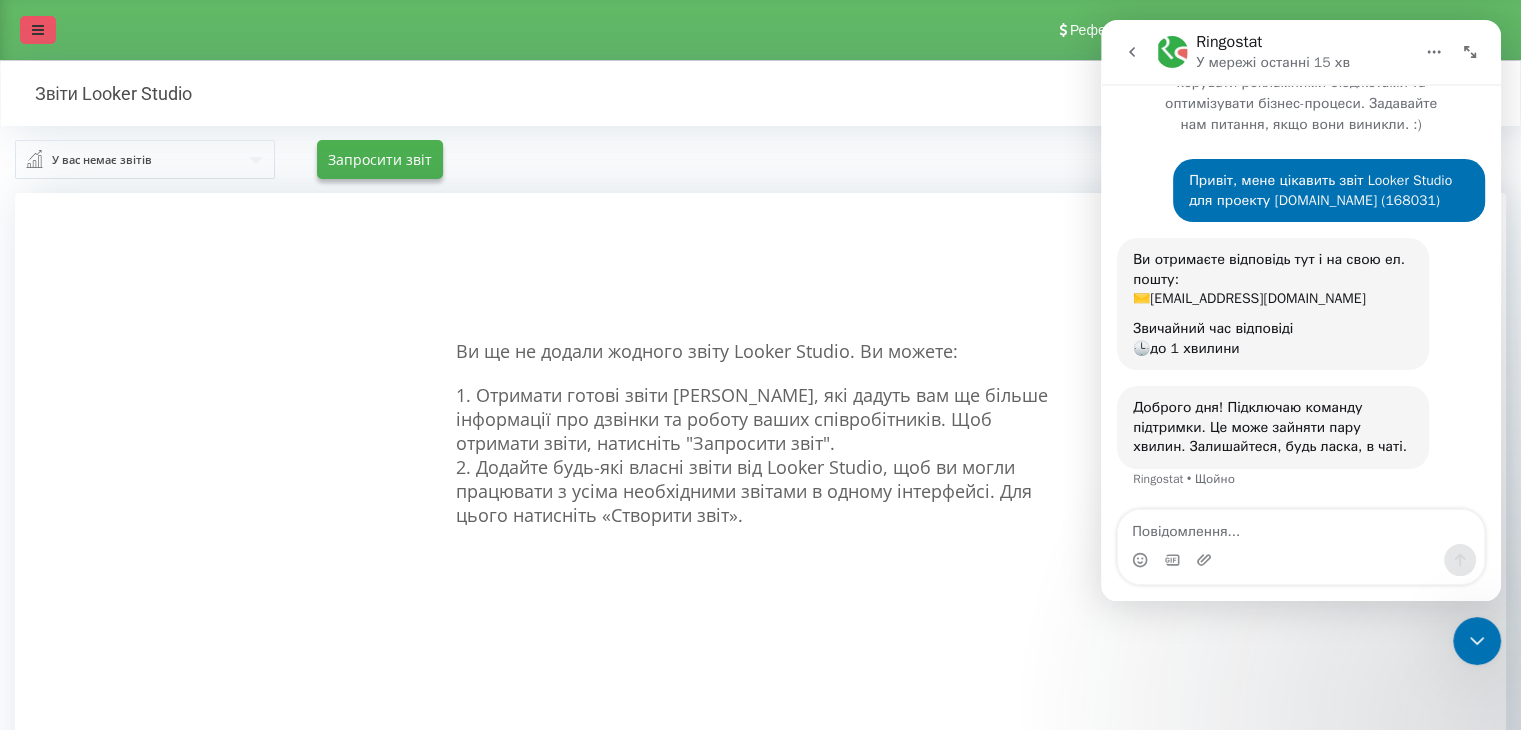 click at bounding box center (38, 30) 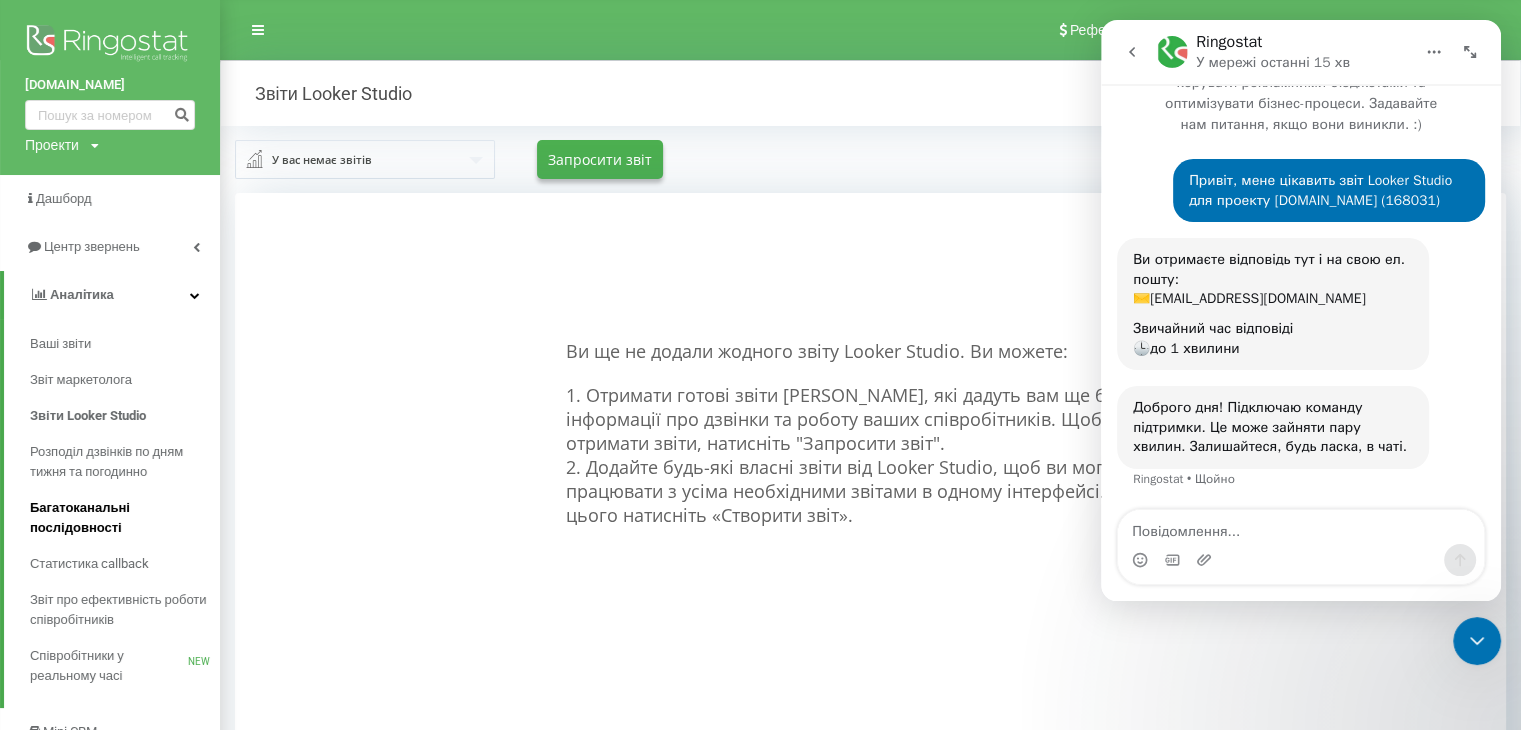 click on "Багатоканальні послідовності" at bounding box center (120, 518) 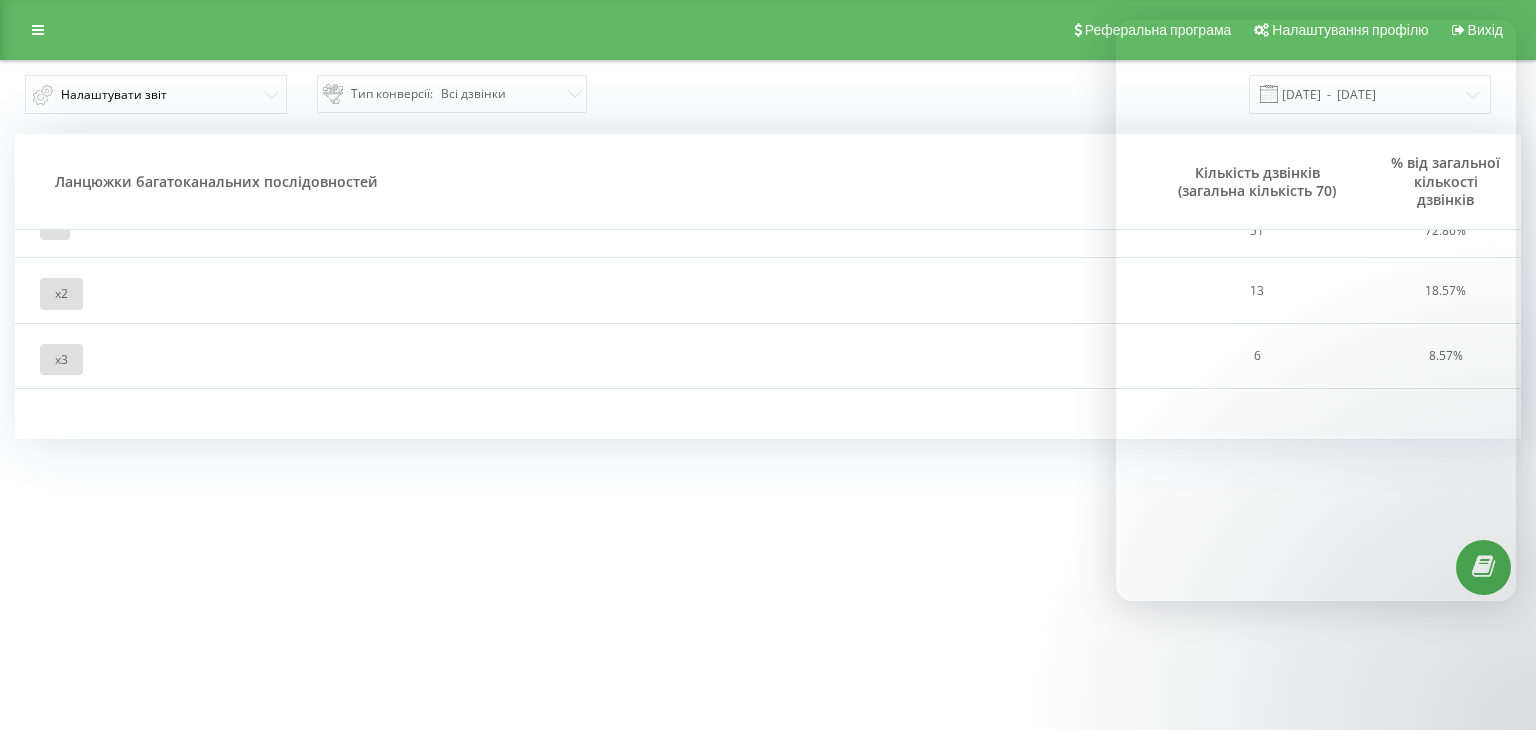 scroll, scrollTop: 0, scrollLeft: 0, axis: both 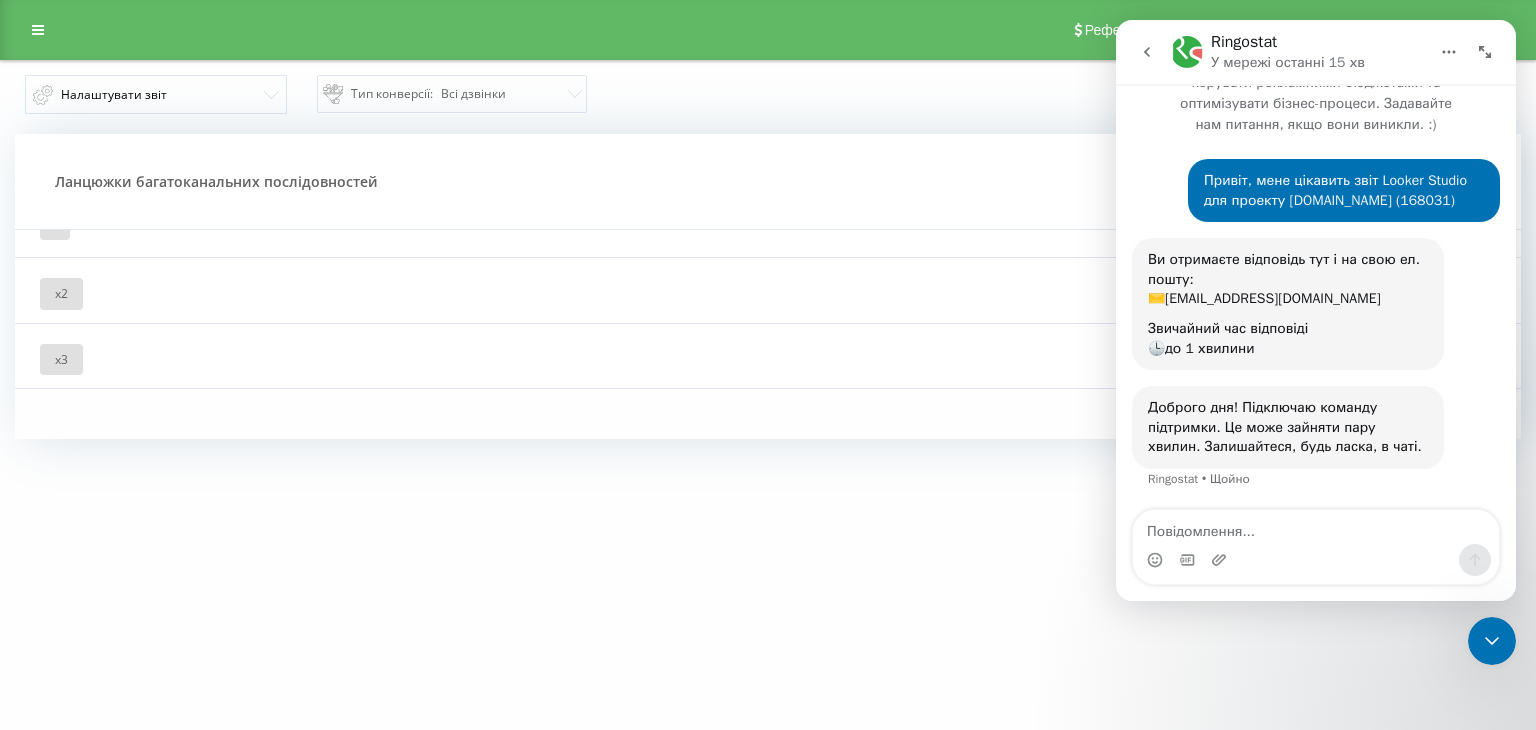 click 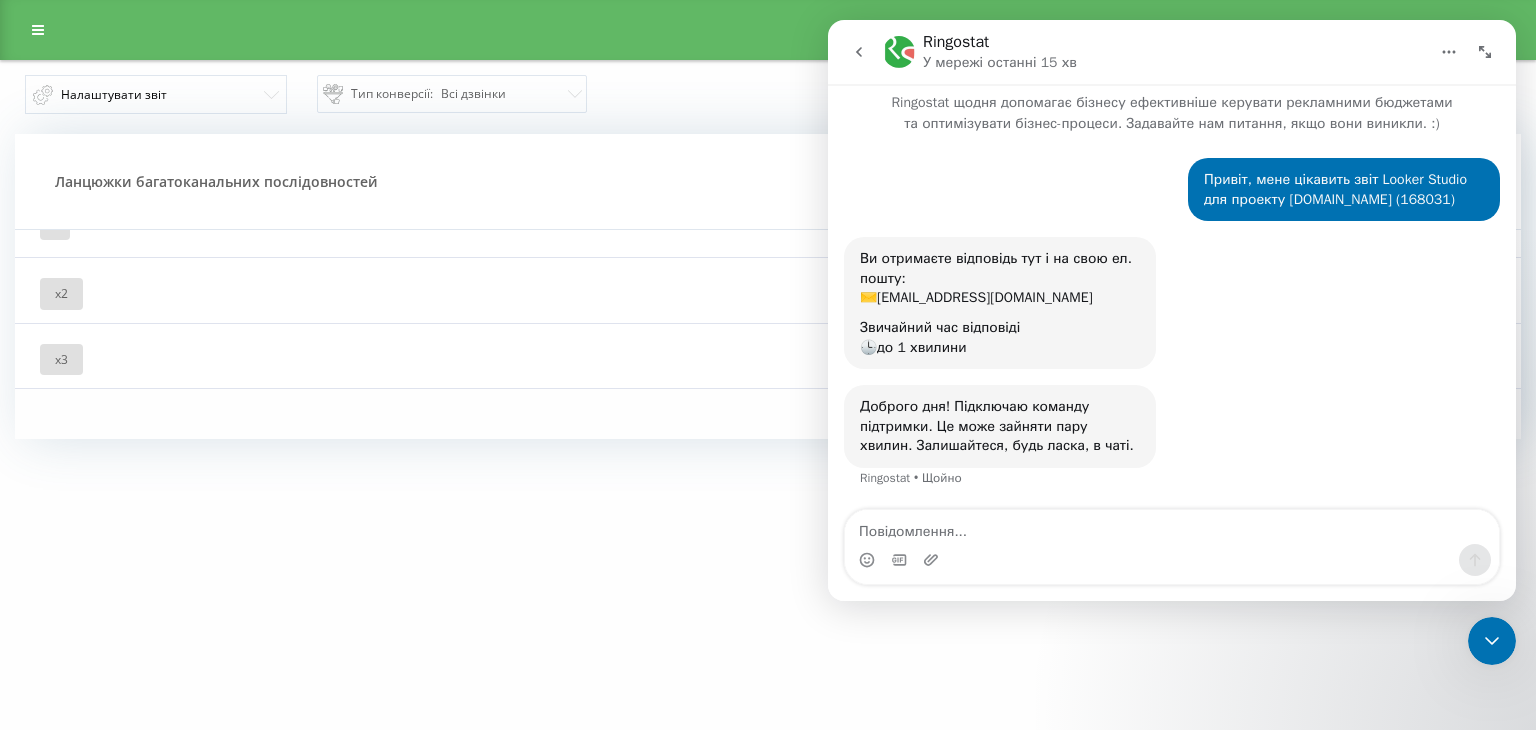 scroll, scrollTop: 0, scrollLeft: 0, axis: both 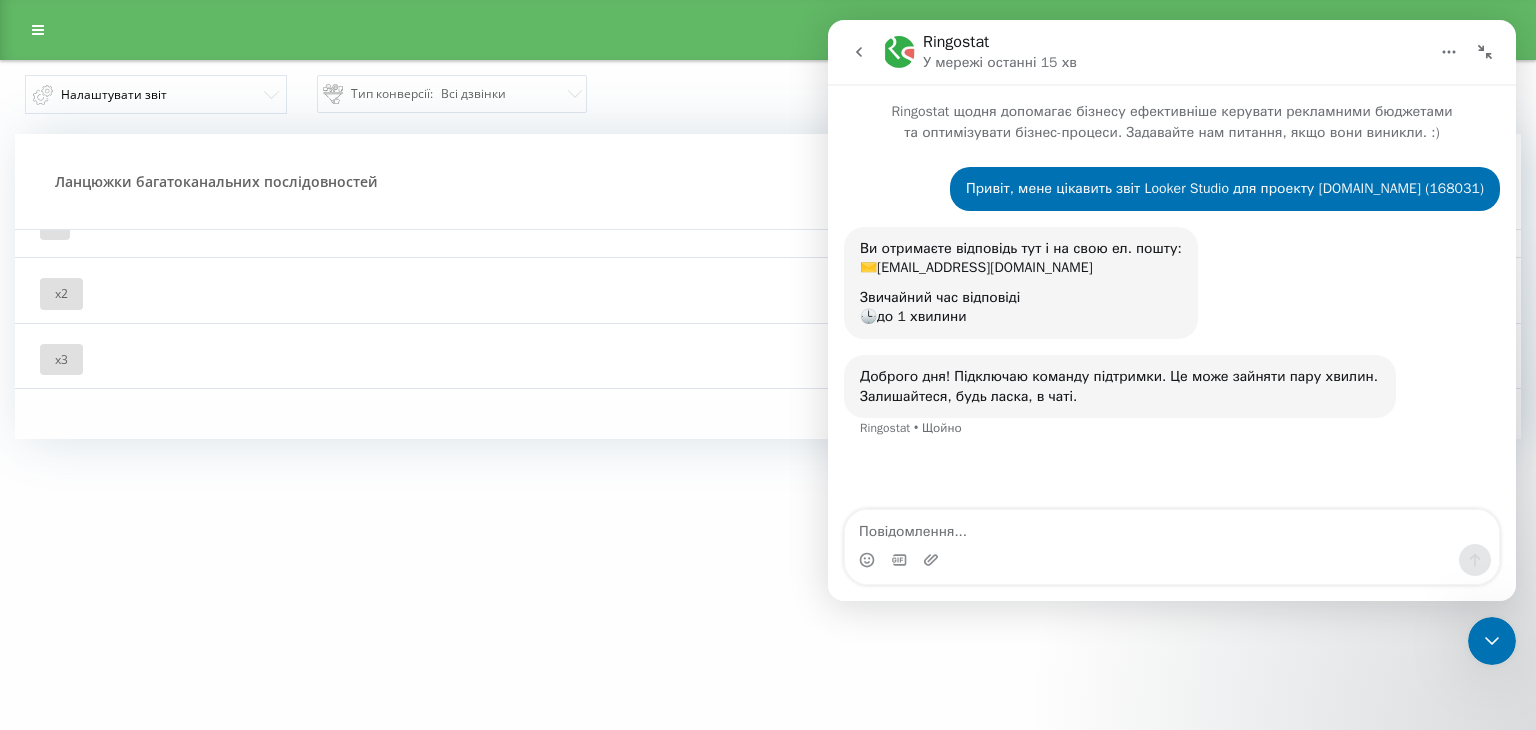 click 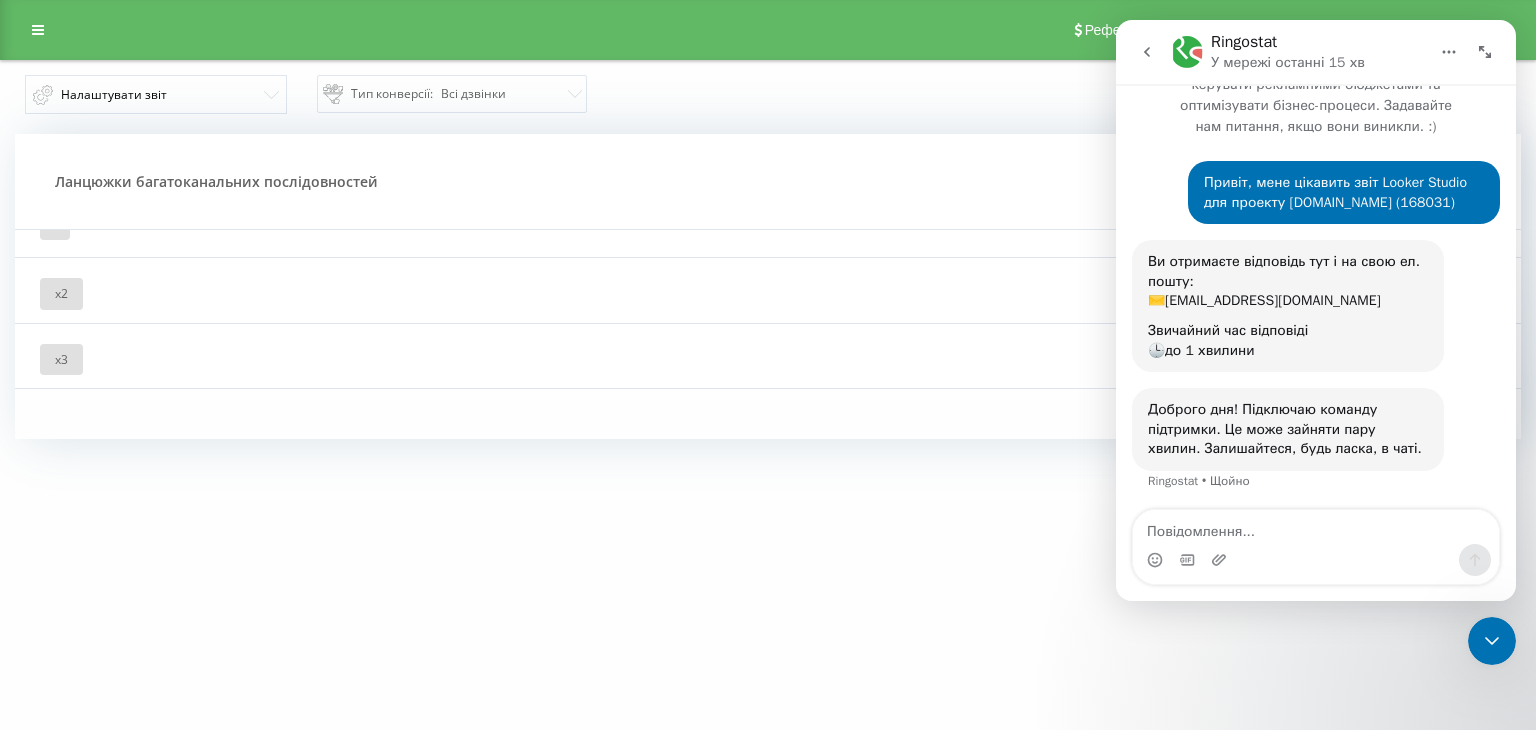 scroll, scrollTop: 50, scrollLeft: 0, axis: vertical 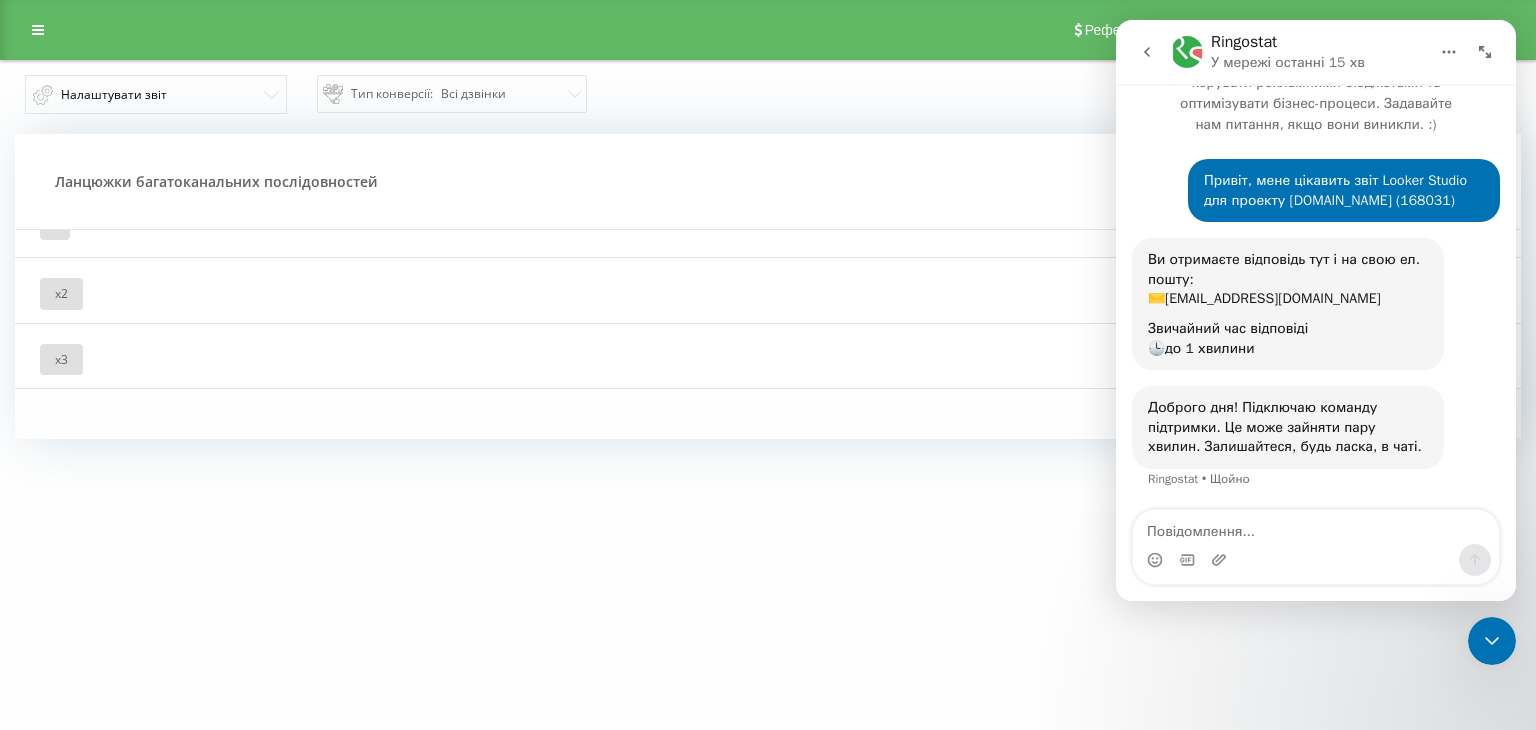 click 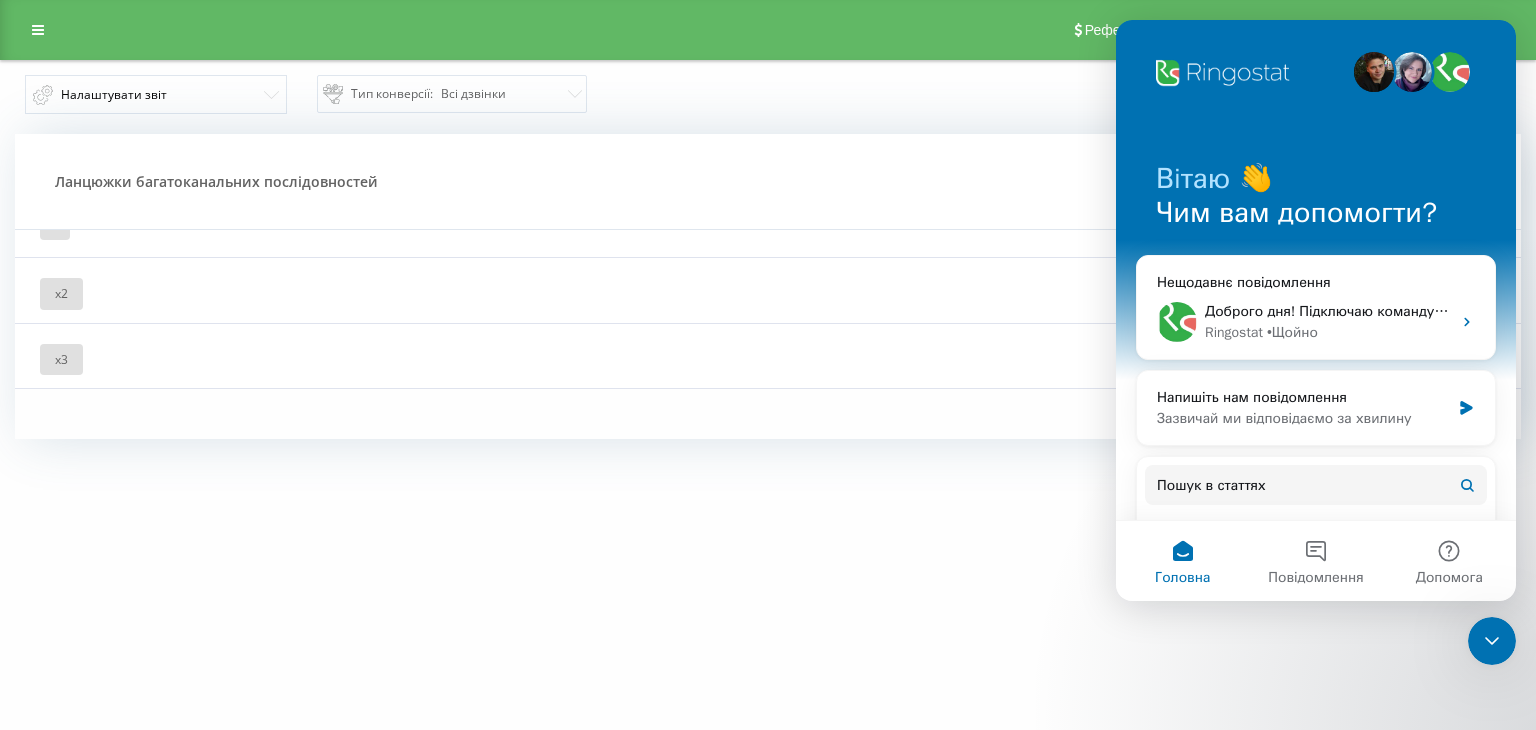 click on "elitexpress.com.ua Проекти elitexpress.com.ua Дашборд Центр звернень Аналiтика Ваші звіти Звіт маркетолога Звіти Looker Studio Розподіл дзвінків по дням тижня та погодинно Багатоканальні послідовності Статистика callback Звіт про ефективність роботи співробітників Співробітники у реальному часі NEW Mini CRM Маркетплейс інтеграцій Кошти Налаштування Реферальна програма Налаштування профілю Вихід Налаштувати звіт Тип конверсії :   Всі дзвінки 20.06.2025  -  20.07.2025 Ланцюжки багатоканальних послідовностей Кількість дзвінків (загальна кількість   70 ) % від загальної кількості дзвінків    51 %" at bounding box center (768, 365) 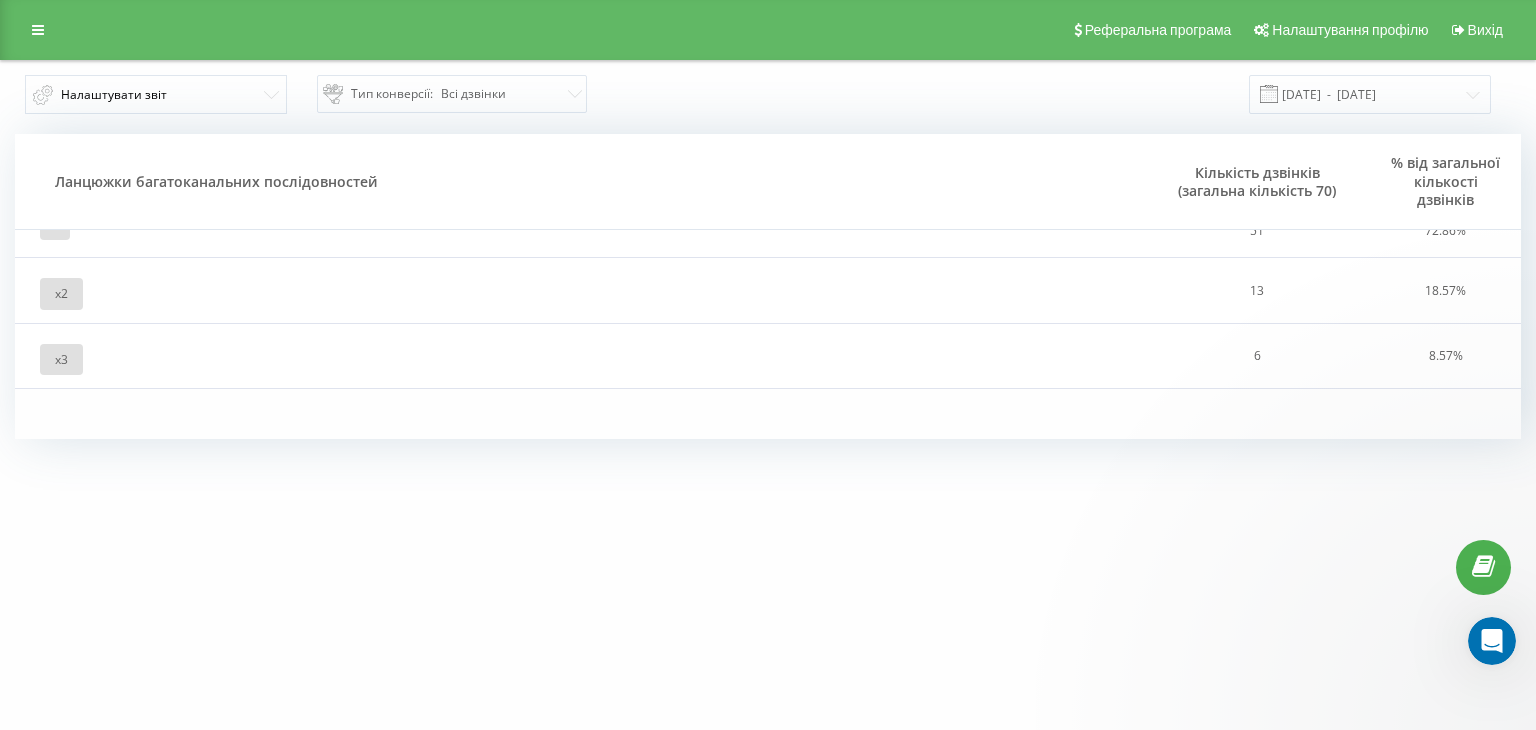 scroll, scrollTop: 0, scrollLeft: 0, axis: both 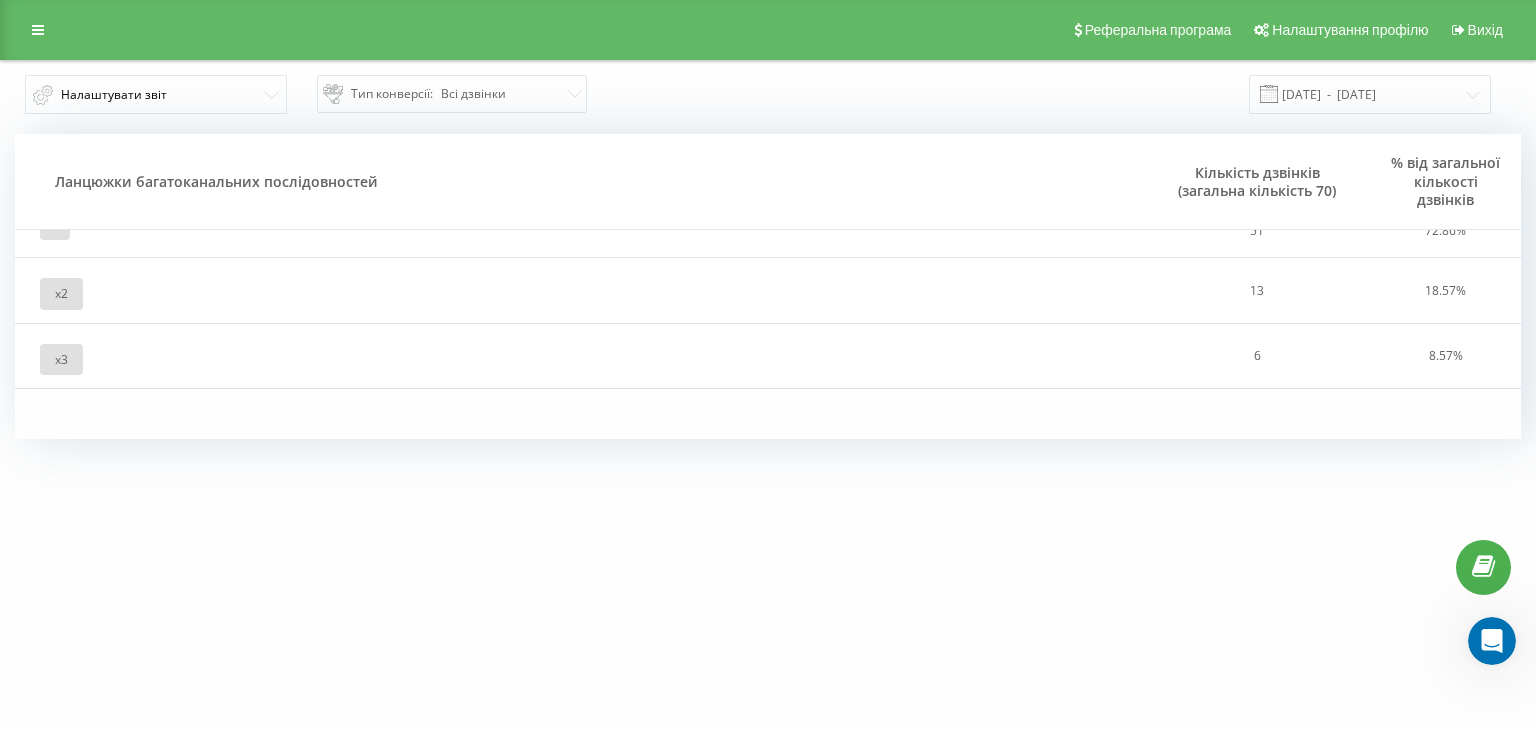 click at bounding box center (580, 213) 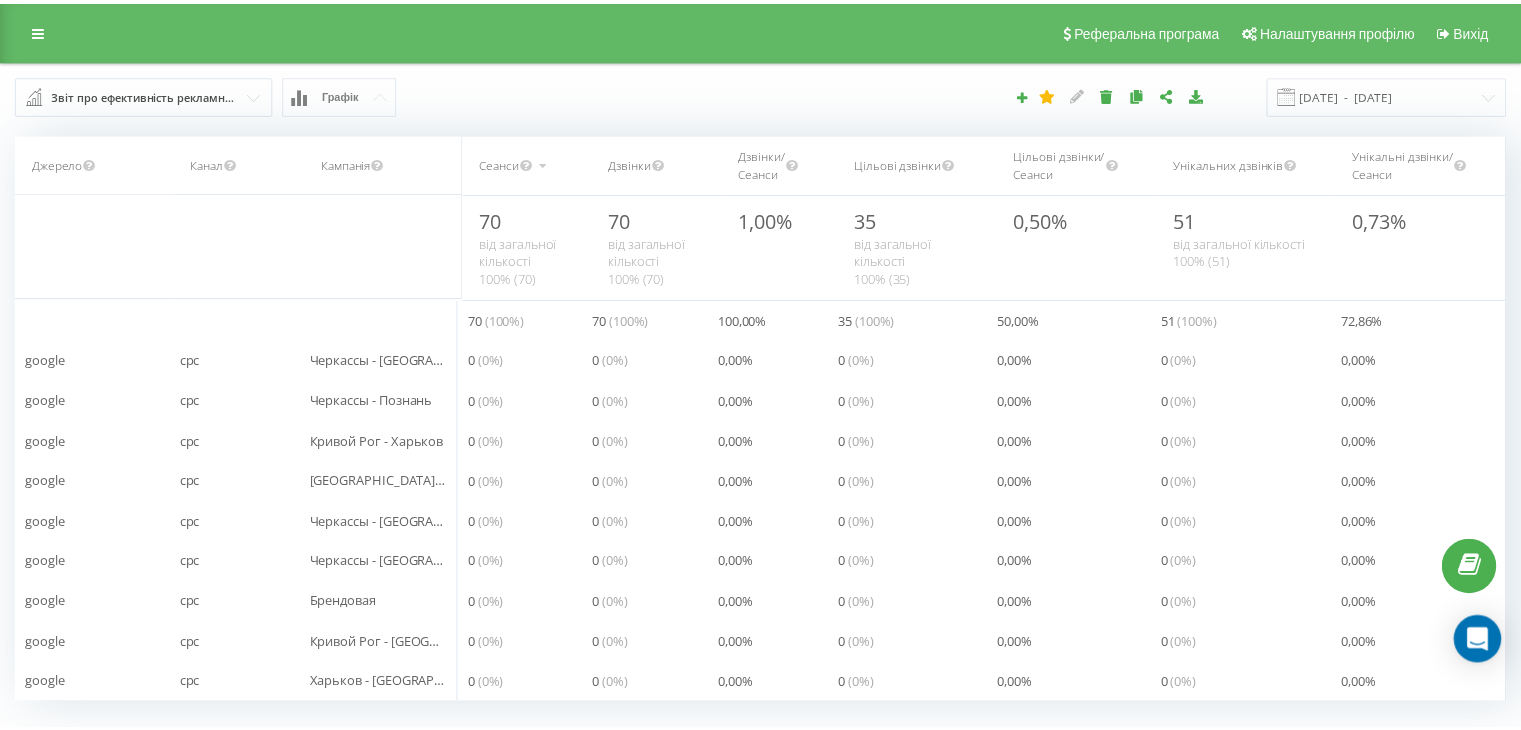 scroll, scrollTop: 0, scrollLeft: 0, axis: both 